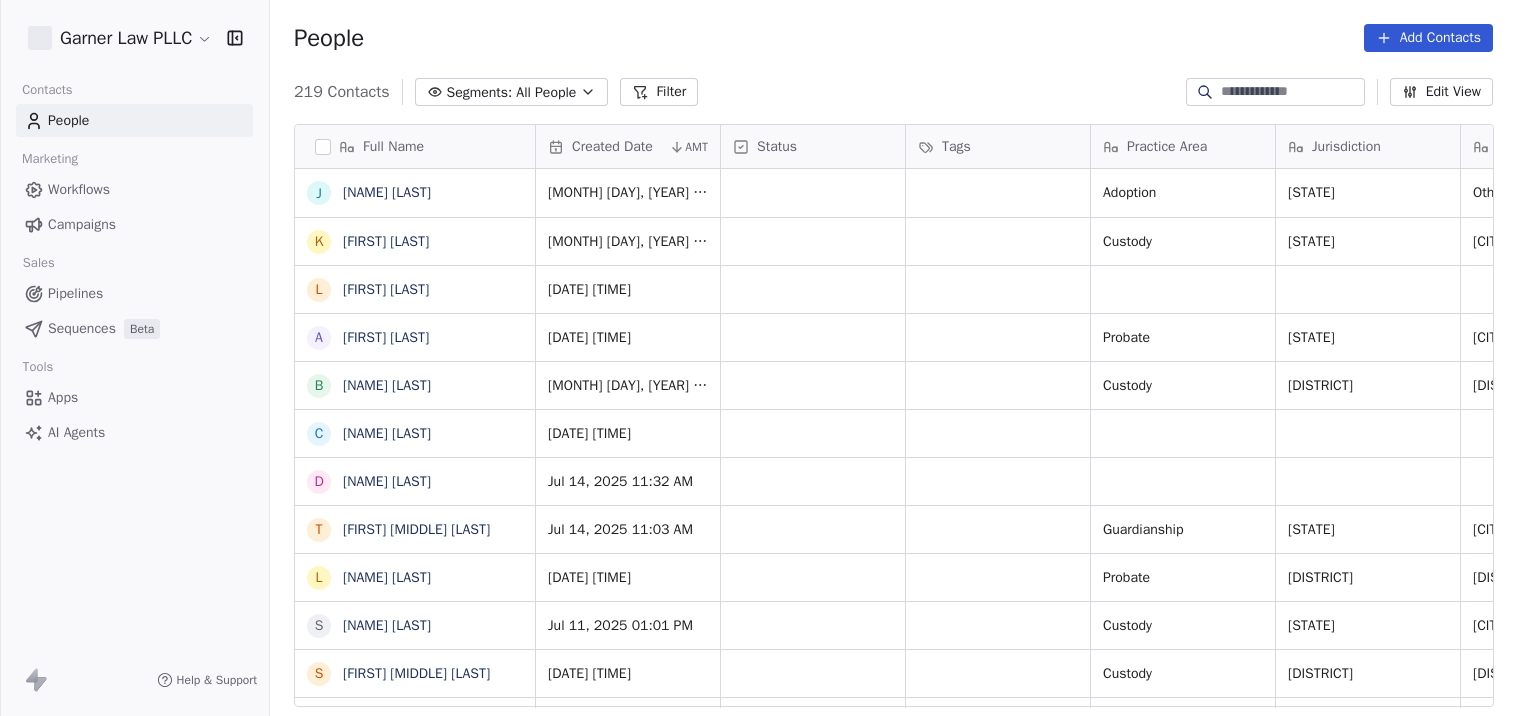 scroll, scrollTop: 0, scrollLeft: 0, axis: both 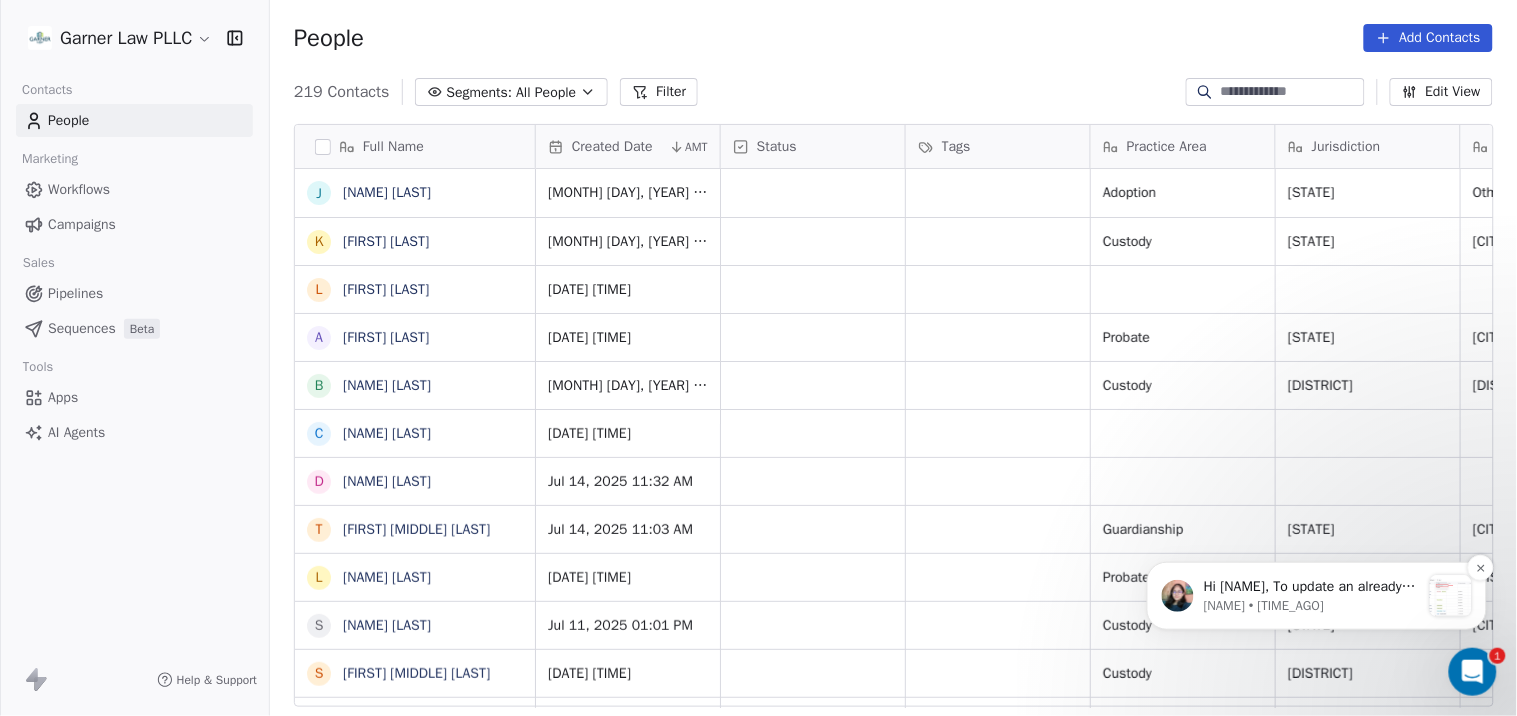 click on "Hi Hailee,   To update an already existing Tag "Customer" to "Client", please follow these steps :   1) Navigate to Tags column, click on "Edit Property"   2) Click on the Tag "Customer"   3) Replace the name "Client" in the Input box    4) Then click on the "Save Property" button   Your Tag will be updated.   Segments : Please got through the following article on How to create a Segment   To update/delete an existing segment, please navigate to the respective segment." at bounding box center (1311, 586) 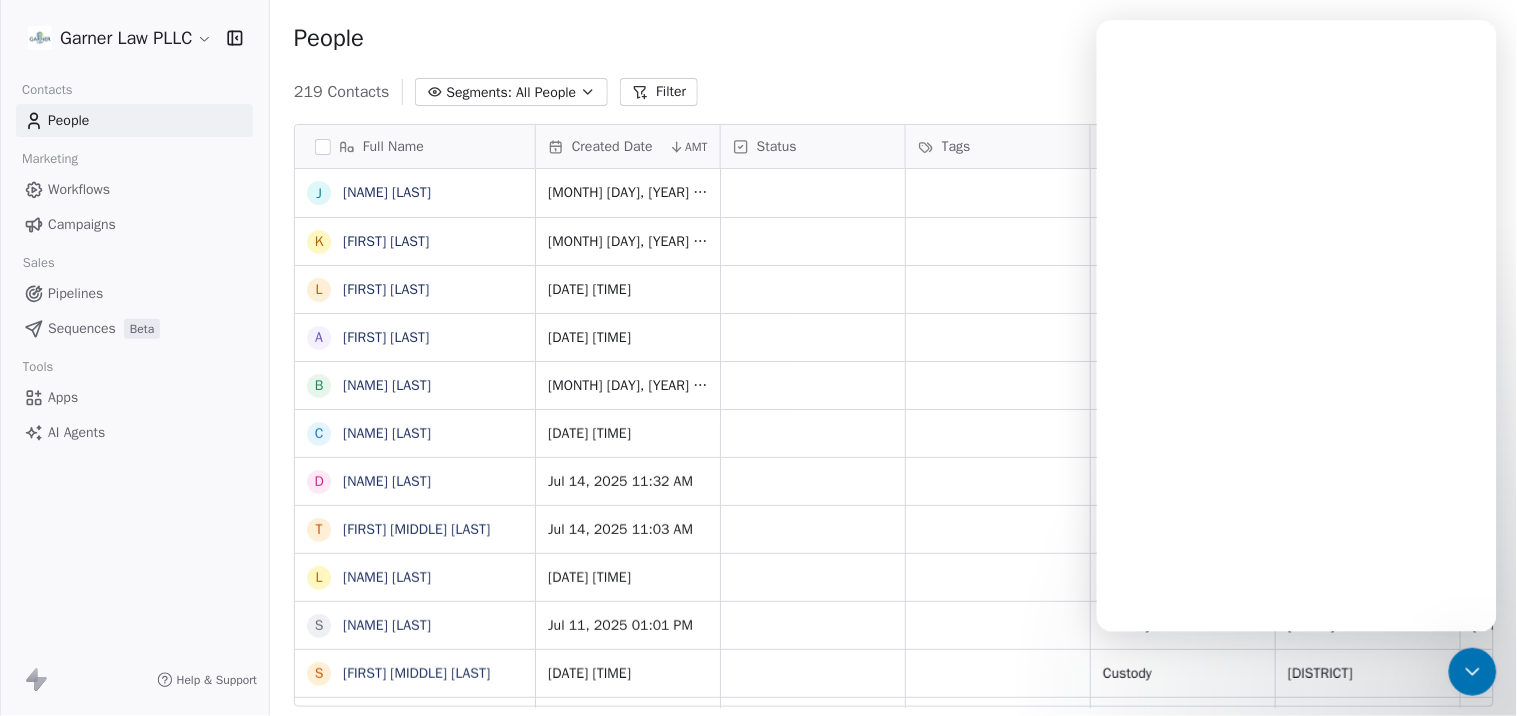 scroll, scrollTop: 0, scrollLeft: 0, axis: both 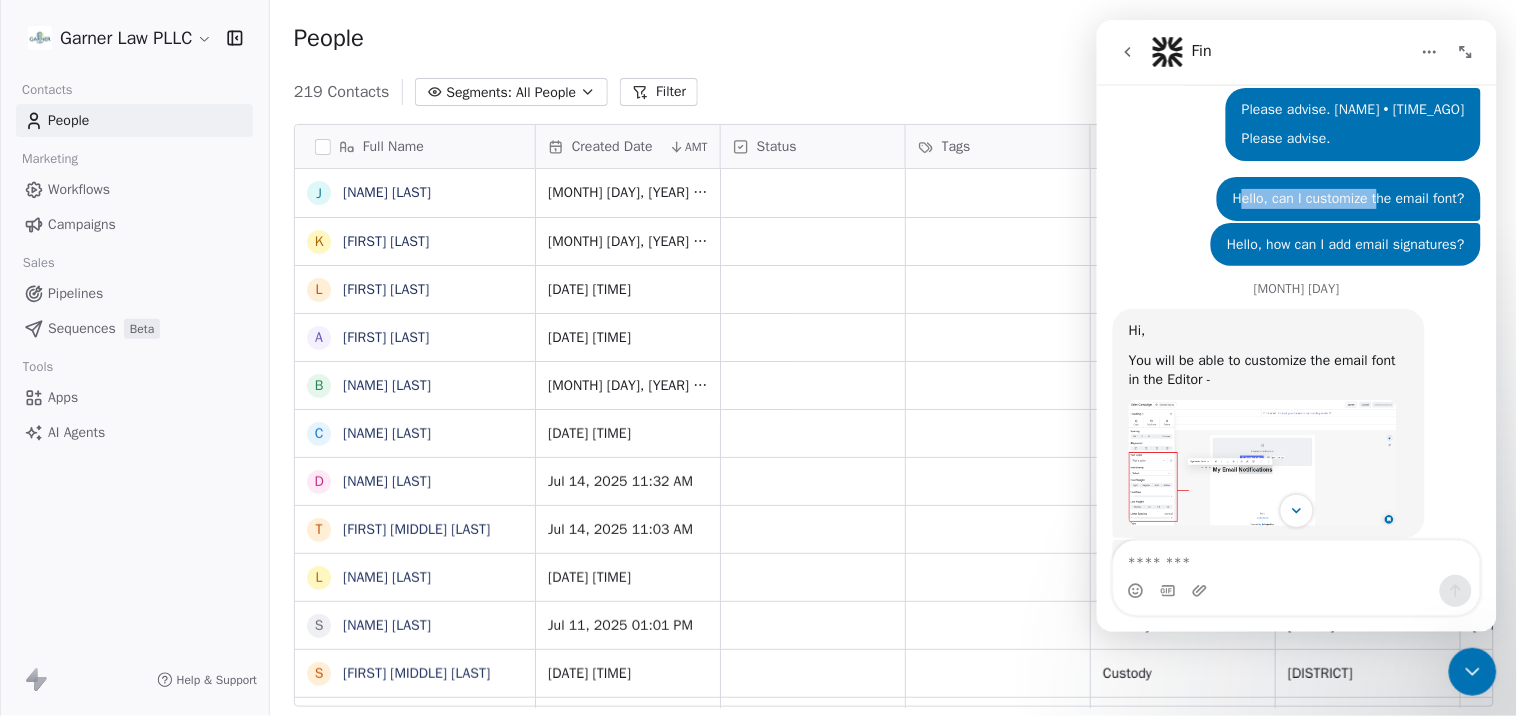 drag, startPoint x: 1229, startPoint y: 290, endPoint x: 1366, endPoint y: 290, distance: 137 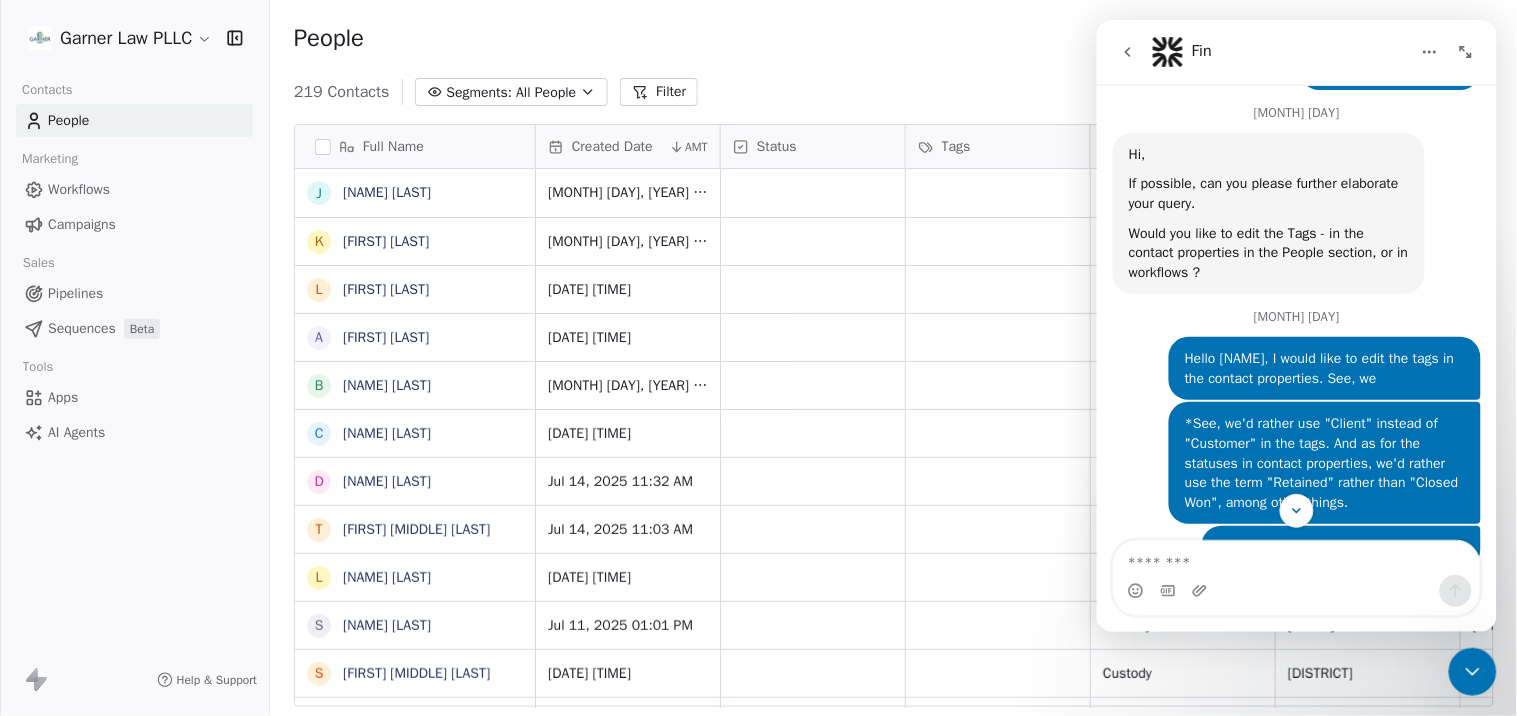 scroll, scrollTop: 3000, scrollLeft: 0, axis: vertical 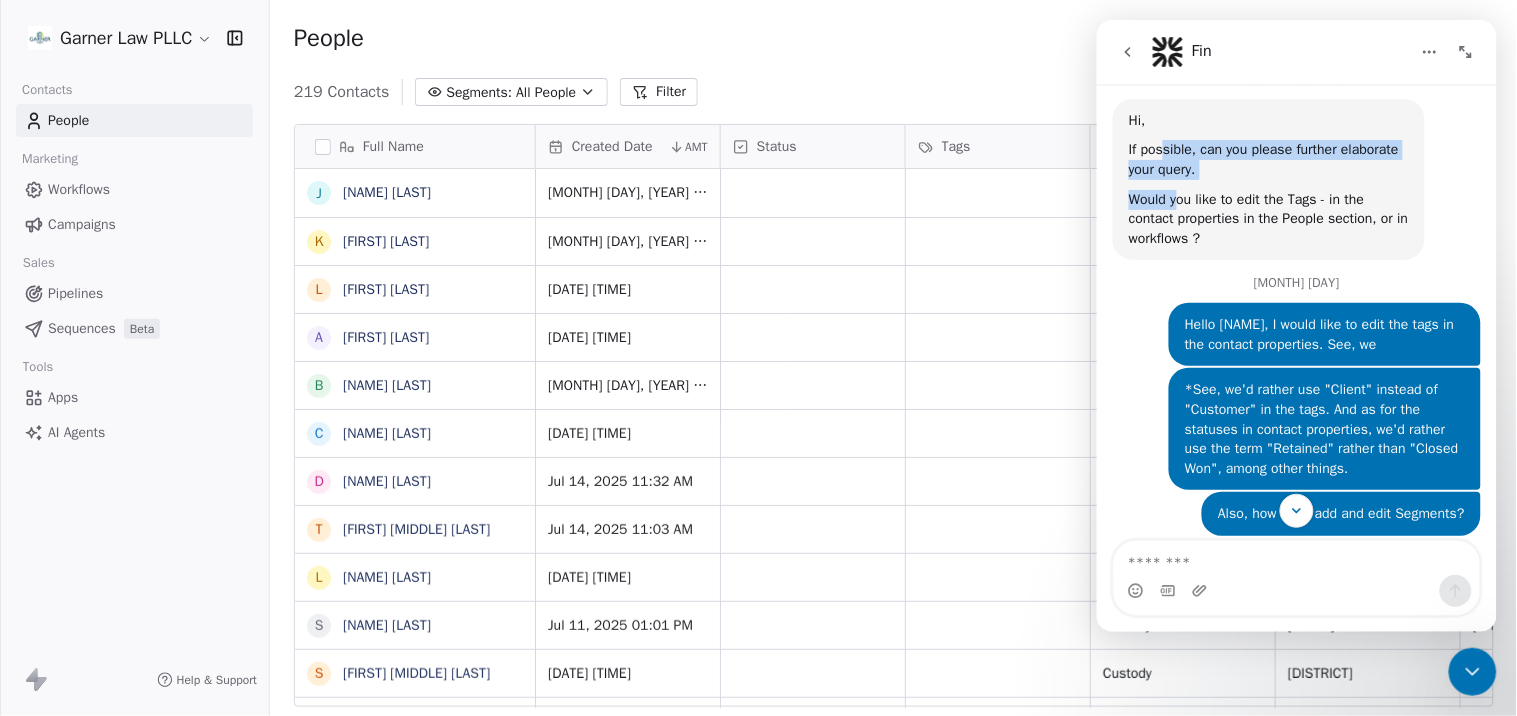 drag, startPoint x: 1159, startPoint y: 250, endPoint x: 1178, endPoint y: 294, distance: 47.92703 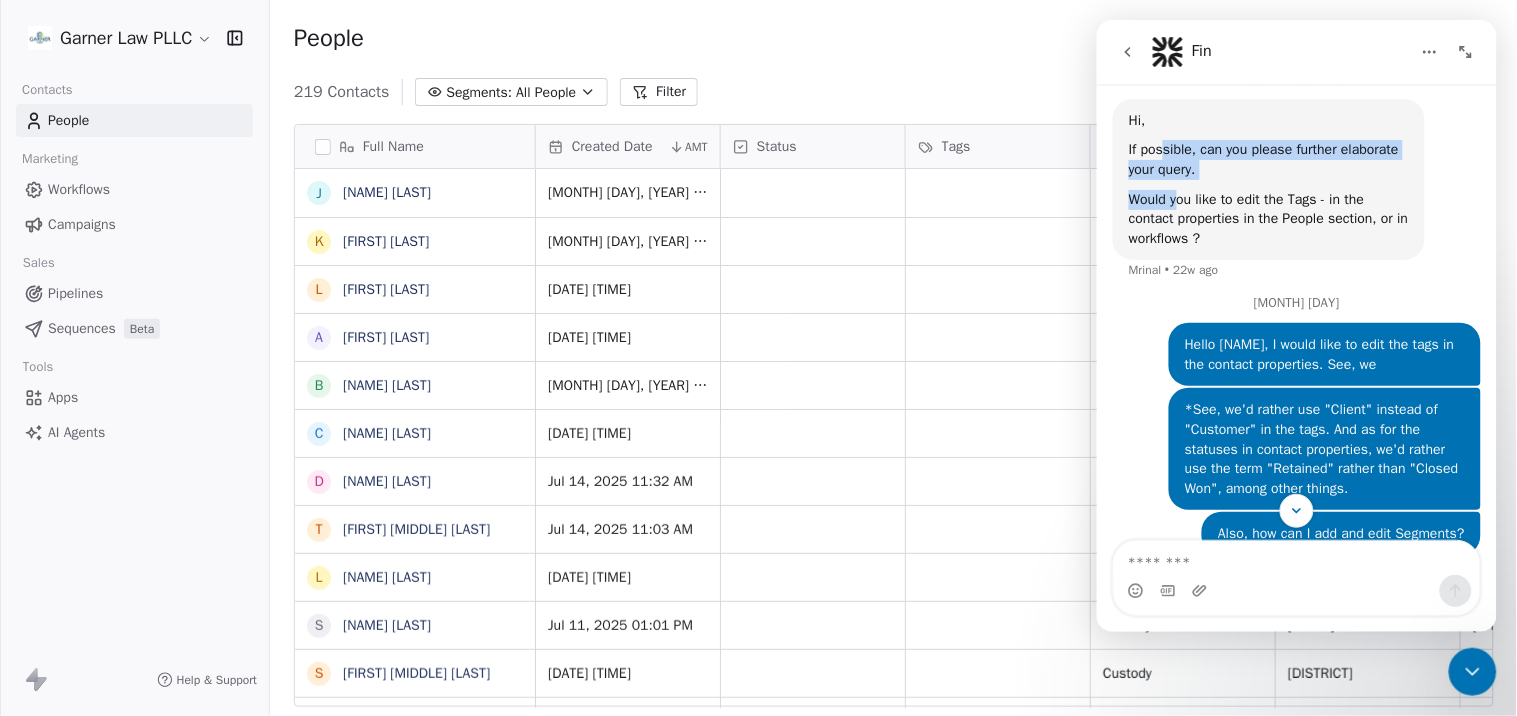 click on "Would you like to edit the Tags - in the contact properties in the People section, or in workflows ?" at bounding box center (1268, 218) 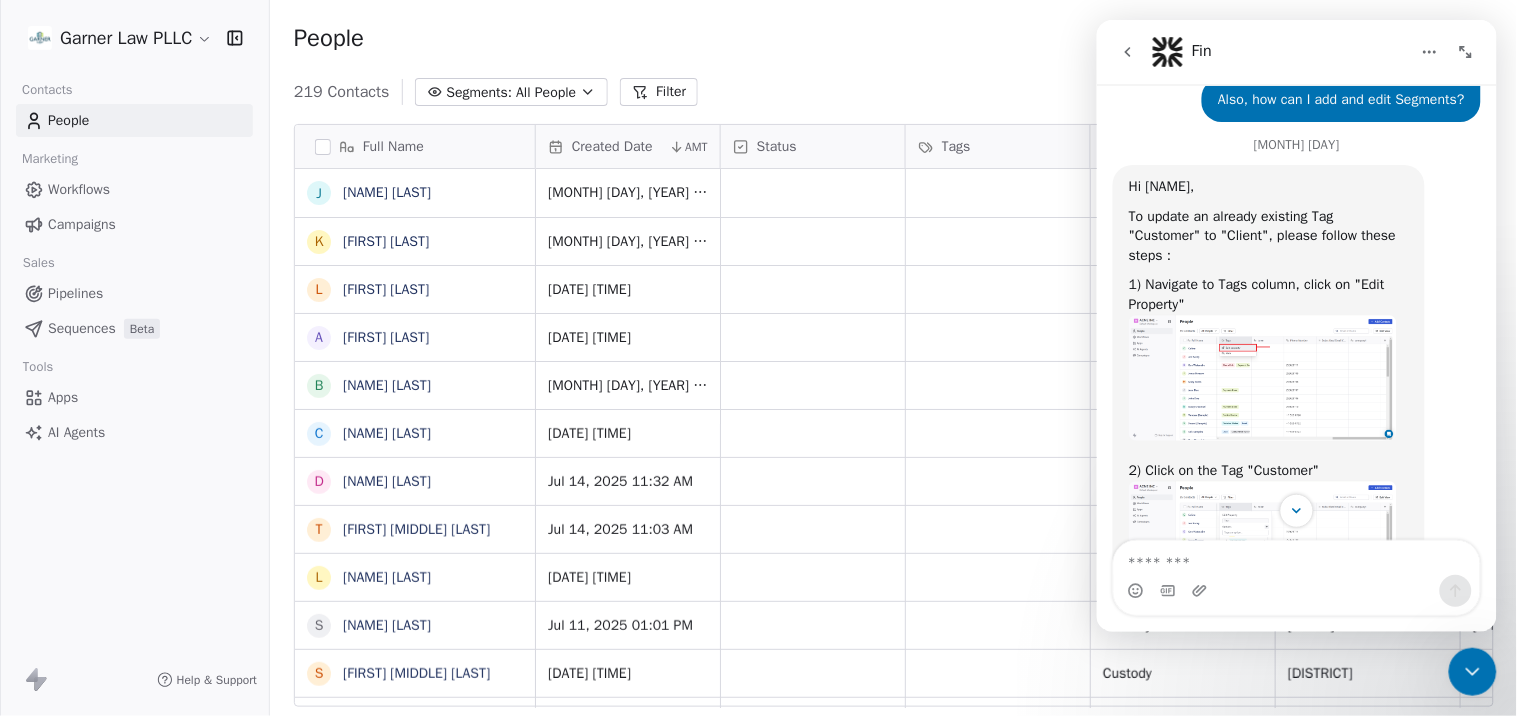 scroll, scrollTop: 3444, scrollLeft: 0, axis: vertical 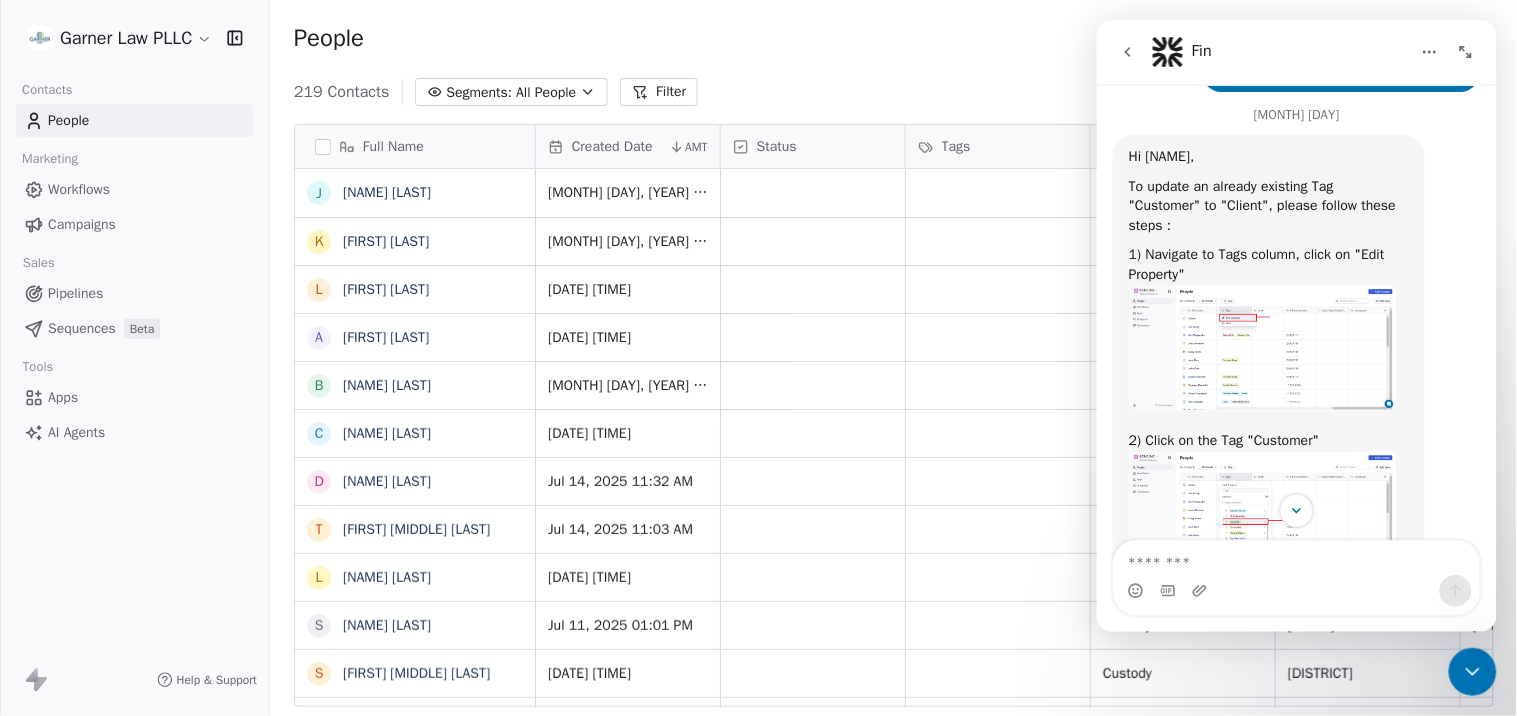 click at bounding box center (1262, 347) 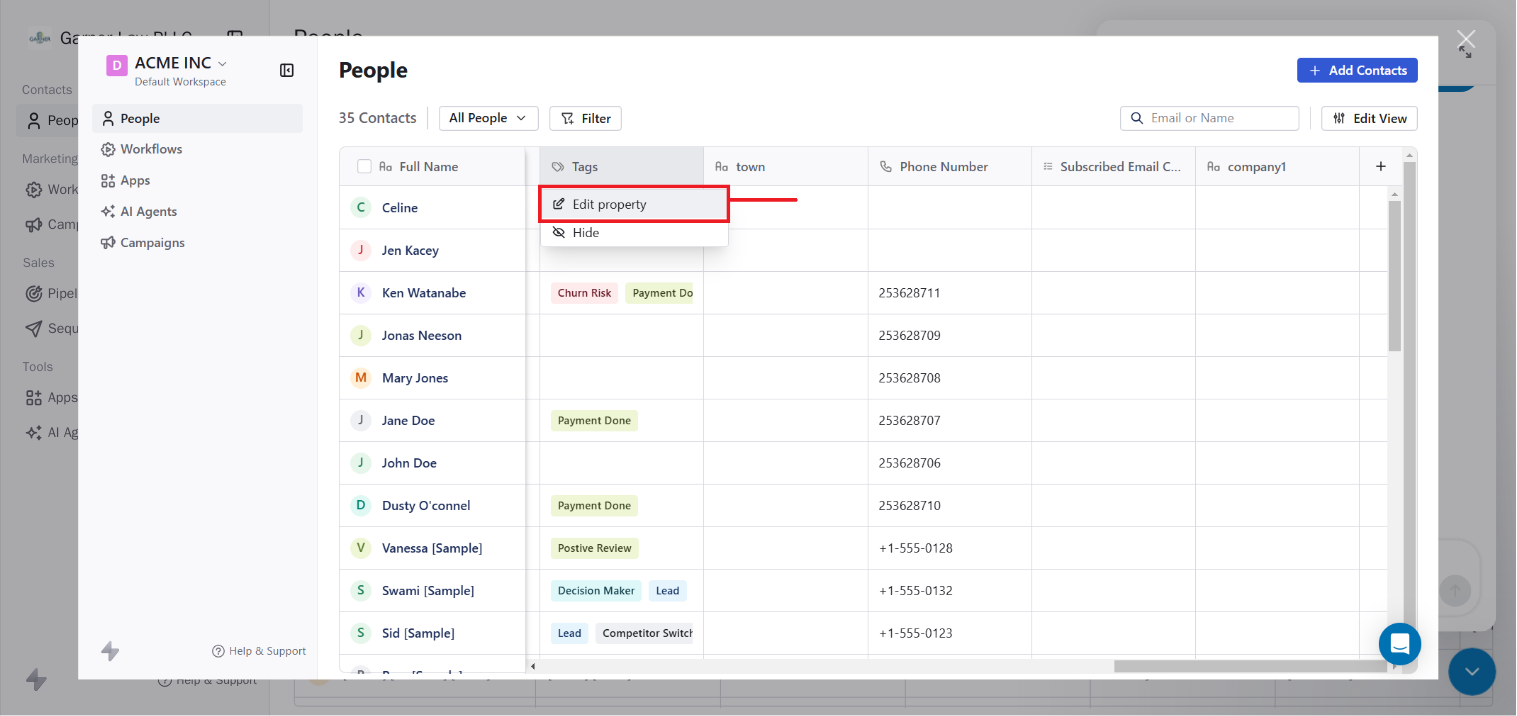 click at bounding box center (1467, 39) 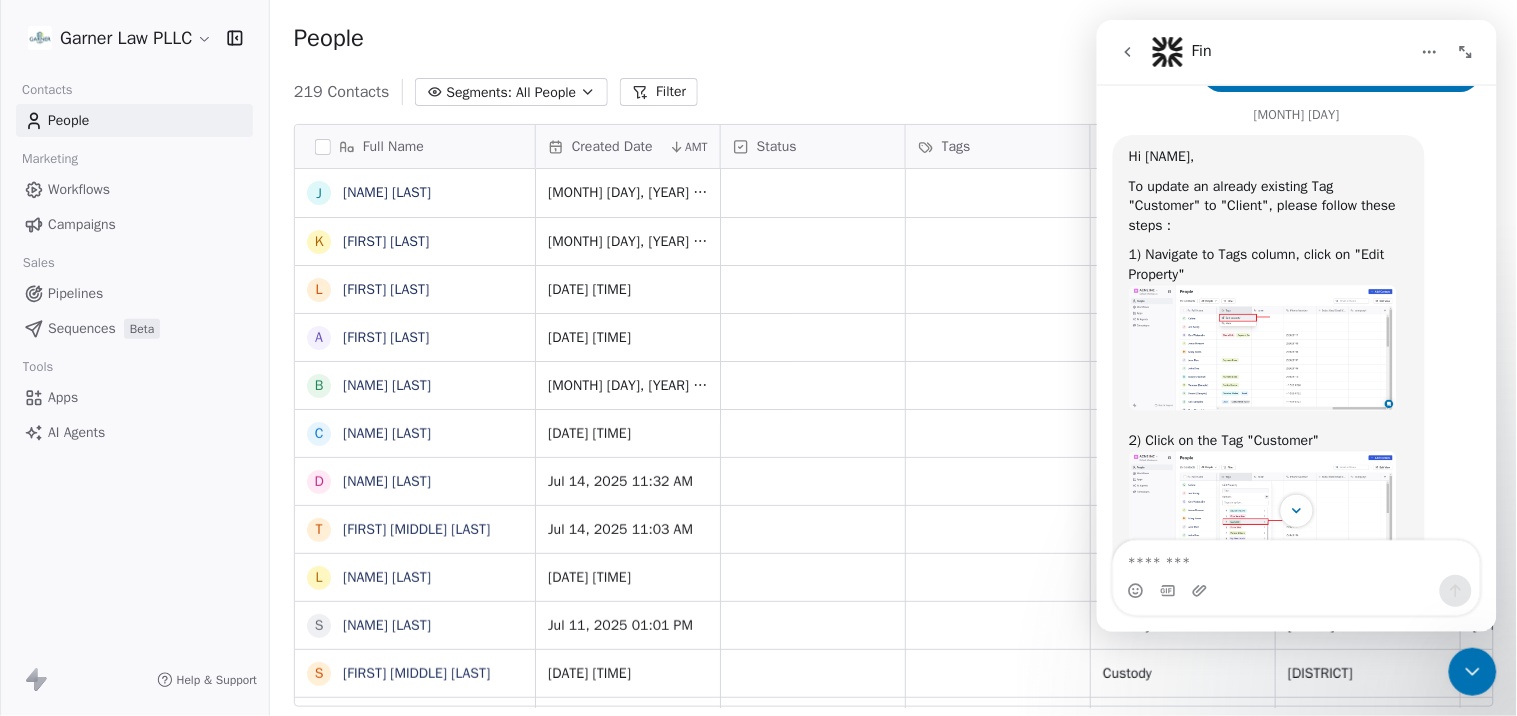 click on "Tags" at bounding box center (956, 147) 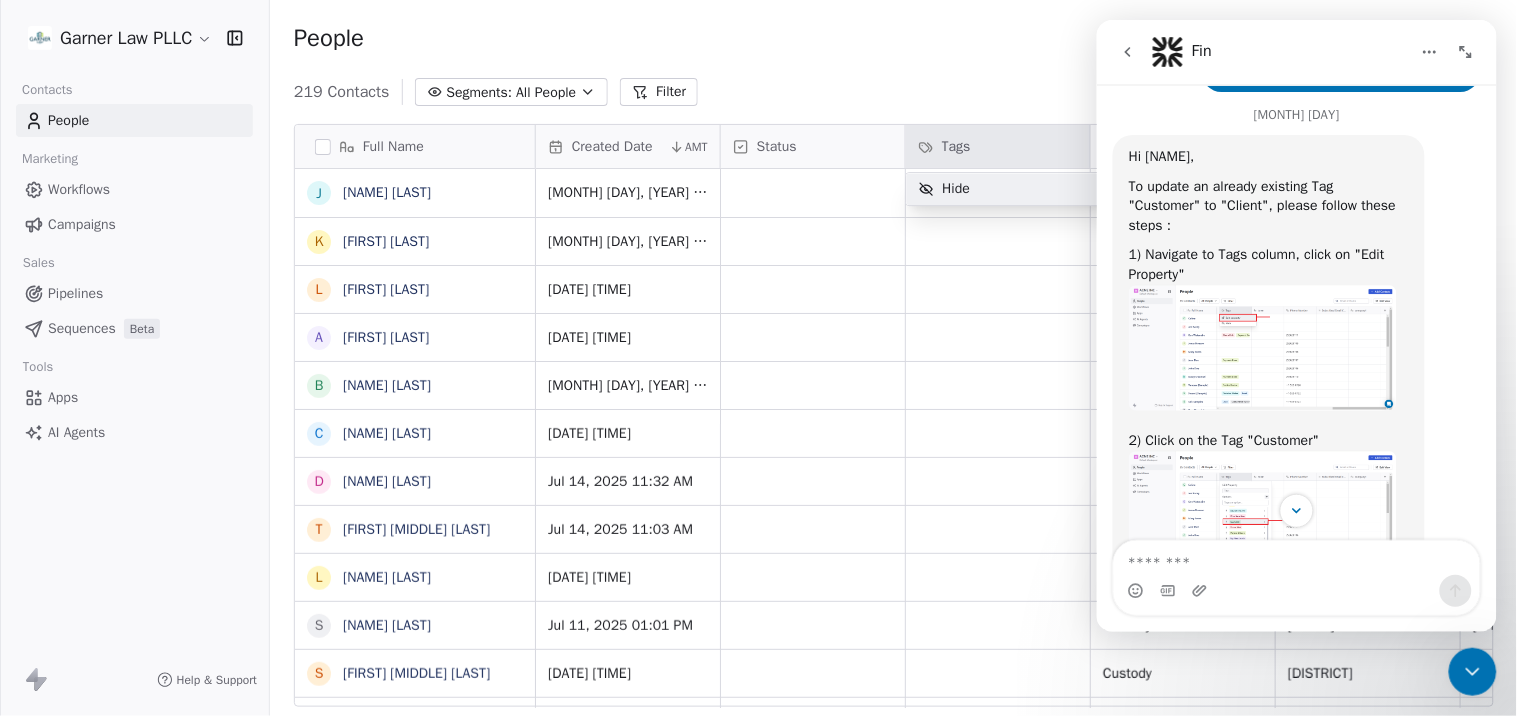 click on "Garner Law PLLC Contacts People Marketing Workflows Campaigns Sales Pipelines Sequences Beta Tools Apps AI Agents Help & Support People  Add Contacts 219 Contacts Segments: All People Filter  Edit View Tag Add to Sequence Full Name J Jossi Scroggins K Kaylin Daigle L Lawrence Clingman A Andrew Parker B Brianna Kirkland C Christine Alston D Devorah Margolin T Terry C. Poindexter L Leonard Grundy S Stacy Williams S Shannon Grover Harris M Mari K Kenji Jasper A Aja Sae-Kung R Robinn Johnson S Sierra Rowland M Marques Banks E Emily Cosme K Ka'Maya Holmes E Edith Johnson N Najah Westbrook S Shirley Crews A Akeem Smith E Edward Blair D Danielle Sharp D Dorothy Felix J Jasmine Hunter C Castillo Miguel W William Toles M Marshall Edwards T Terrance Heard D Dawn Jackson Created Date AMT Status Tags Practice Area Jurisdiction Maryland County Email Phone Number Referral Name Jul 16, 2025 12:11 PM Adoption Maryland Other stxdiva1@yahoo.com (910) 644-4091 Google Jul 16, 2025 12:03 PM Custody Maryland Prince George's Avvo" at bounding box center (758, 358) 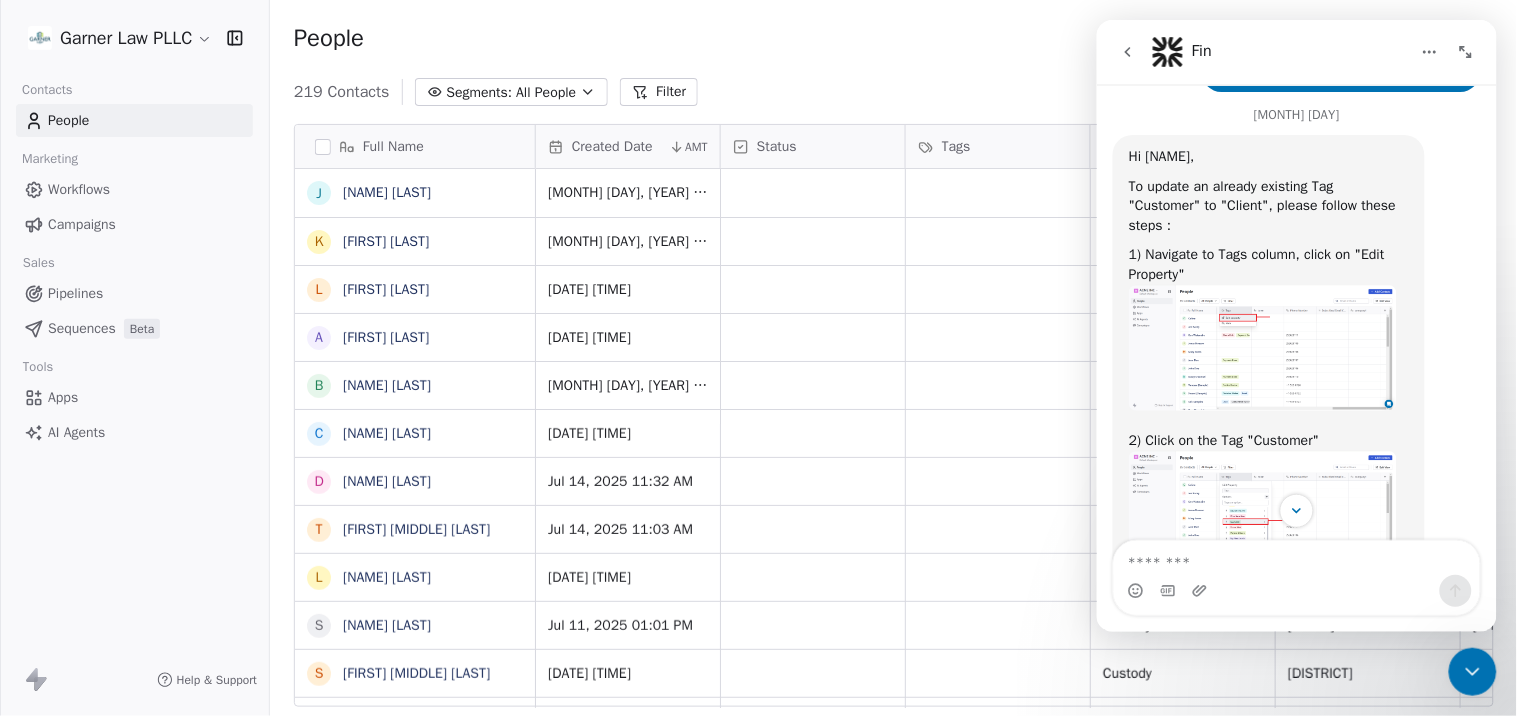 click at bounding box center [1262, 347] 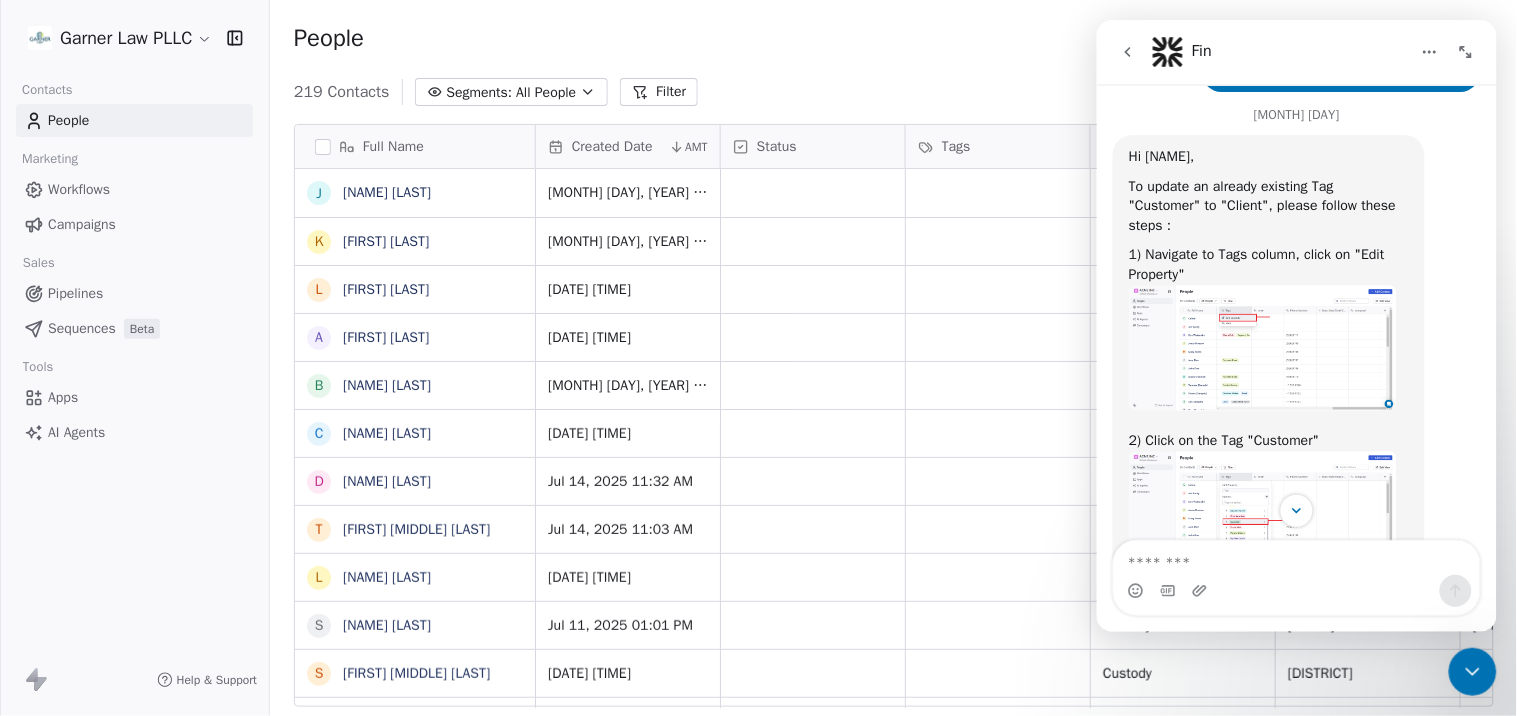 scroll, scrollTop: 0, scrollLeft: 0, axis: both 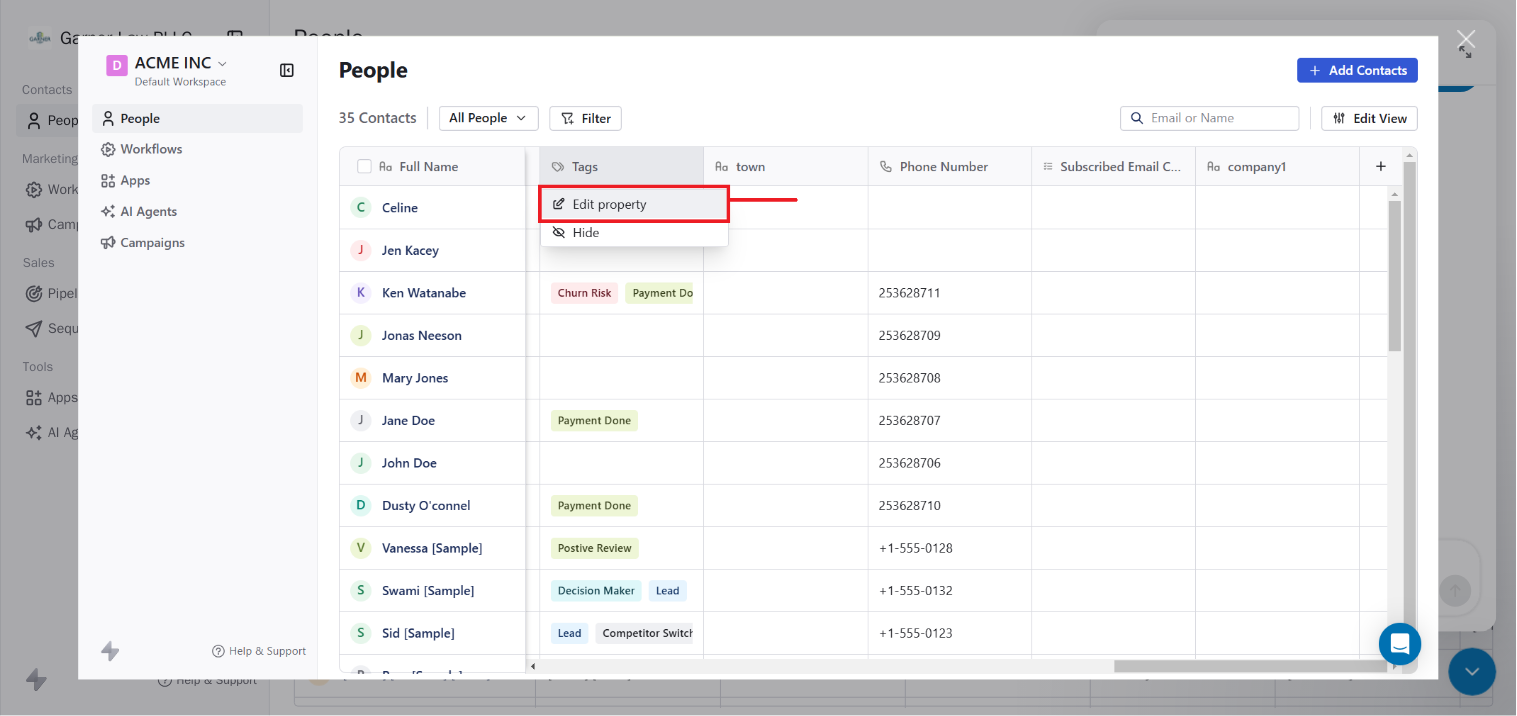 click at bounding box center [1467, 39] 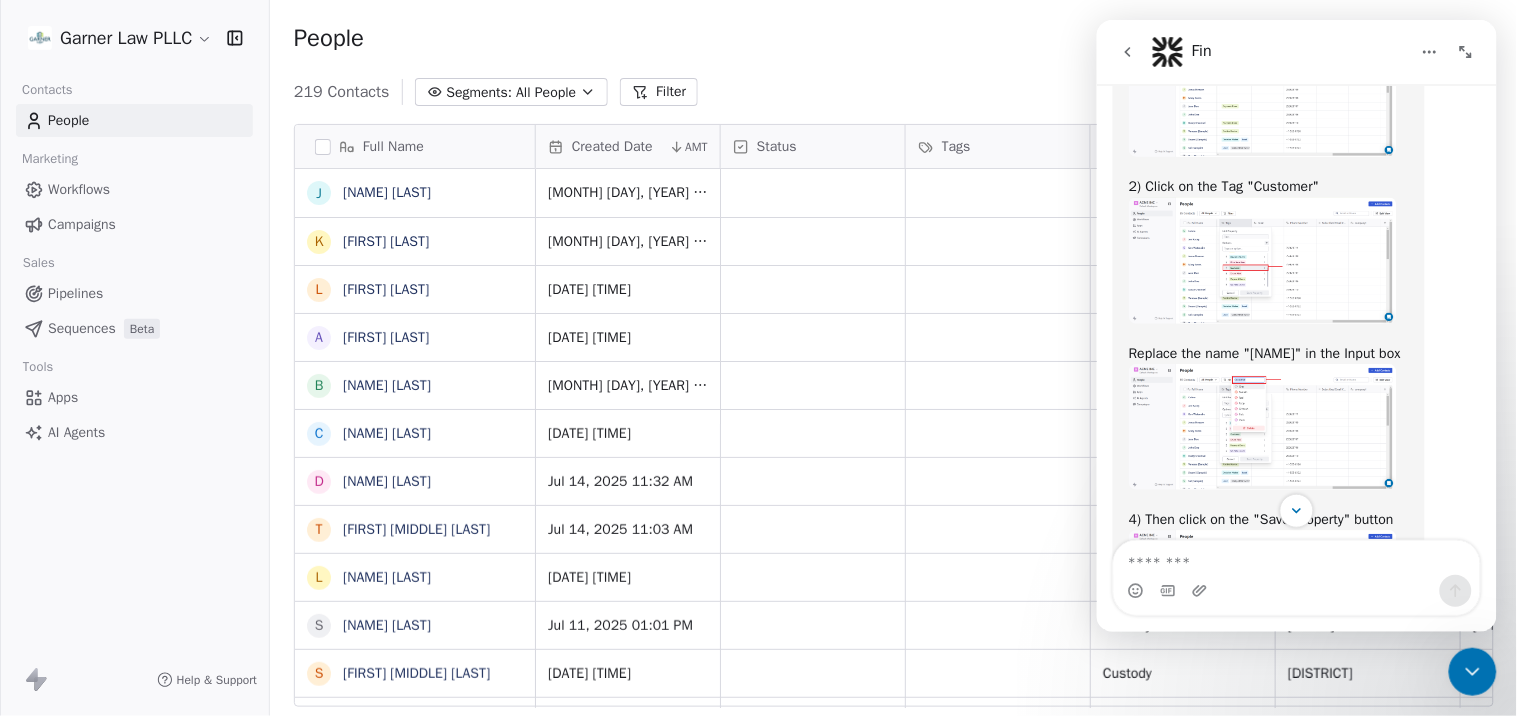 scroll, scrollTop: 3666, scrollLeft: 0, axis: vertical 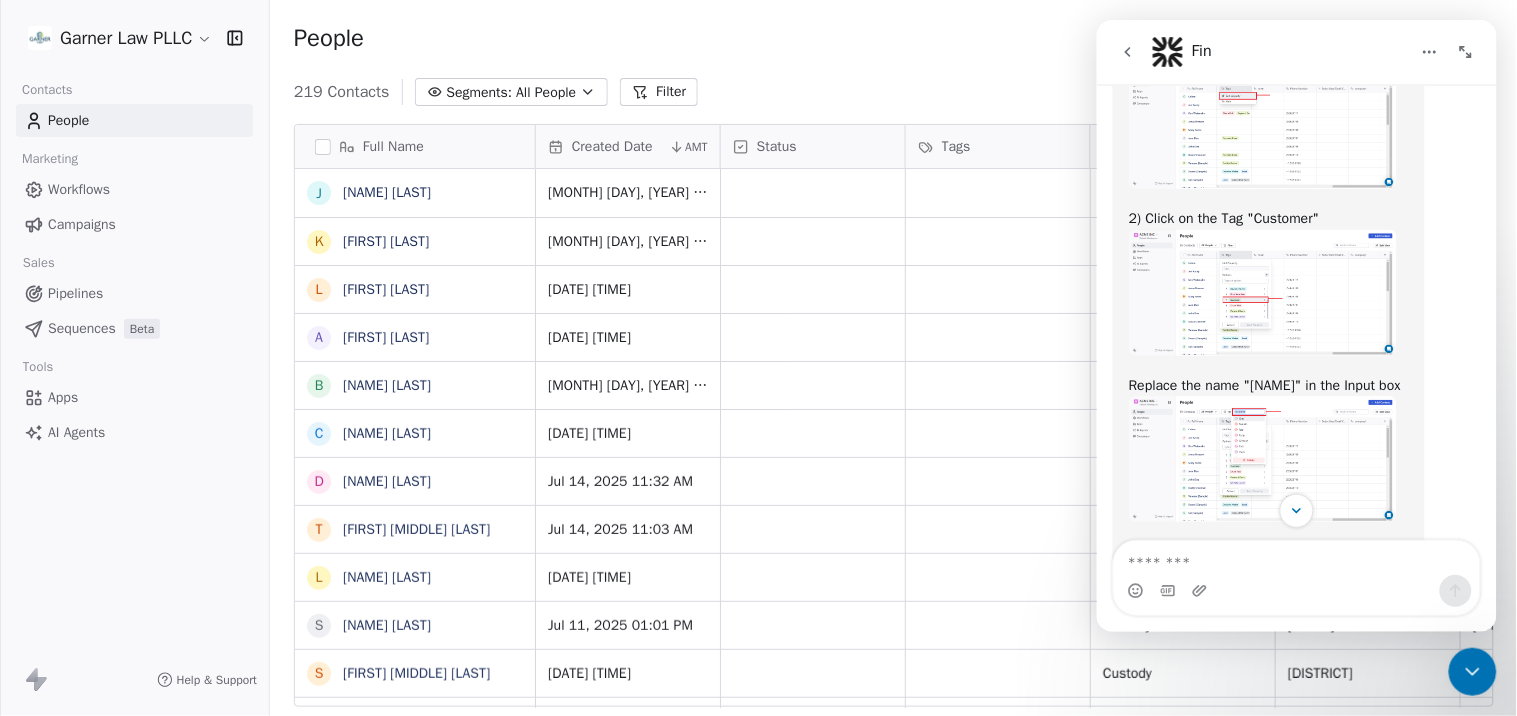 click at bounding box center (1262, 291) 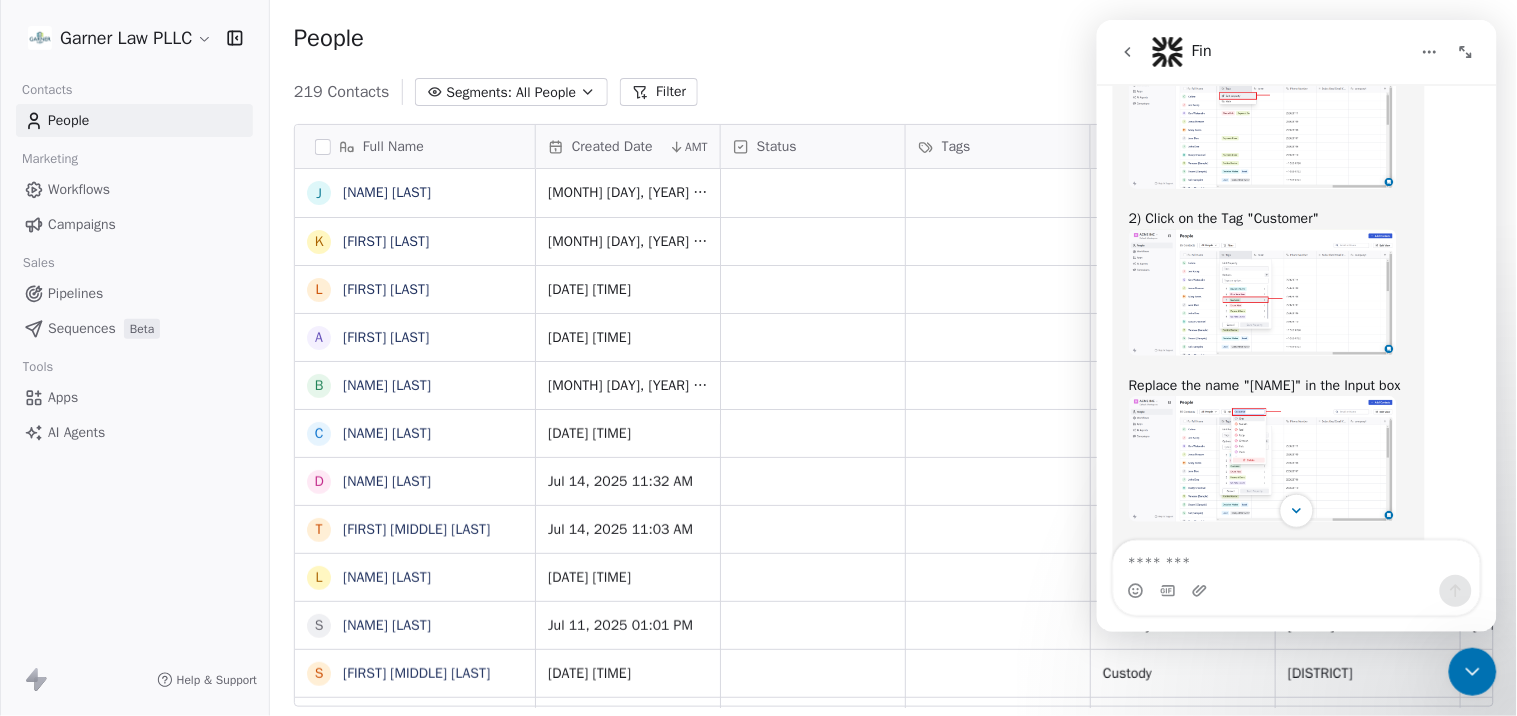 scroll, scrollTop: 0, scrollLeft: 0, axis: both 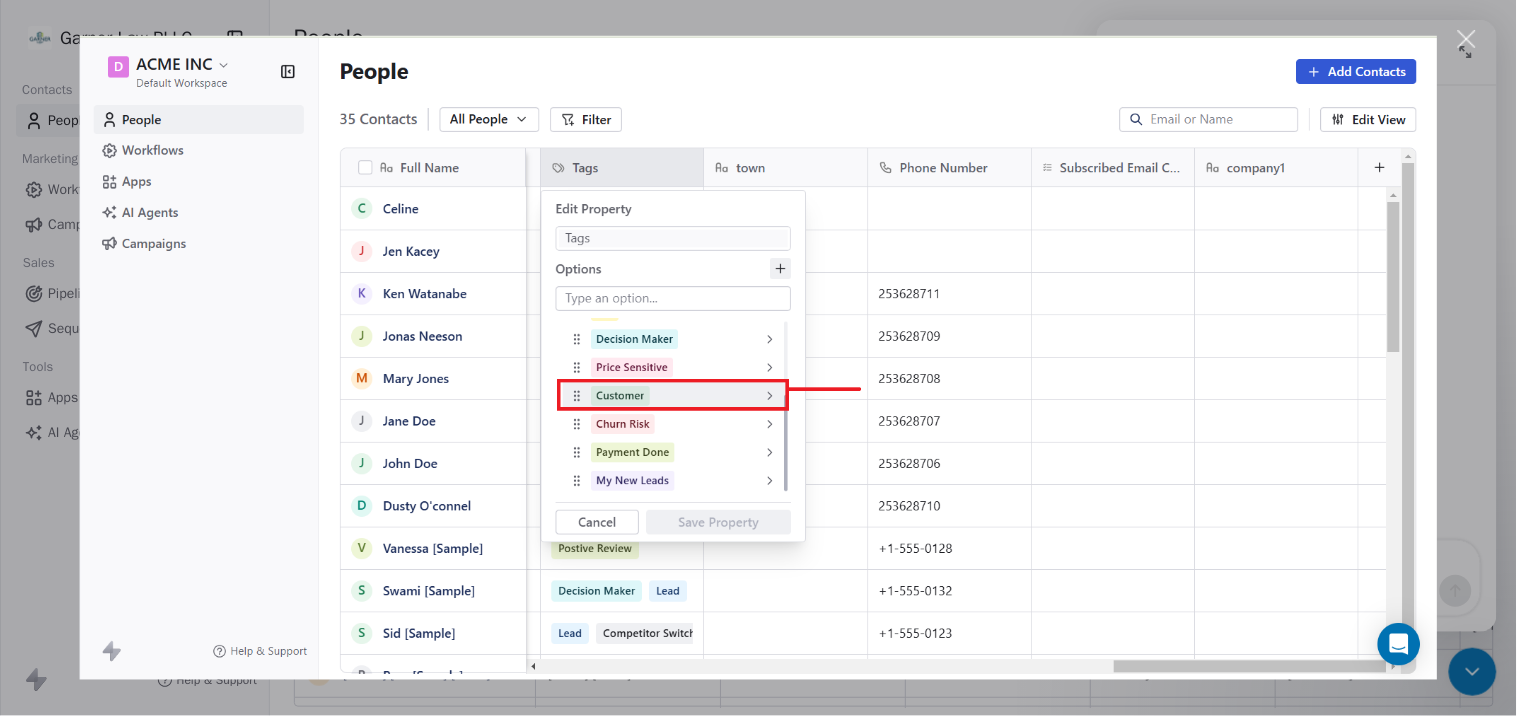 click at bounding box center (758, 358) 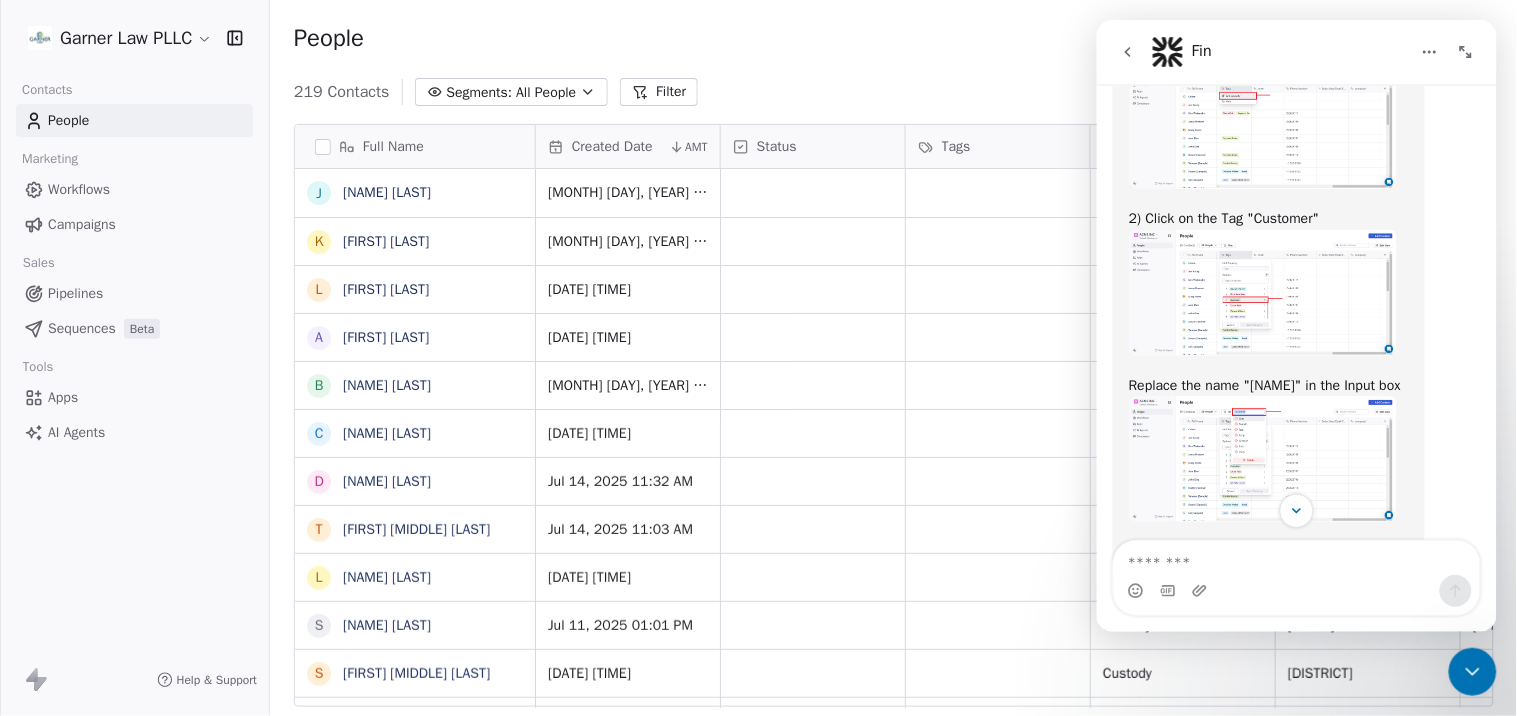 click on "Status" at bounding box center [811, 147] 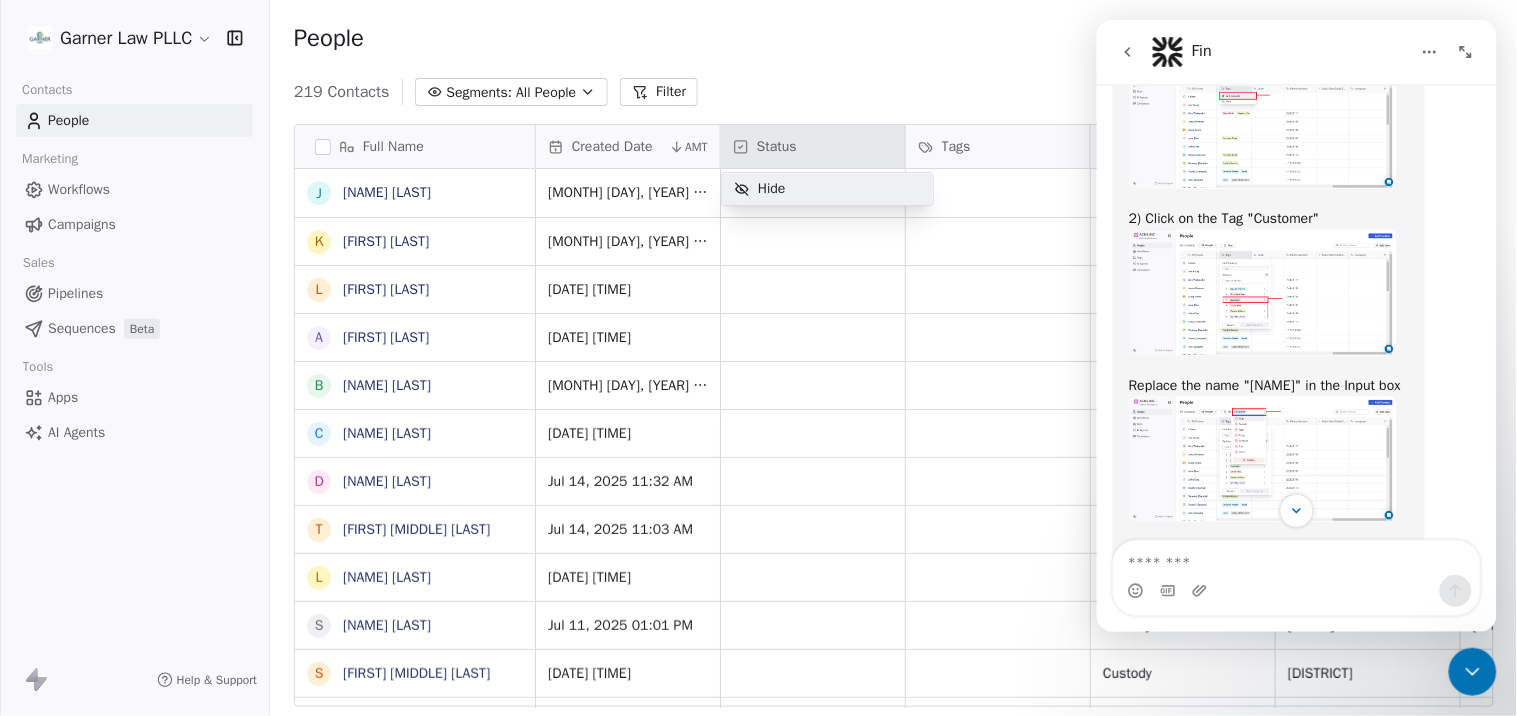 click on "Garner Law PLLC Contacts People Marketing Workflows Campaigns Sales Pipelines Sequences Beta Tools Apps AI Agents Help & Support People  Add Contacts 219 Contacts Segments: All People Filter  Edit View Tag Add to Sequence Full Name J Jossi Scroggins K Kaylin Daigle L Lawrence Clingman A Andrew Parker B Brianna Kirkland C Christine Alston D Devorah Margolin T Terry C. Poindexter L Leonard Grundy S Stacy Williams S Shannon Grover Harris M Mari K Kenji Jasper A Aja Sae-Kung R Robinn Johnson S Sierra Rowland M Marques Banks E Emily Cosme K Ka'Maya Holmes E Edith Johnson N Najah Westbrook S Shirley Crews A Akeem Smith E Edward Blair D Danielle Sharp D Dorothy Felix J Jasmine Hunter C Castillo Miguel W William Toles M Marshall Edwards T Terrance Heard D Dawn Jackson Created Date AMT Status Tags Practice Area Jurisdiction Maryland County Email Phone Number Referral Name Jul 16, 2025 12:11 PM Adoption Maryland Other stxdiva1@yahoo.com (910) 644-4091 Google Jul 16, 2025 12:03 PM Custody Maryland Prince George's Avvo" at bounding box center (758, 358) 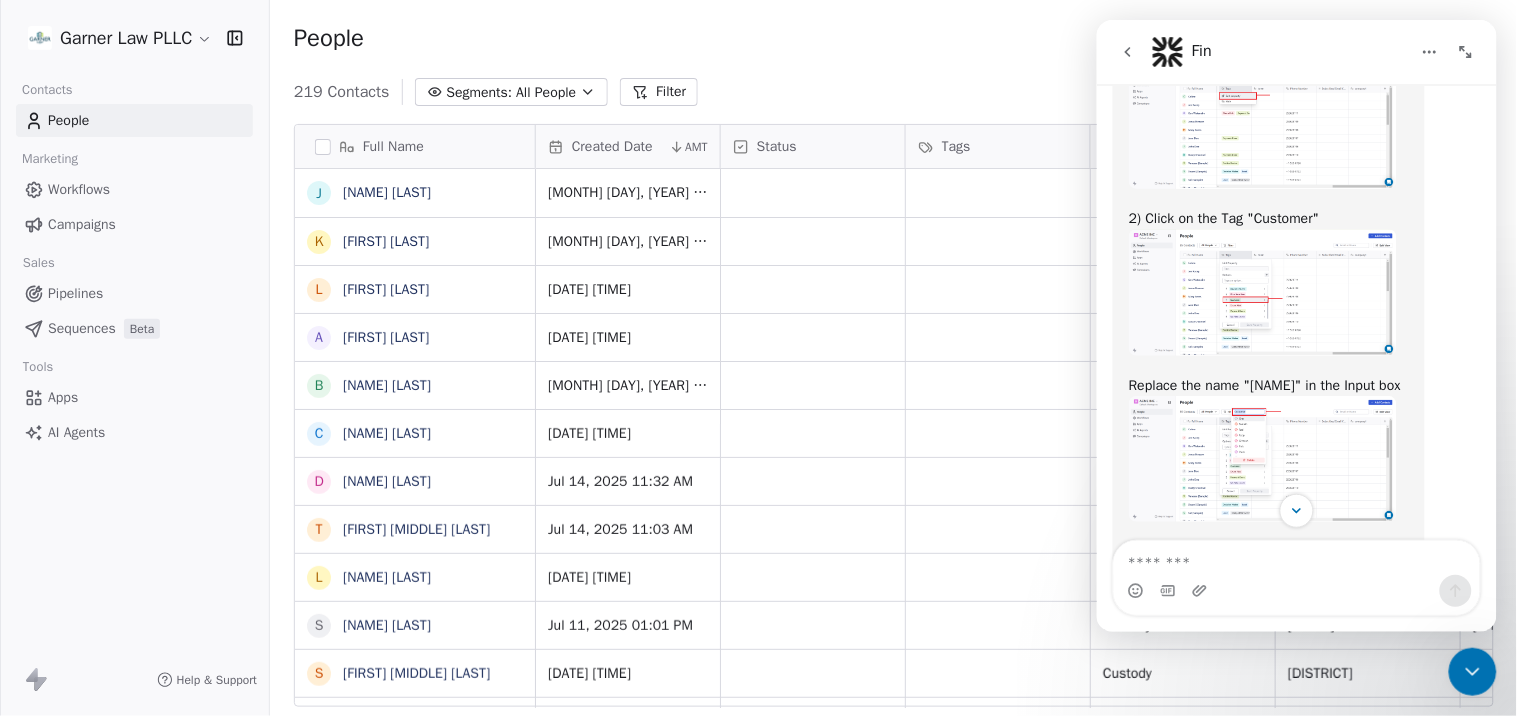 click on "Tags" at bounding box center [956, 147] 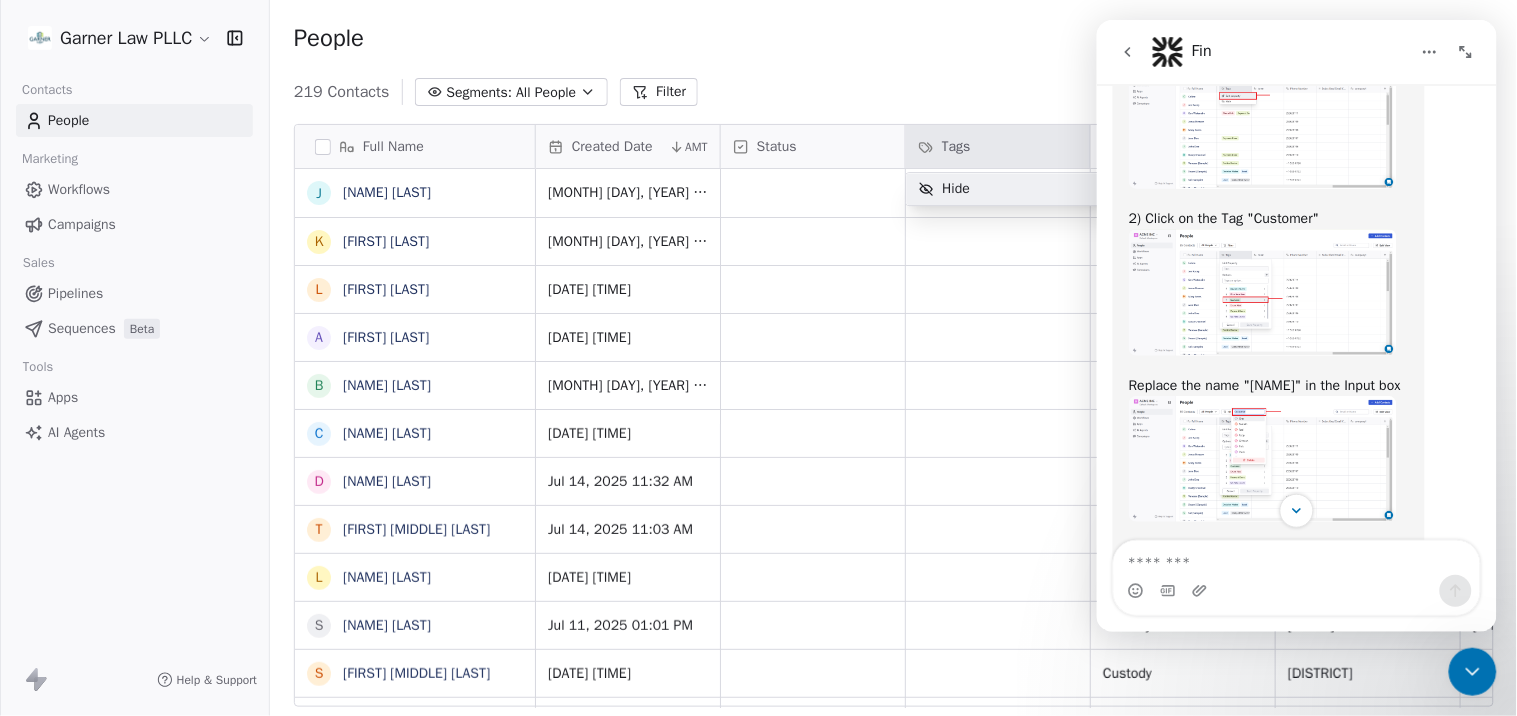 click on "Garner Law PLLC Contacts People Marketing Workflows Campaigns Sales Pipelines Sequences Beta Tools Apps AI Agents Help & Support People  Add Contacts 219 Contacts Segments: All People Filter  Edit View Tag Add to Sequence Full Name J Jossi Scroggins K Kaylin Daigle L Lawrence Clingman A Andrew Parker B Brianna Kirkland C Christine Alston D Devorah Margolin T Terry C. Poindexter L Leonard Grundy S Stacy Williams S Shannon Grover Harris M Mari K Kenji Jasper A Aja Sae-Kung R Robinn Johnson S Sierra Rowland M Marques Banks E Emily Cosme K Ka'Maya Holmes E Edith Johnson N Najah Westbrook S Shirley Crews A Akeem Smith E Edward Blair D Danielle Sharp D Dorothy Felix J Jasmine Hunter C Castillo Miguel W William Toles M Marshall Edwards T Terrance Heard D Dawn Jackson Created Date AMT Status Tags Practice Area Jurisdiction Maryland County Email Phone Number Referral Name Jul 16, 2025 12:11 PM Adoption Maryland Other stxdiva1@yahoo.com (910) 644-4091 Google Jul 16, 2025 12:03 PM Custody Maryland Prince George's Avvo" at bounding box center (758, 358) 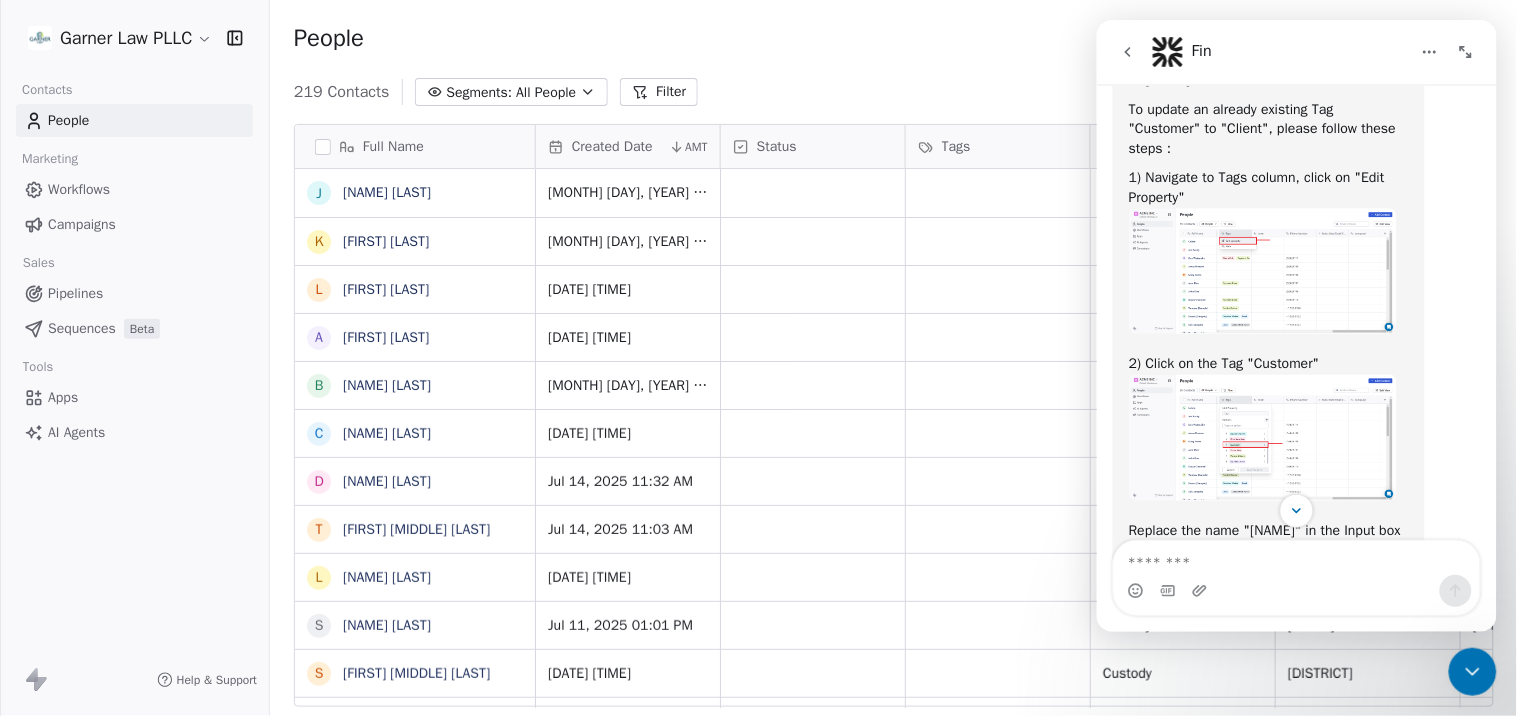 scroll, scrollTop: 3555, scrollLeft: 0, axis: vertical 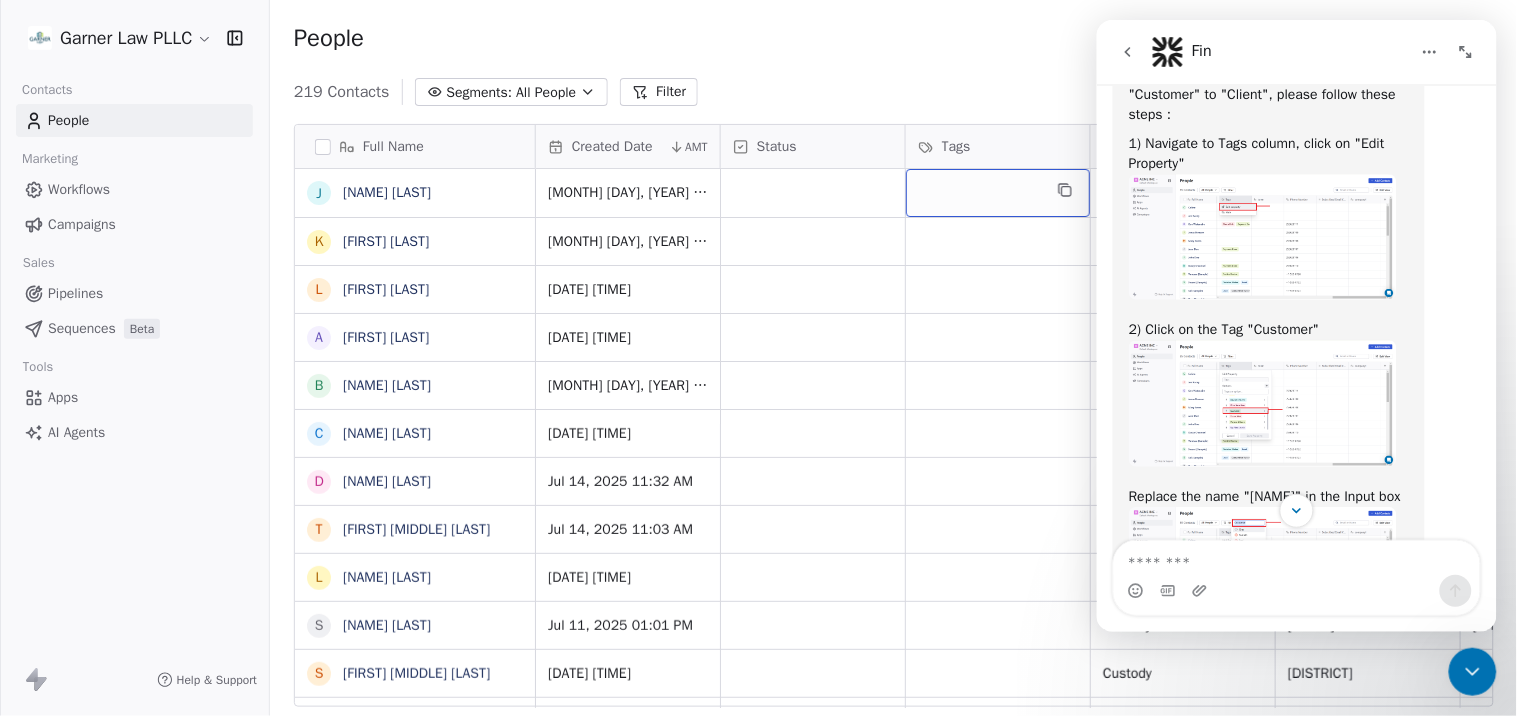 click at bounding box center (998, 193) 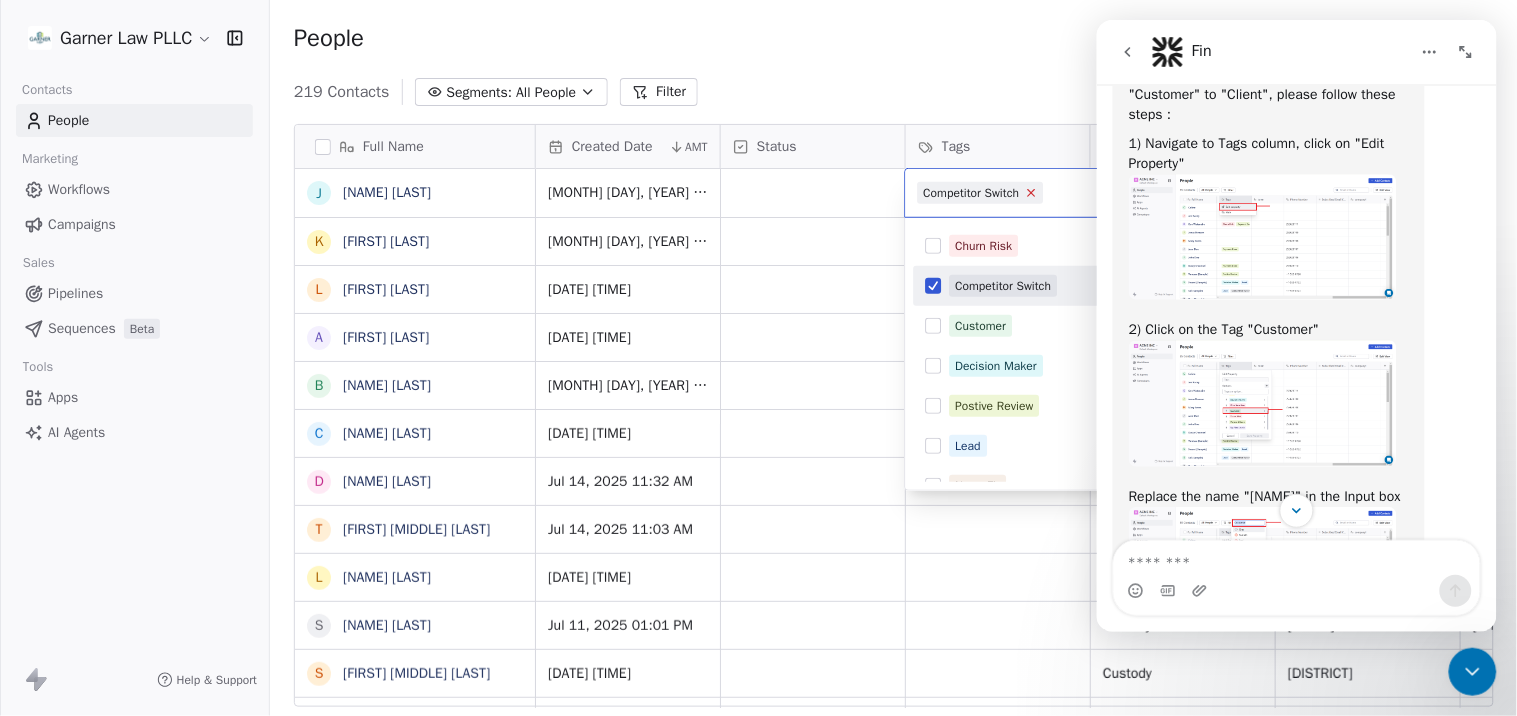 click 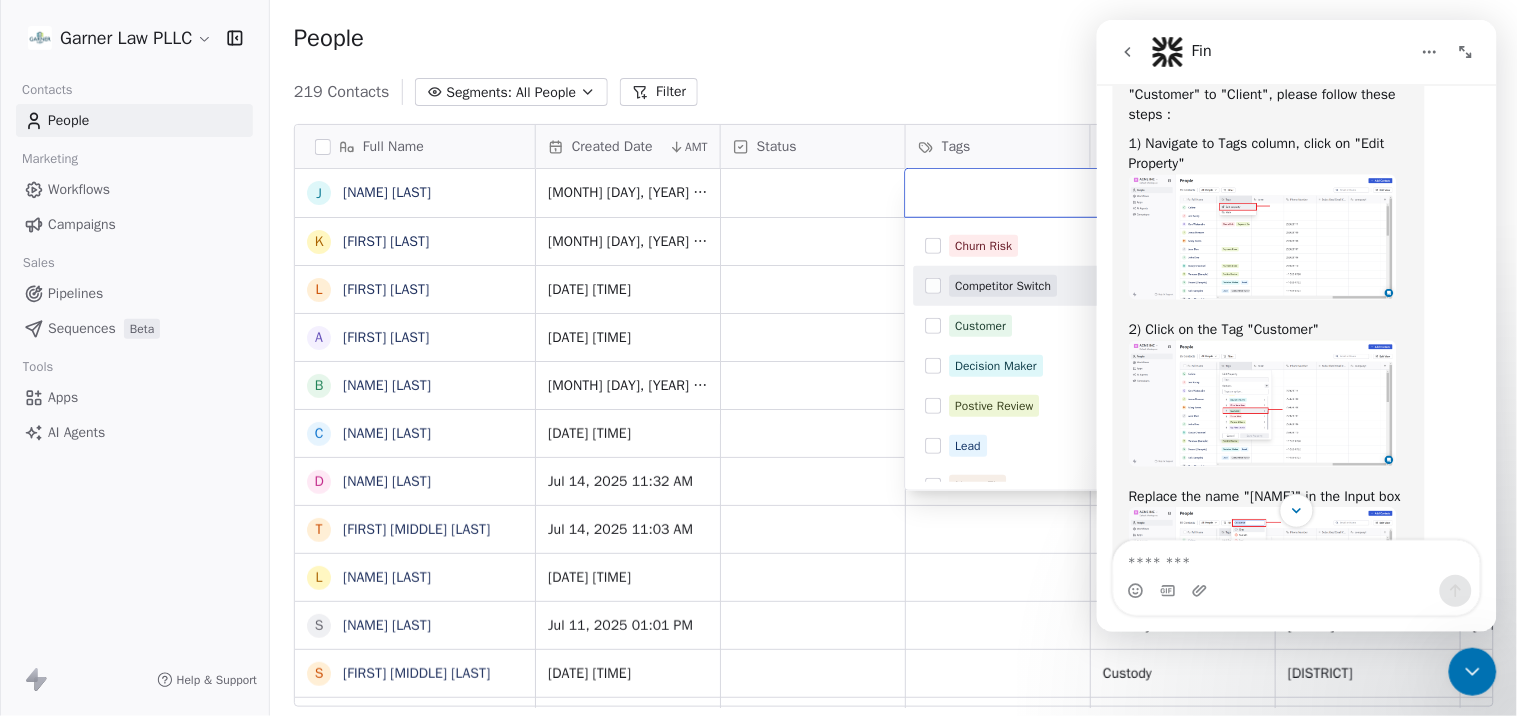 click on "Garner Law PLLC Contacts People Marketing Workflows Campaigns Sales Pipelines Sequences Beta Tools Apps AI Agents Help & Support People  Add Contacts 219 Contacts Segments: All People Filter  Edit View Tag Add to Sequence Full Name J Jossi Scroggins K Kaylin Daigle L Lawrence Clingman A Andrew Parker B Brianna Kirkland C Christine Alston D Devorah Margolin T Terry C. Poindexter L Leonard Grundy S Stacy Williams S Shannon Grover Harris M Mari K Kenji Jasper A Aja Sae-Kung R Robinn Johnson S Sierra Rowland M Marques Banks E Emily Cosme K Ka'Maya Holmes E Edith Johnson N Najah Westbrook S Shirley Crews A Akeem Smith E Edward Blair D Danielle Sharp D Dorothy Felix J Jasmine Hunter C Castillo Miguel W William Toles M Marshall Edwards T Terrance Heard D Dawn Jackson Created Date AMT Status Tags Practice Area Jurisdiction Maryland County Email Phone Number Referral Name Jul 16, 2025 12:11 PM Adoption Maryland Other stxdiva1@yahoo.com (910) 644-4091 Google Jul 16, 2025 12:03 PM Custody Maryland Prince George's Avvo" at bounding box center (758, 358) 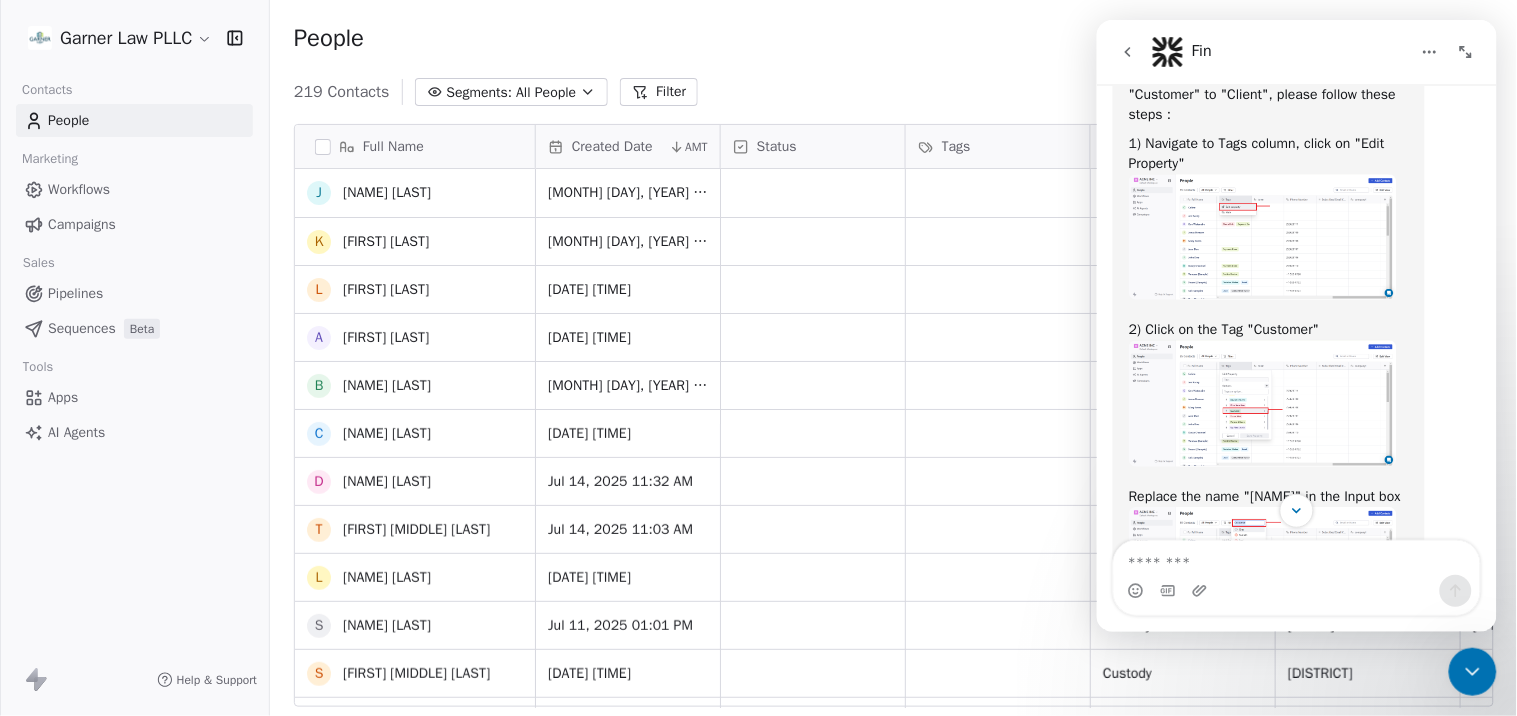 scroll, scrollTop: 777, scrollLeft: 0, axis: vertical 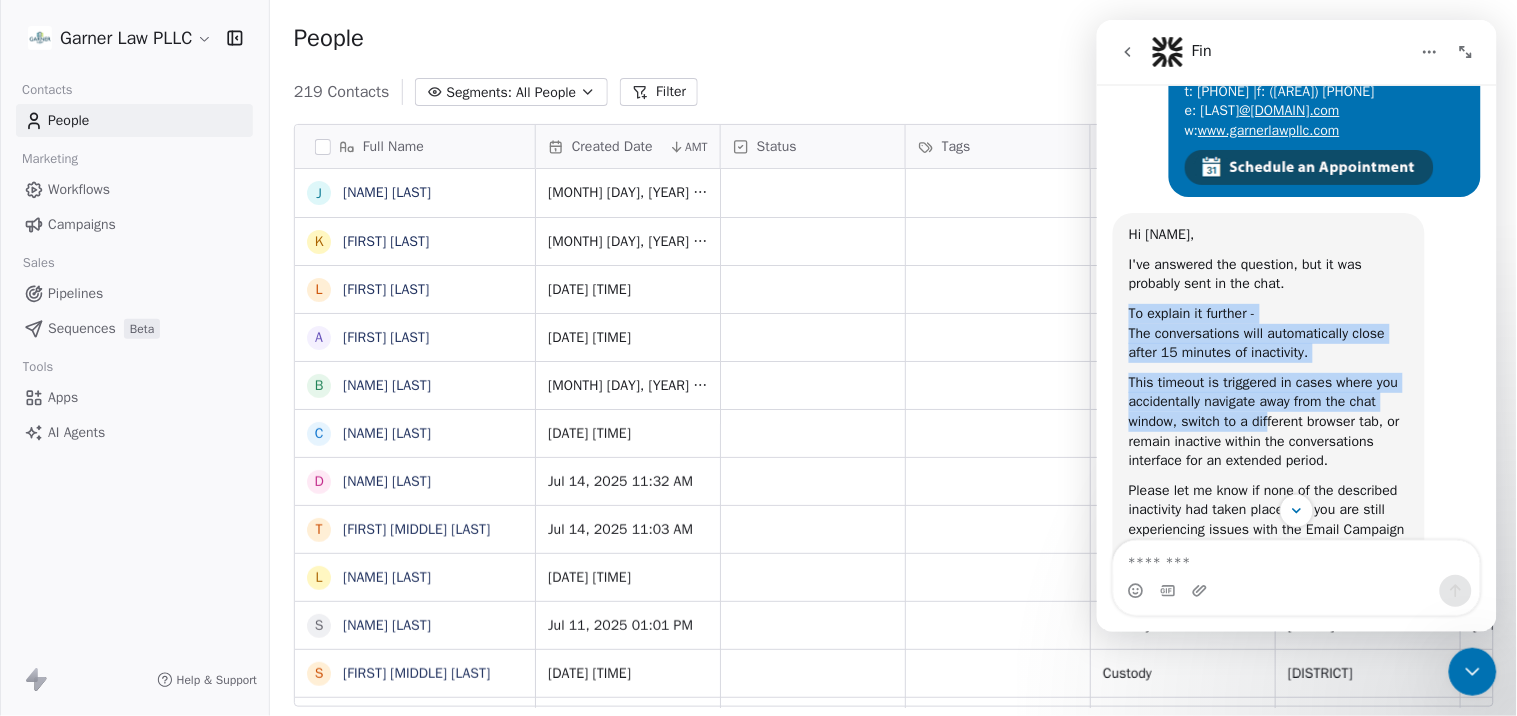 drag, startPoint x: 1231, startPoint y: 310, endPoint x: 1270, endPoint y: 412, distance: 109.201645 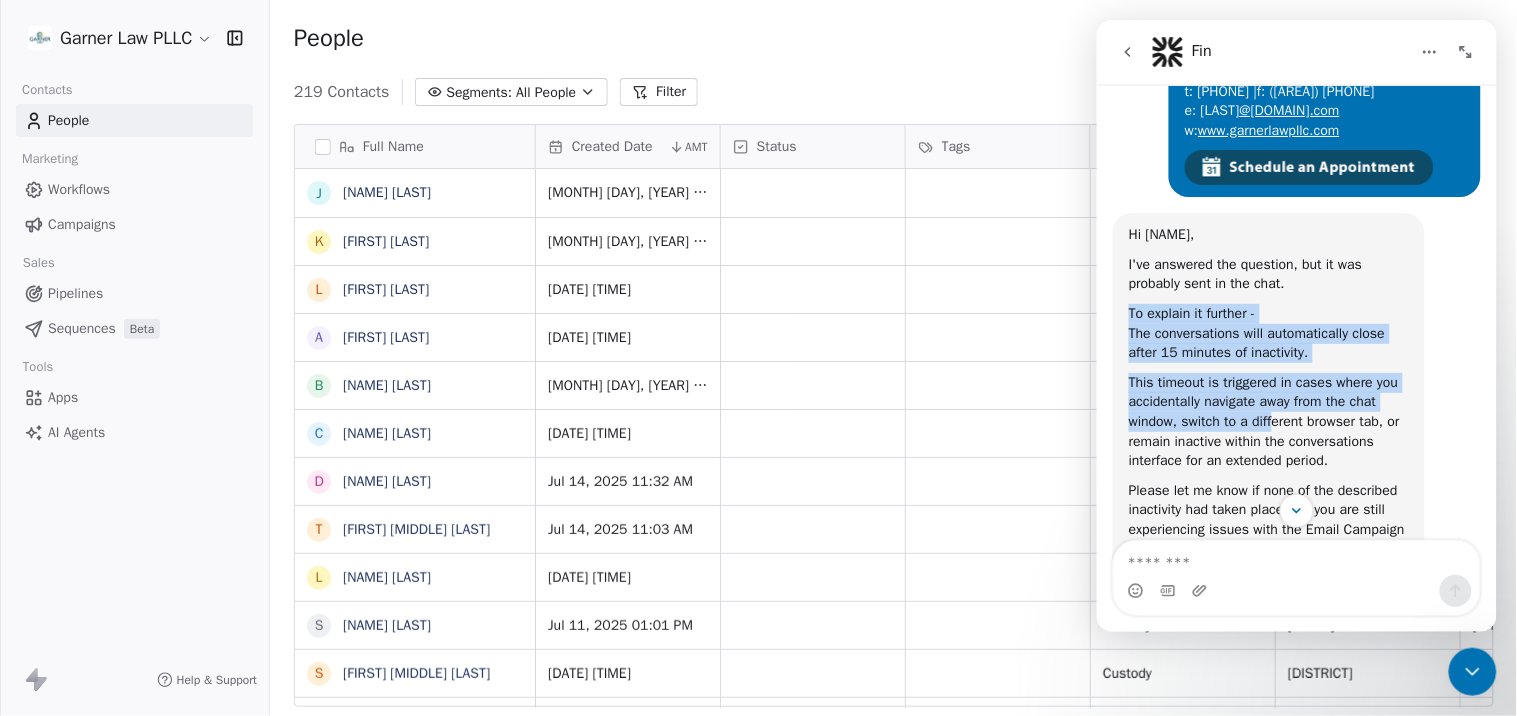 drag, startPoint x: 1237, startPoint y: 296, endPoint x: 1274, endPoint y: 424, distance: 133.24039 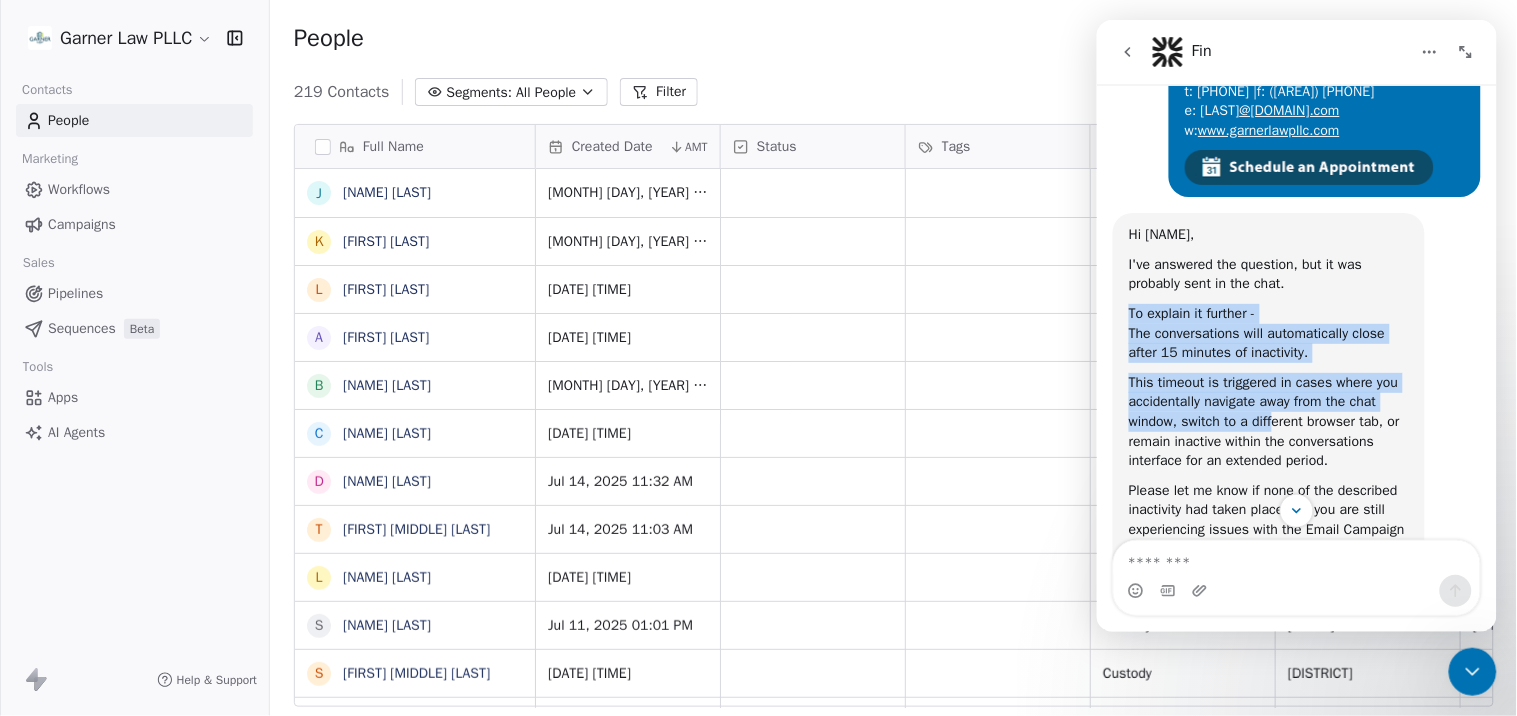 click on "This timeout is triggered in cases where you accidentally navigate away from the chat window, switch to a different browser tab, or remain inactive within the conversations interface for an extended period." at bounding box center [1268, 421] 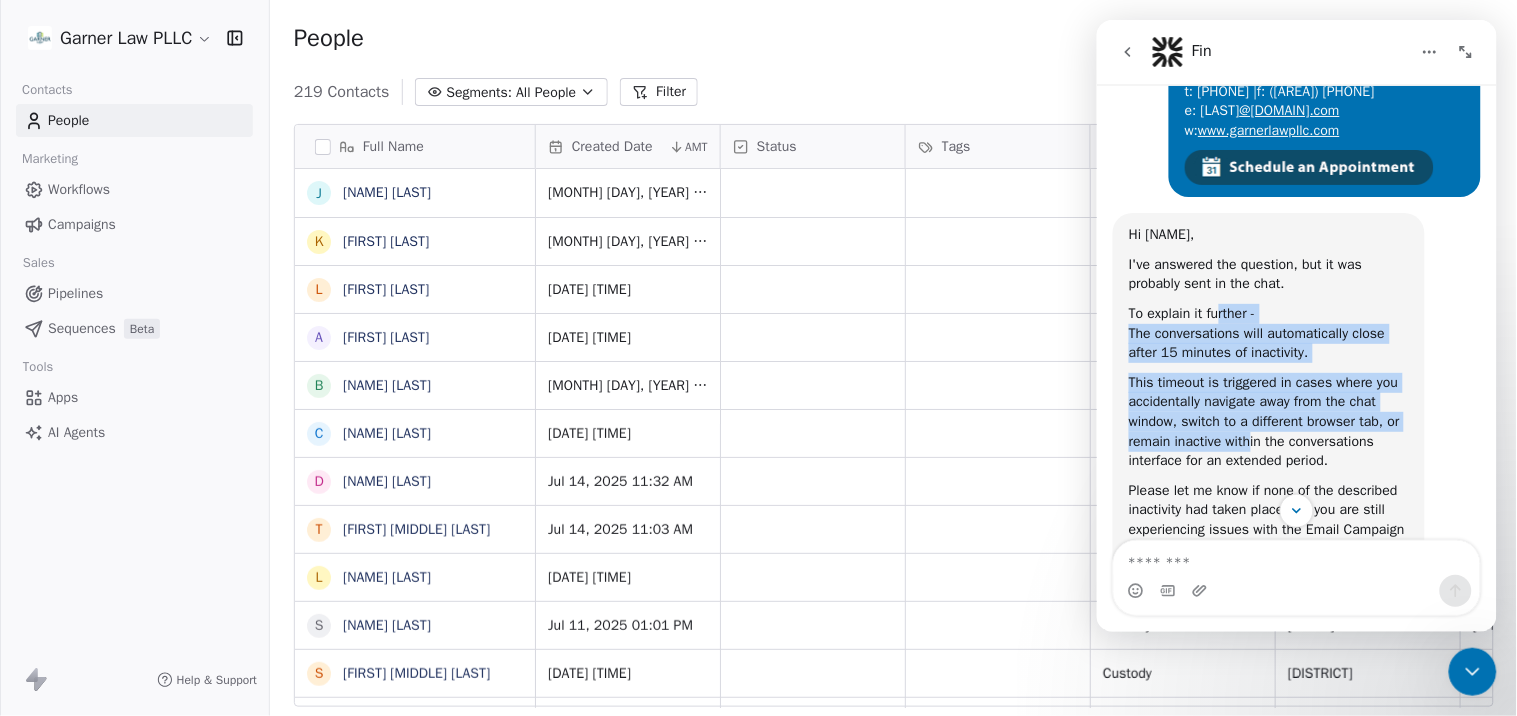 drag, startPoint x: 1216, startPoint y: 306, endPoint x: 1250, endPoint y: 433, distance: 131.47243 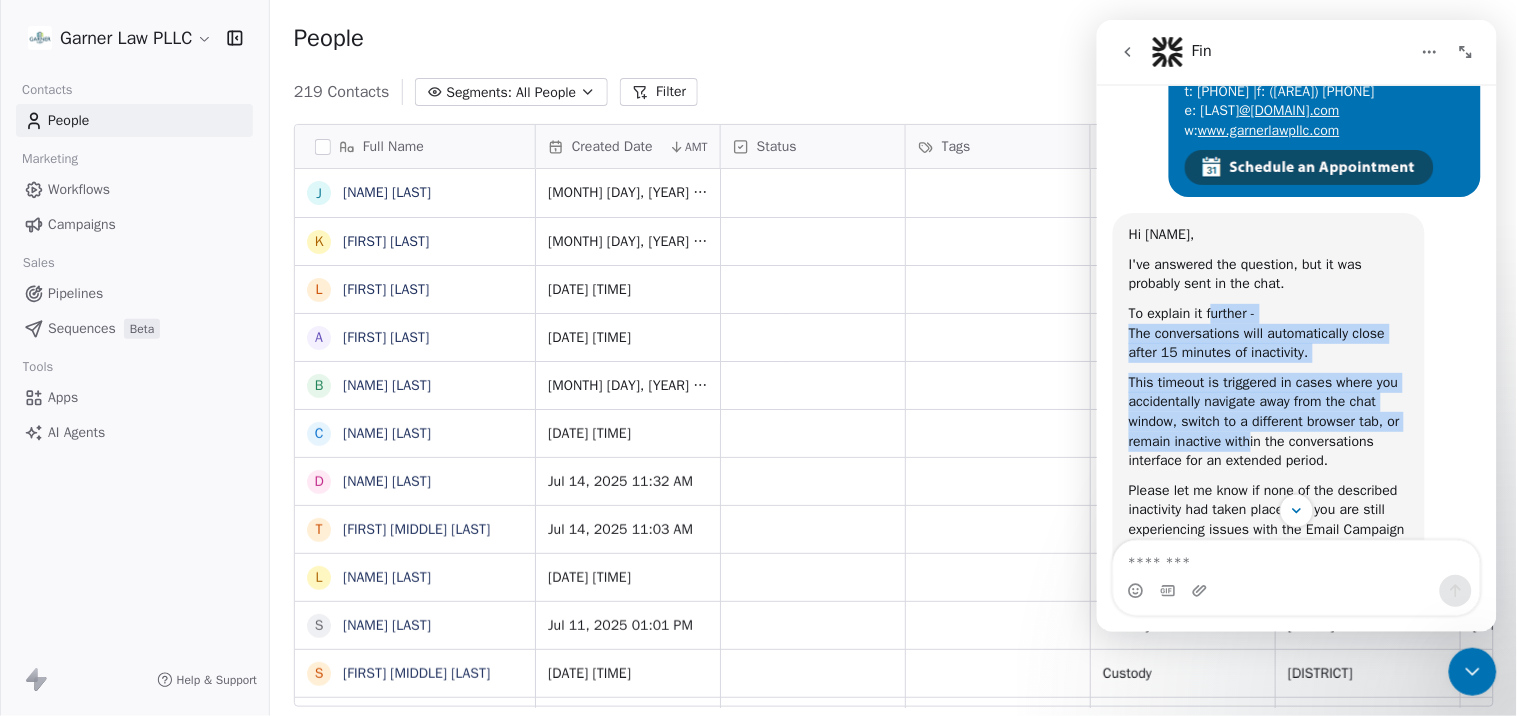 drag, startPoint x: 1212, startPoint y: 307, endPoint x: 1249, endPoint y: 433, distance: 131.32022 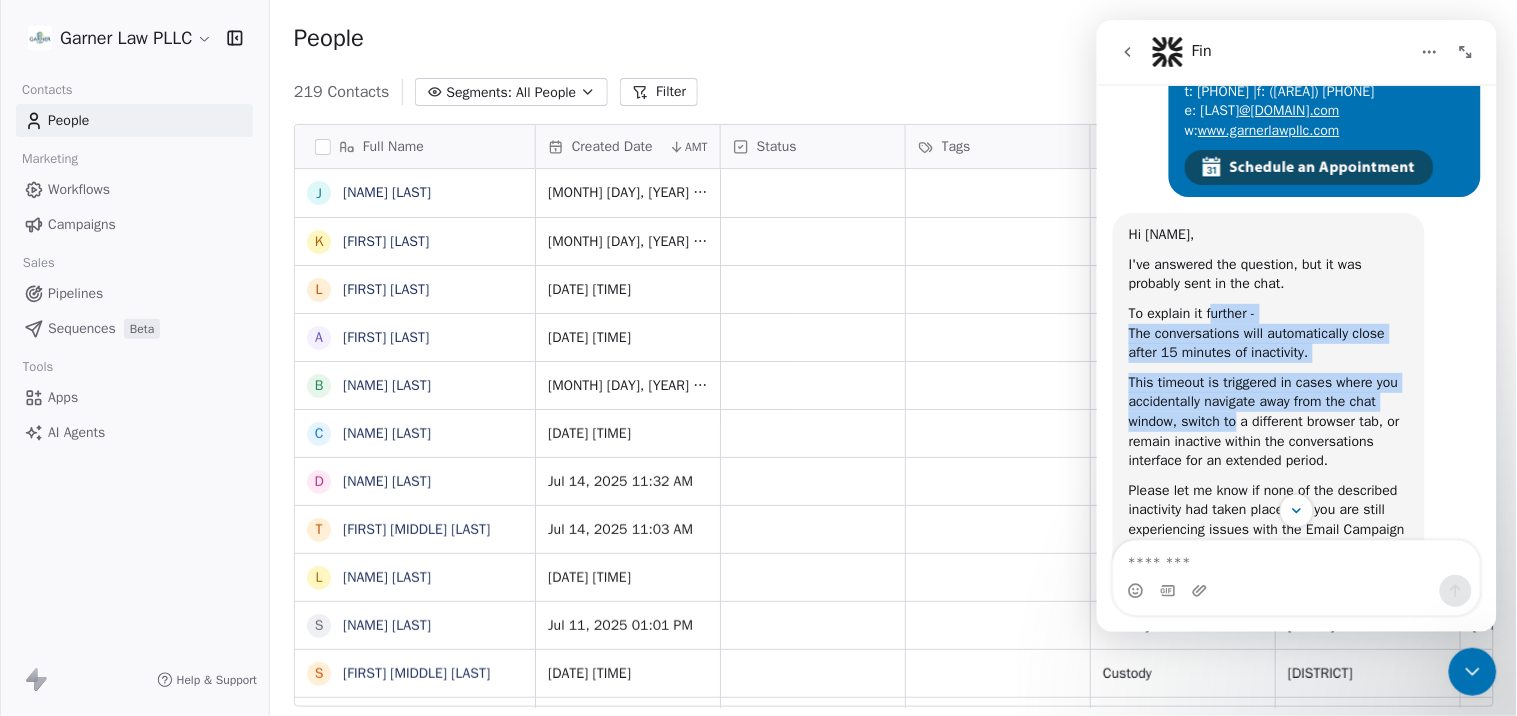 drag, startPoint x: 1210, startPoint y: 314, endPoint x: 1236, endPoint y: 427, distance: 115.952576 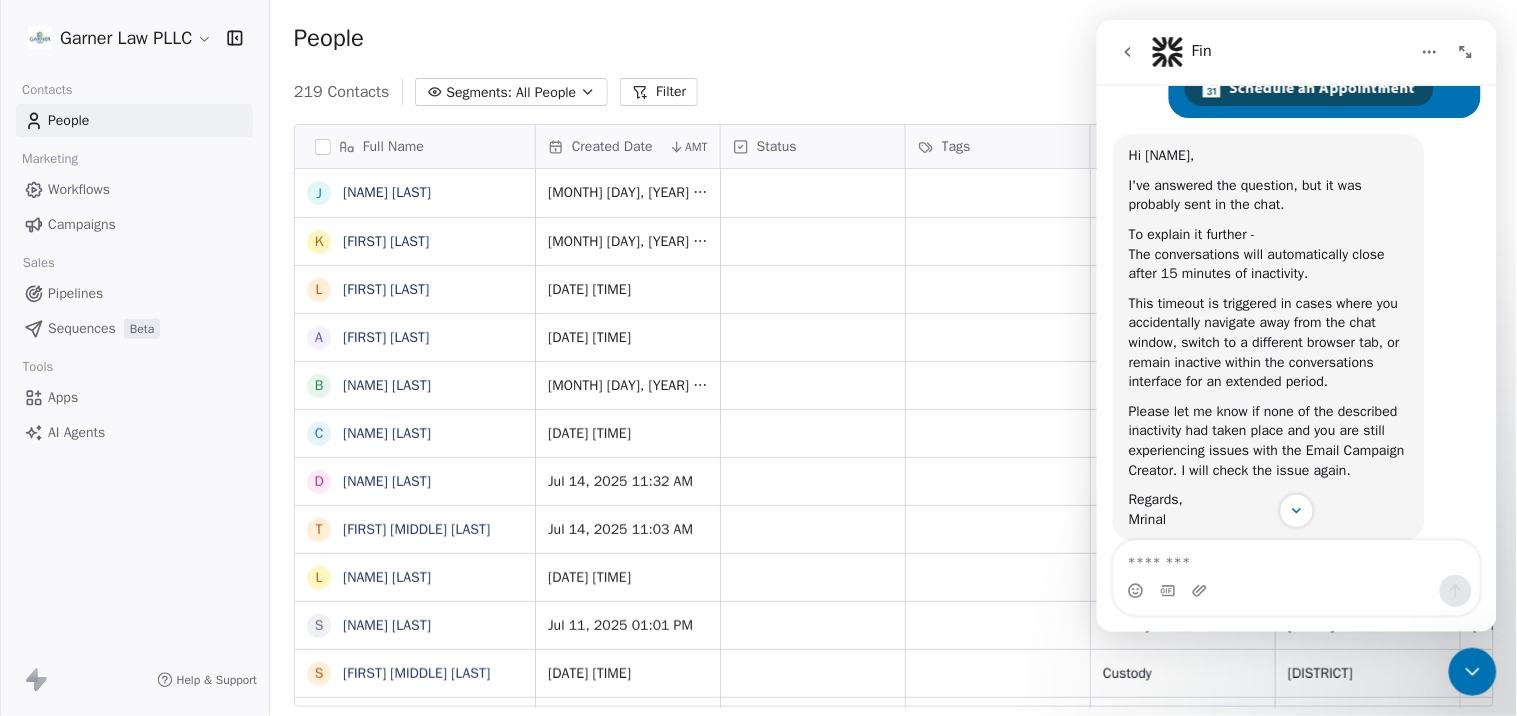 scroll, scrollTop: 1555, scrollLeft: 0, axis: vertical 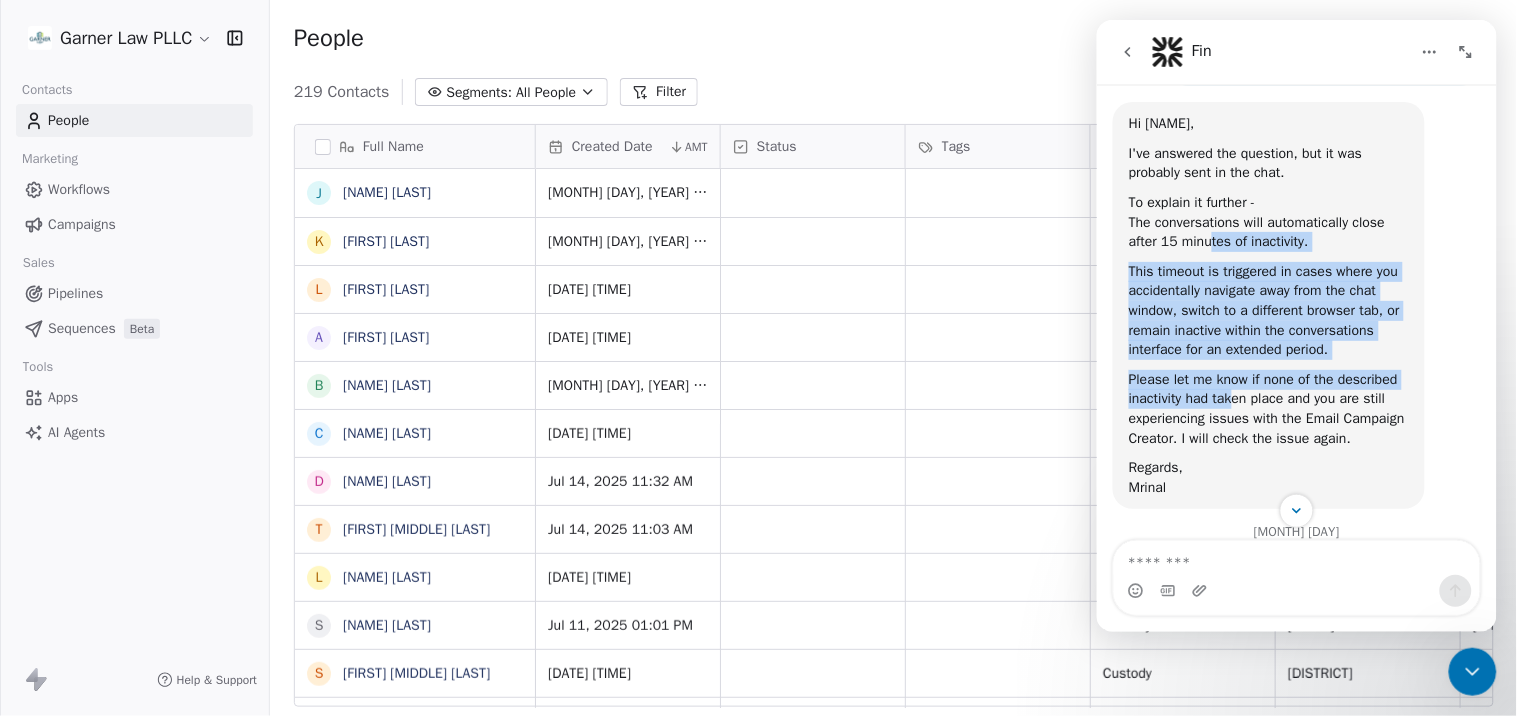 drag, startPoint x: 1208, startPoint y: 245, endPoint x: 1234, endPoint y: 405, distance: 162.09874 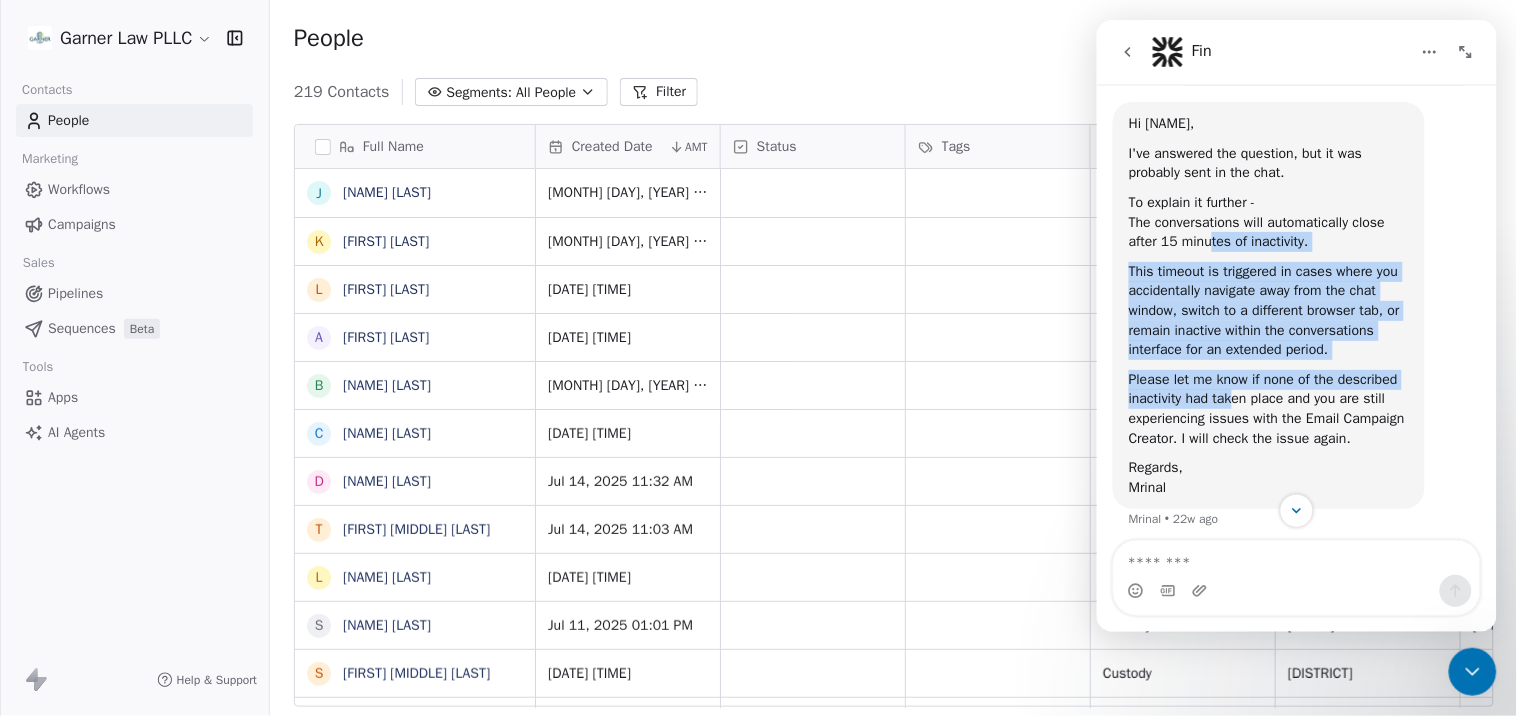 click on "Please let me know if none of the described inactivity had taken place and you are still experiencing issues with the Email Campaign Creator. I will check the issue again." at bounding box center (1268, 408) 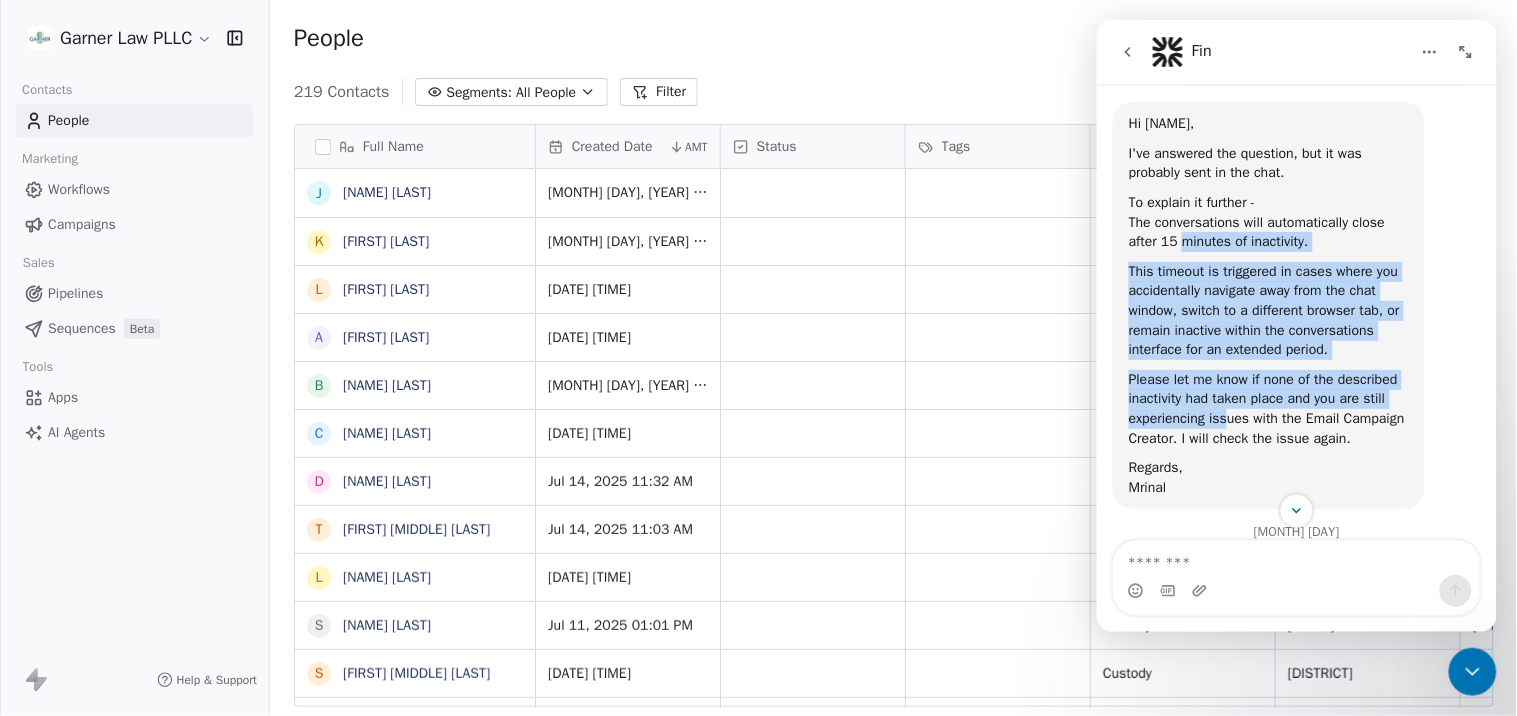 drag, startPoint x: 1178, startPoint y: 235, endPoint x: 1229, endPoint y: 413, distance: 185.1621 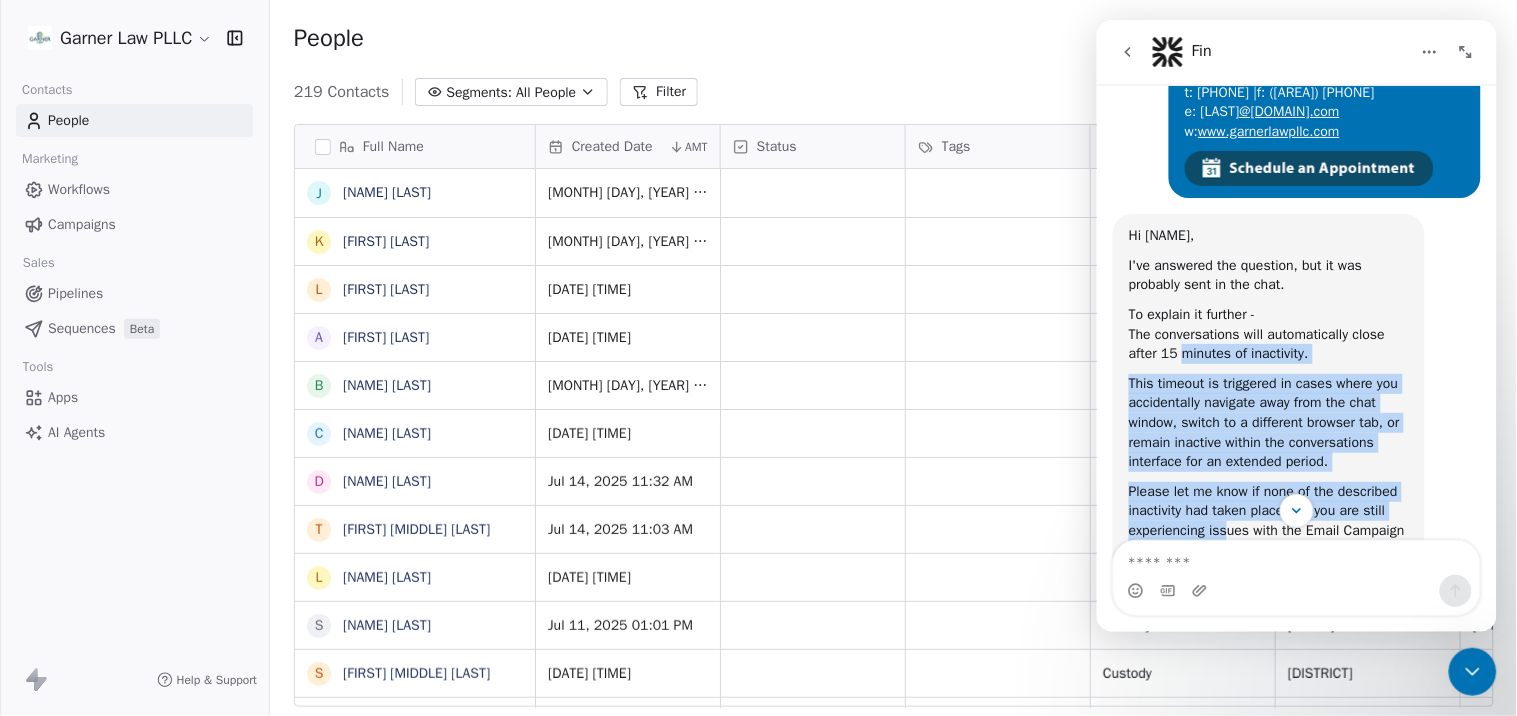 scroll, scrollTop: 1444, scrollLeft: 0, axis: vertical 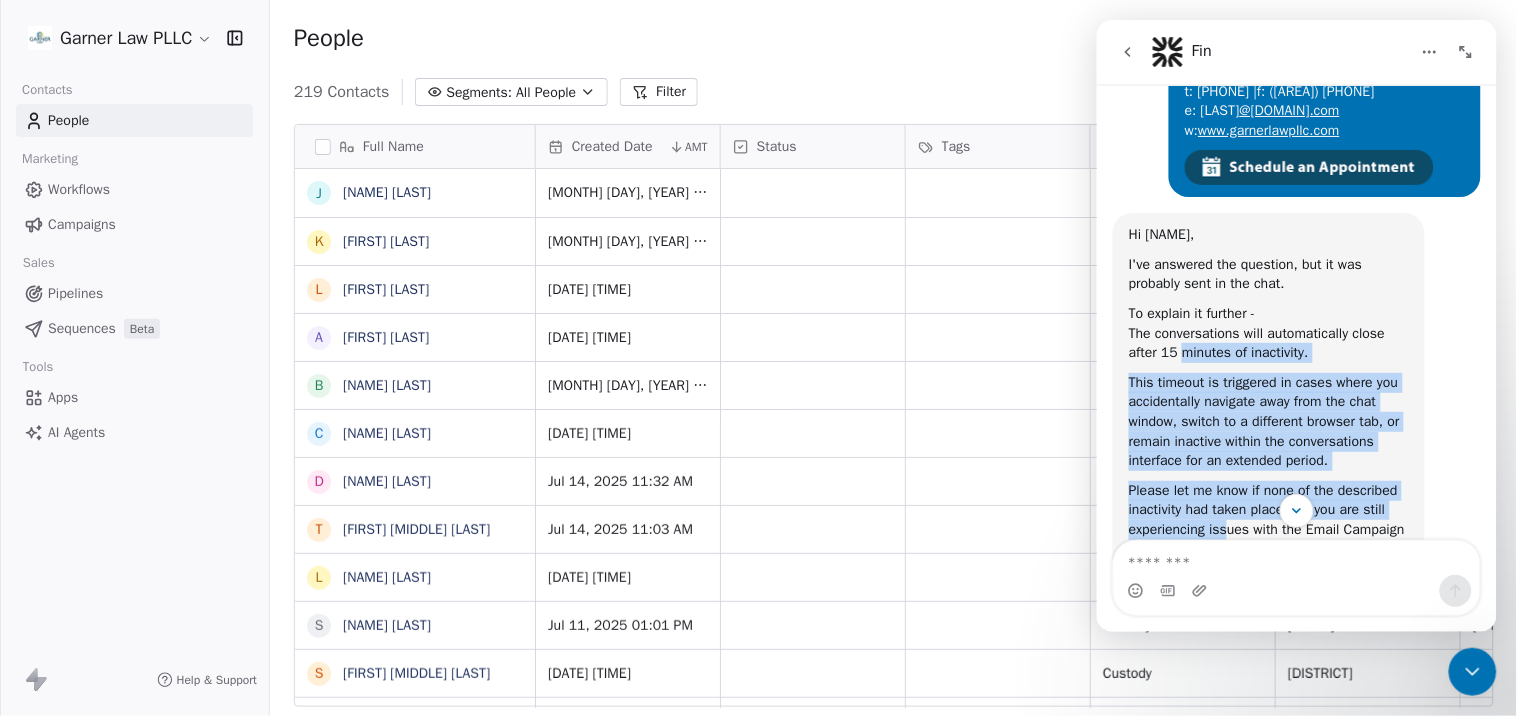 click on "The conversations will automatically close after 15 minutes of inactivity." at bounding box center [1268, 342] 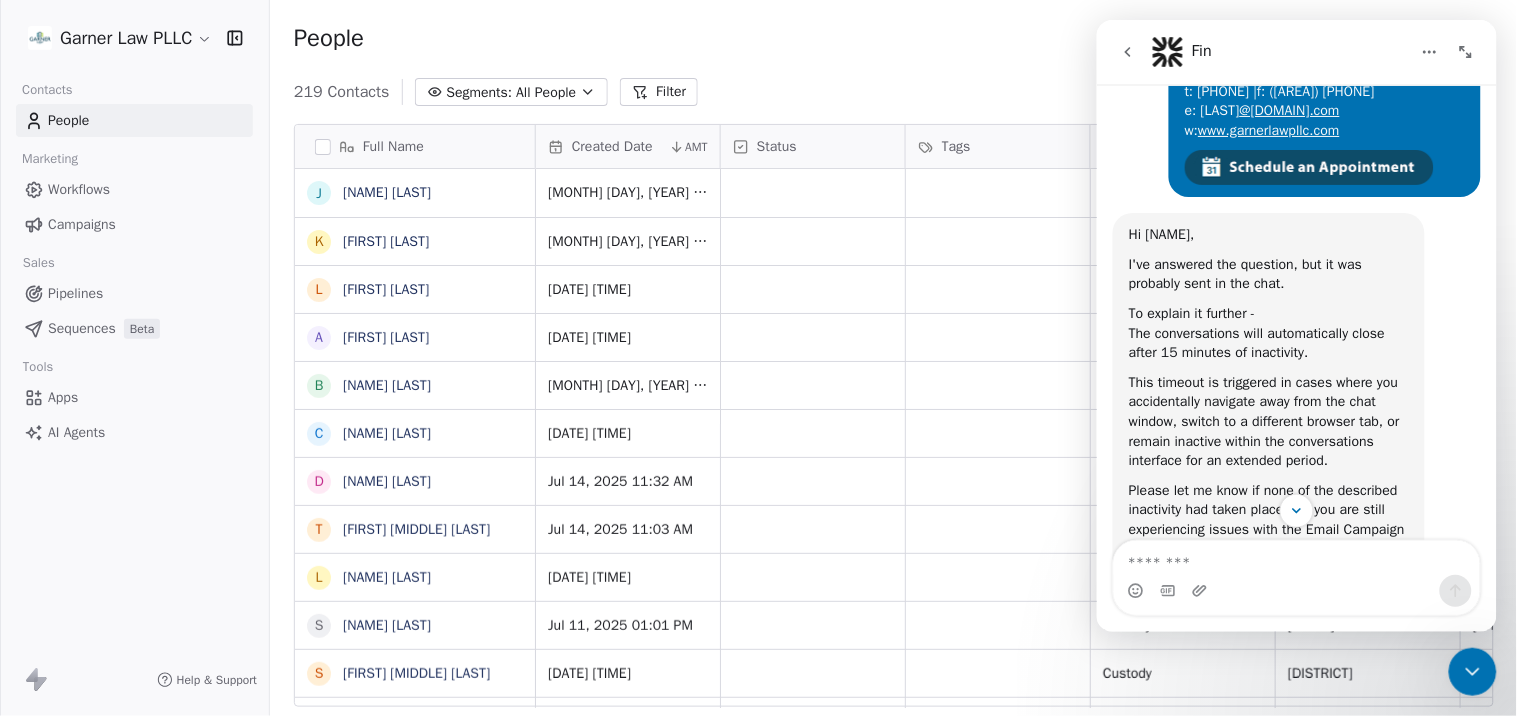 click on "The conversations will automatically close after 15 minutes of inactivity." at bounding box center [1268, 342] 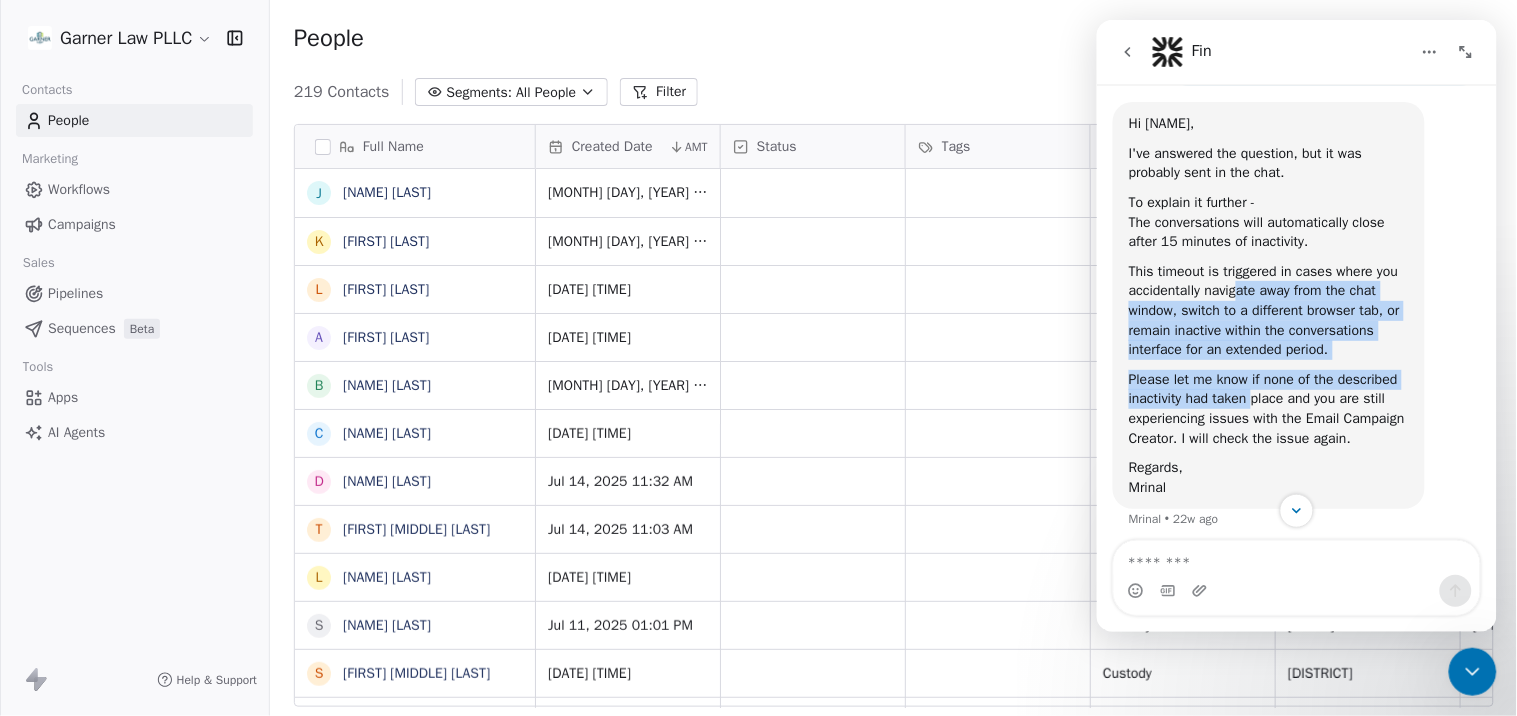 drag, startPoint x: 1234, startPoint y: 291, endPoint x: 1250, endPoint y: 394, distance: 104.23531 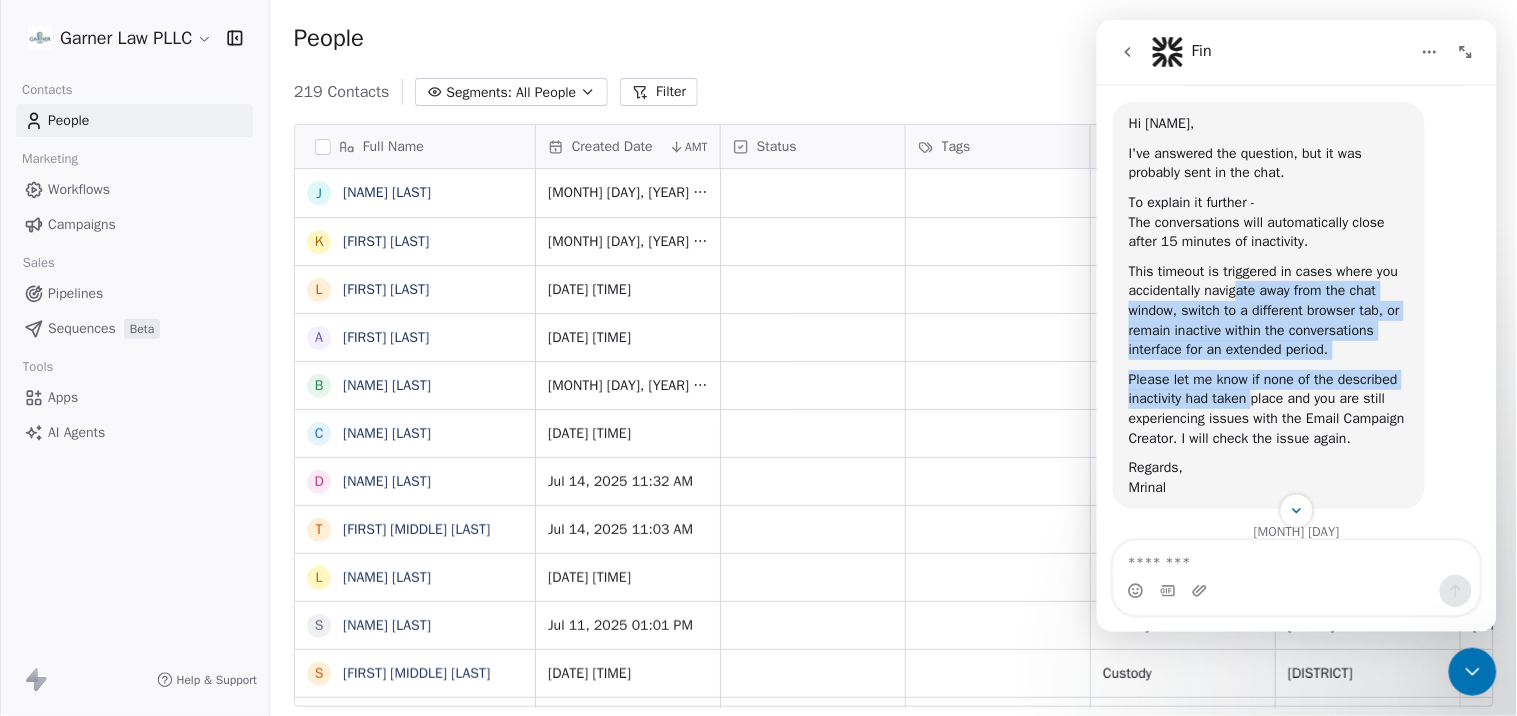 click on "Please let me know if none of the described inactivity had taken place and you are still experiencing issues with the Email Campaign Creator. I will check the issue again." at bounding box center [1268, 408] 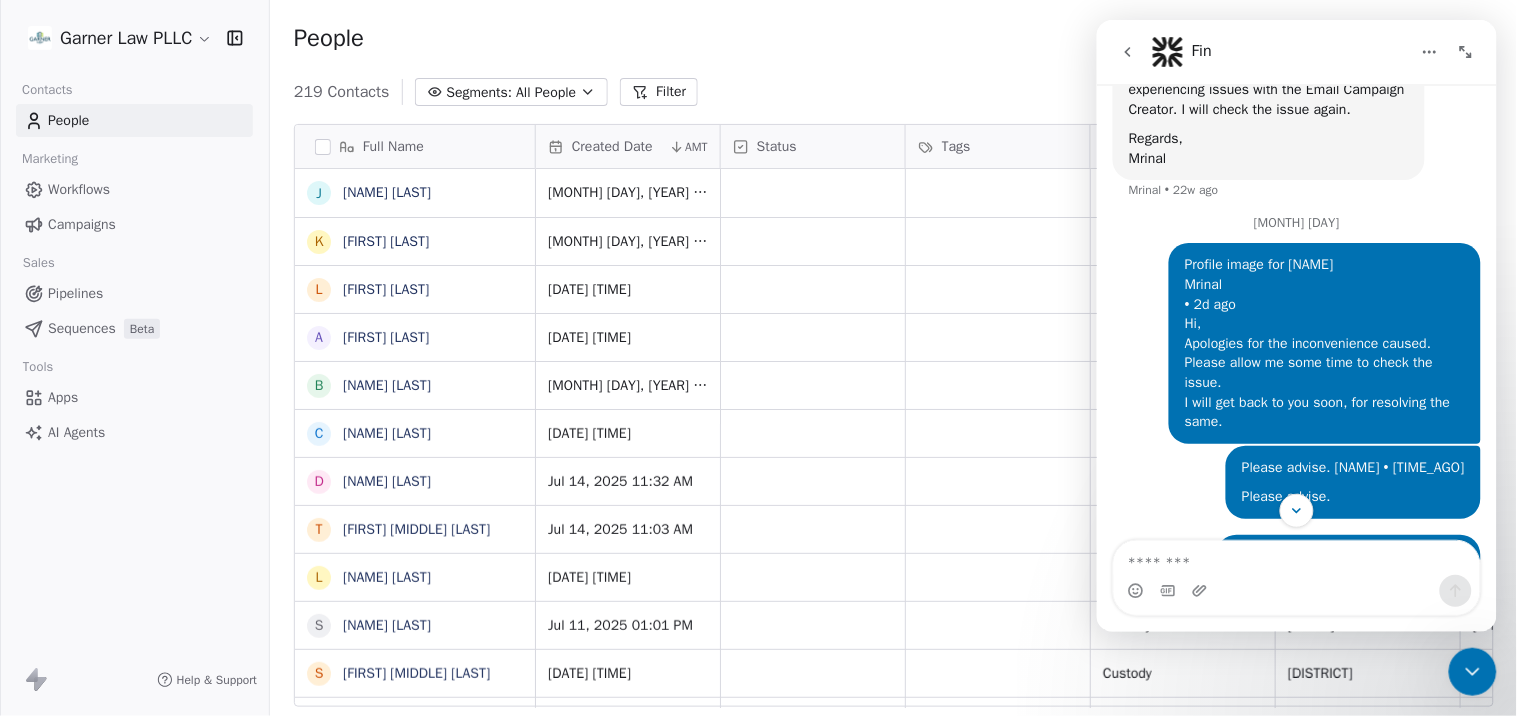 scroll, scrollTop: 2000, scrollLeft: 0, axis: vertical 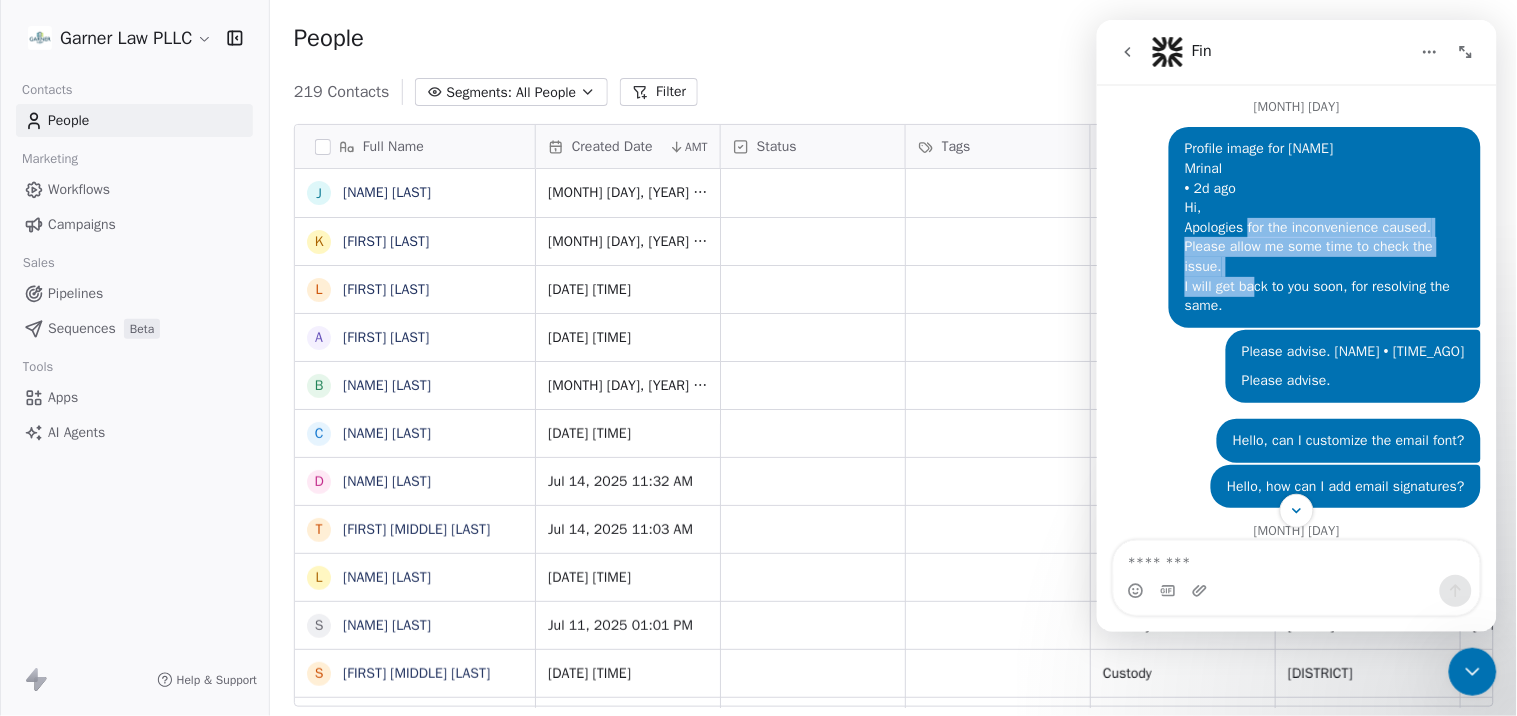 drag, startPoint x: 1237, startPoint y: 233, endPoint x: 1247, endPoint y: 283, distance: 50.990196 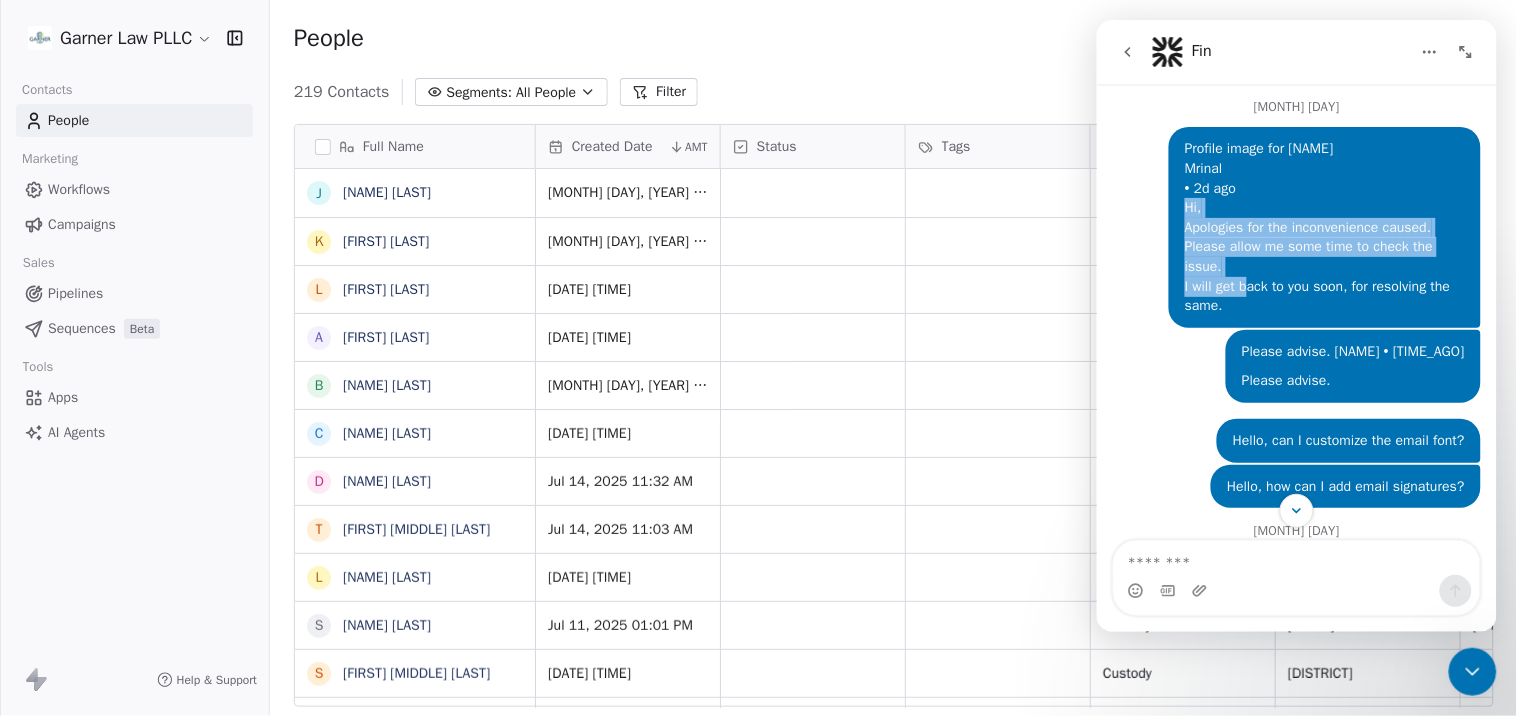 drag, startPoint x: 1217, startPoint y: 211, endPoint x: 1236, endPoint y: 278, distance: 69.641945 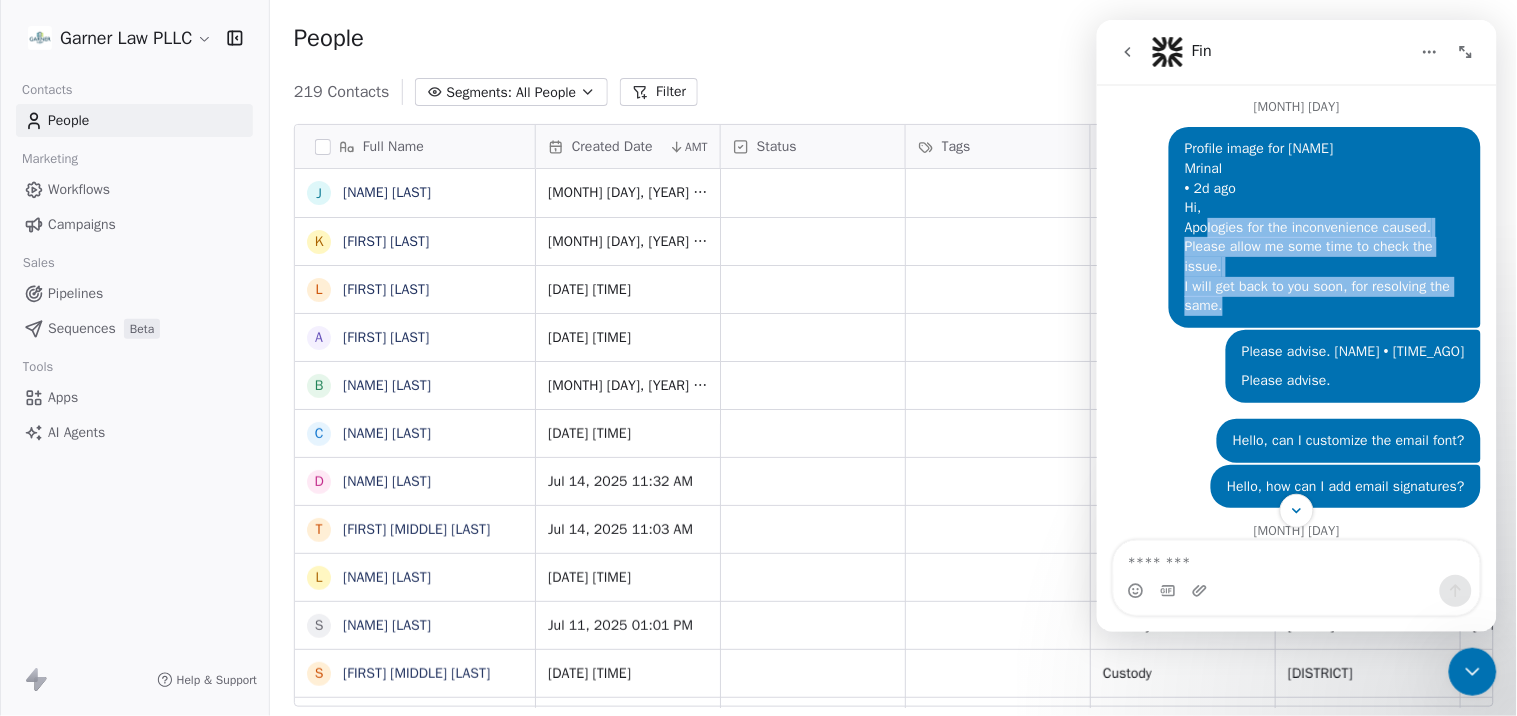 drag, startPoint x: 1198, startPoint y: 224, endPoint x: 1226, endPoint y: 297, distance: 78.18568 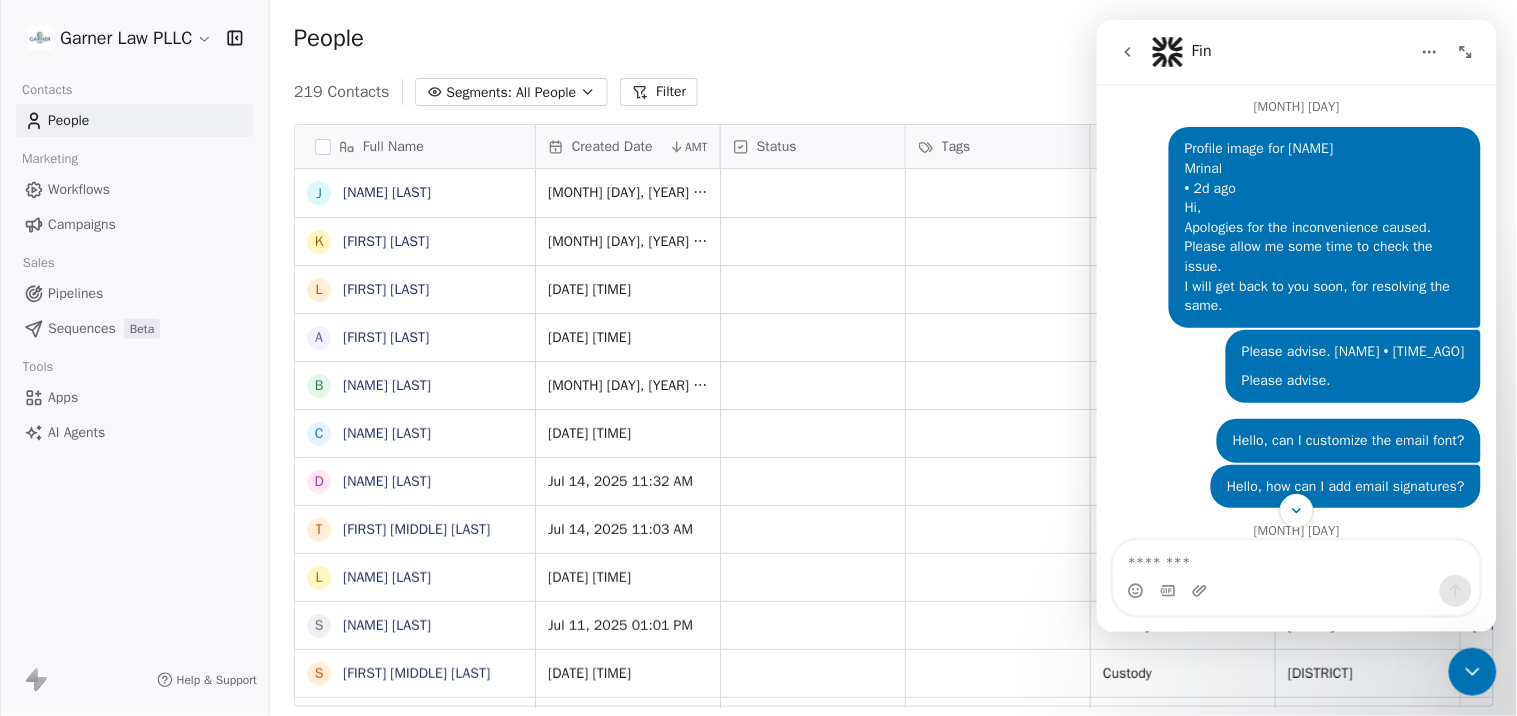 drag, startPoint x: 1199, startPoint y: 355, endPoint x: 1248, endPoint y: 440, distance: 98.11218 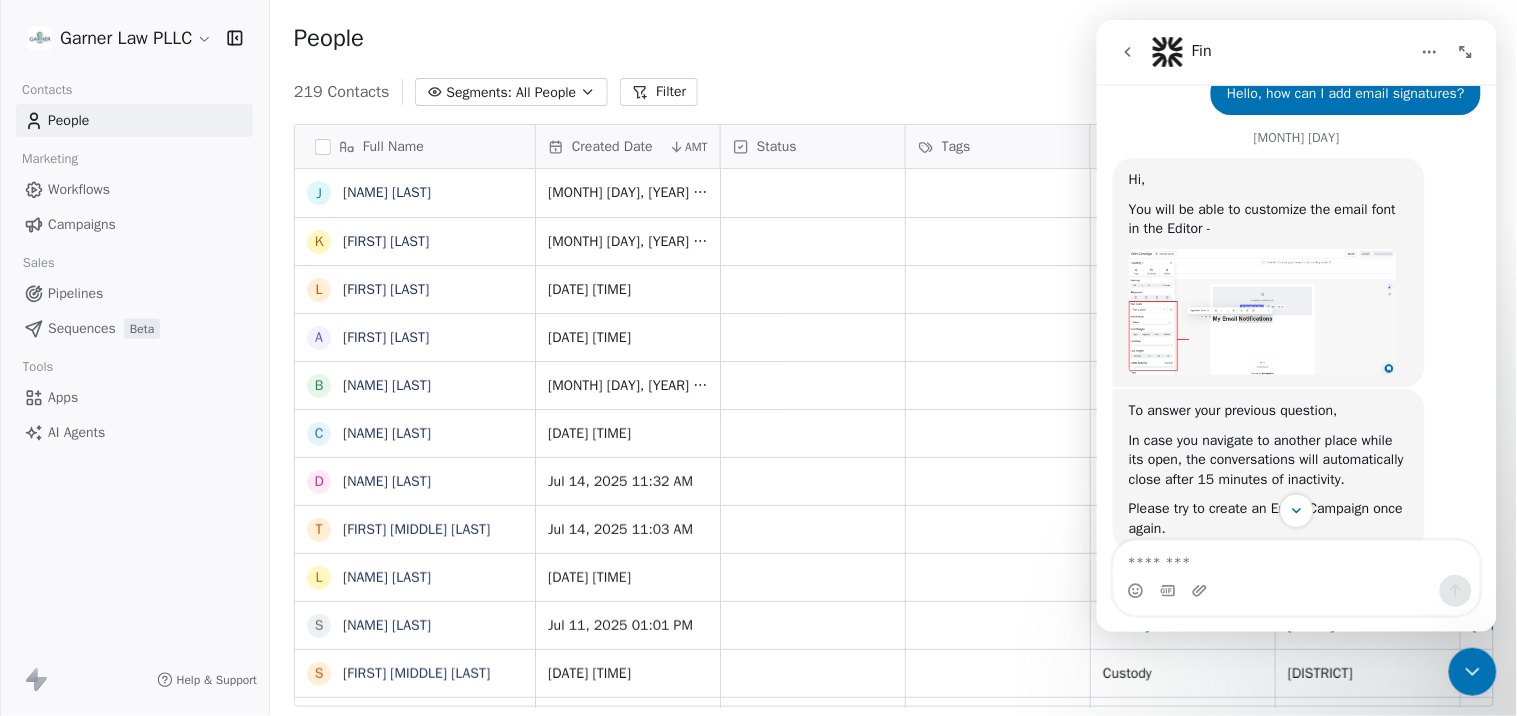 scroll, scrollTop: 2444, scrollLeft: 0, axis: vertical 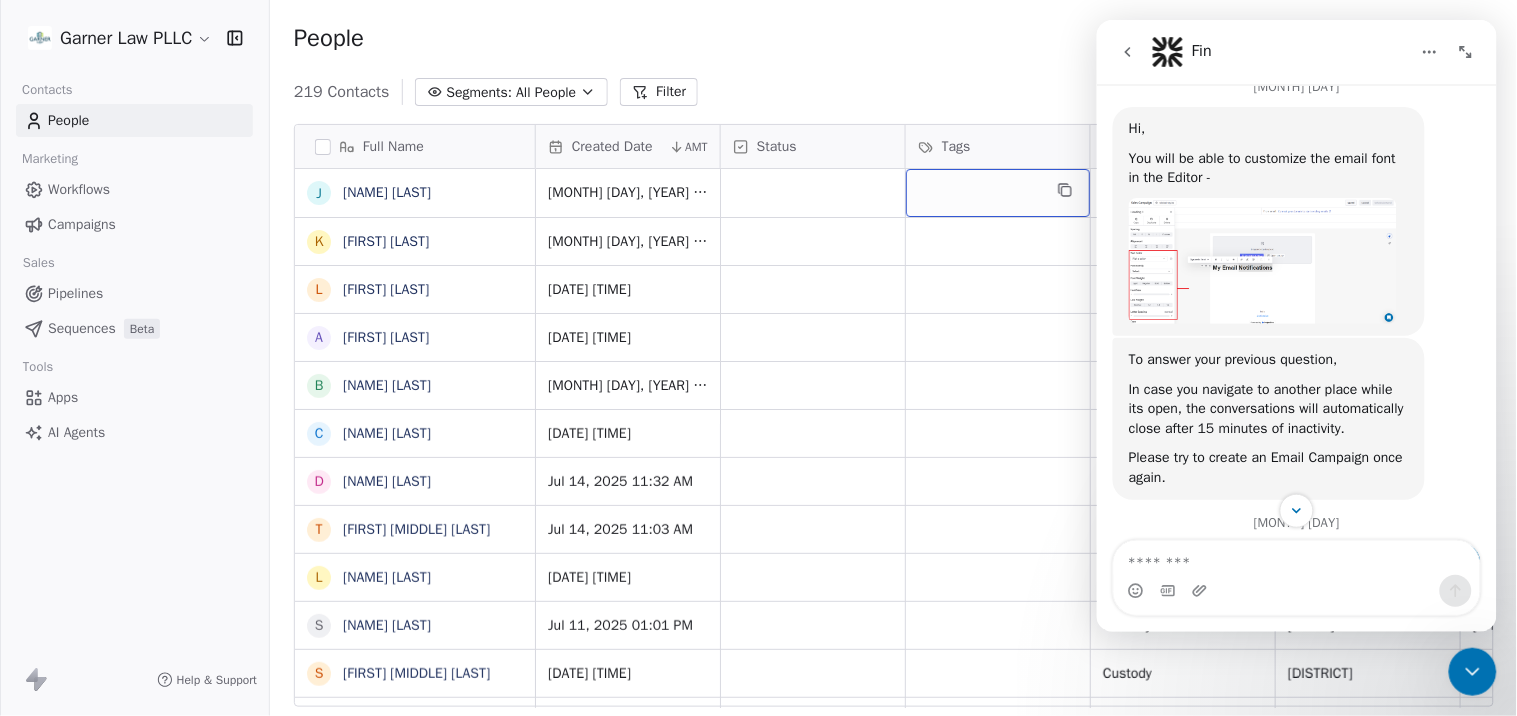 click at bounding box center (998, 193) 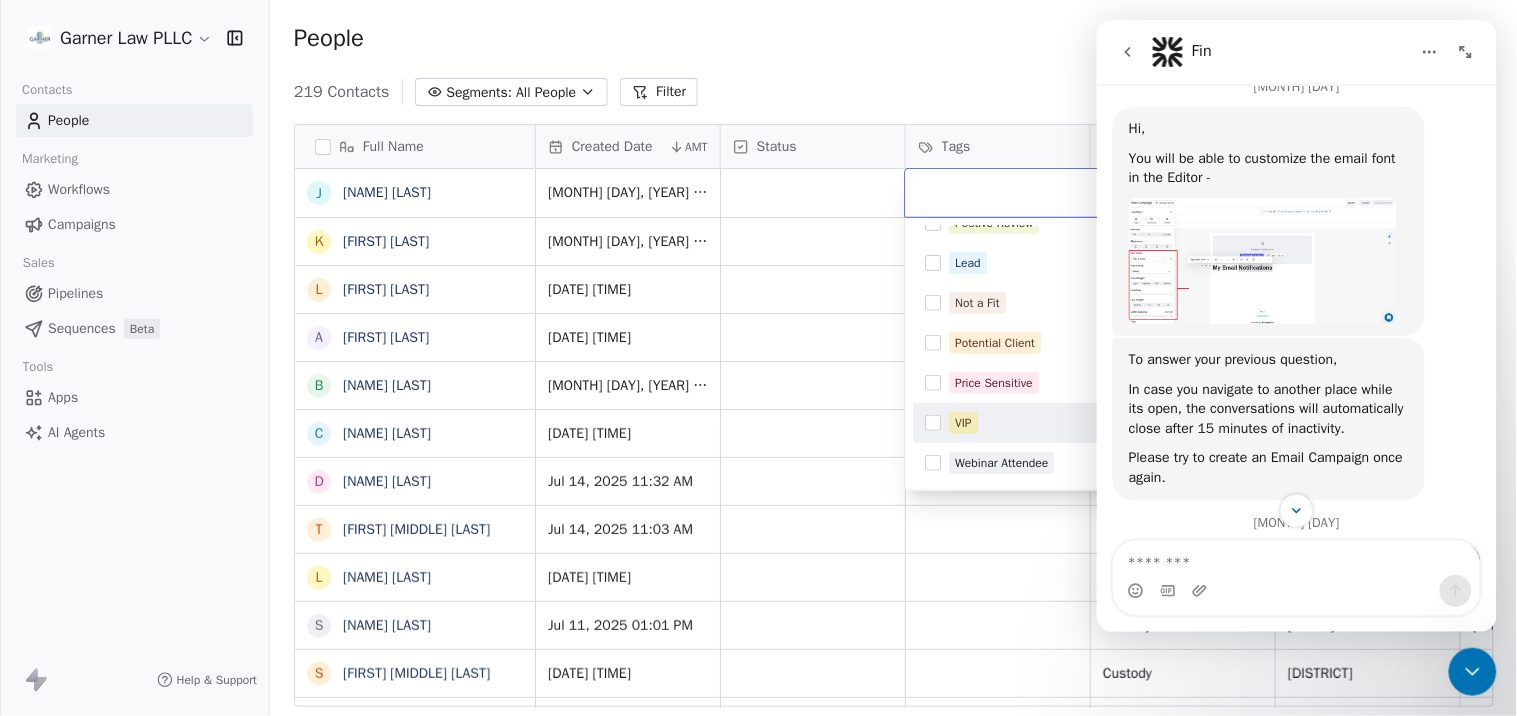 scroll, scrollTop: 0, scrollLeft: 0, axis: both 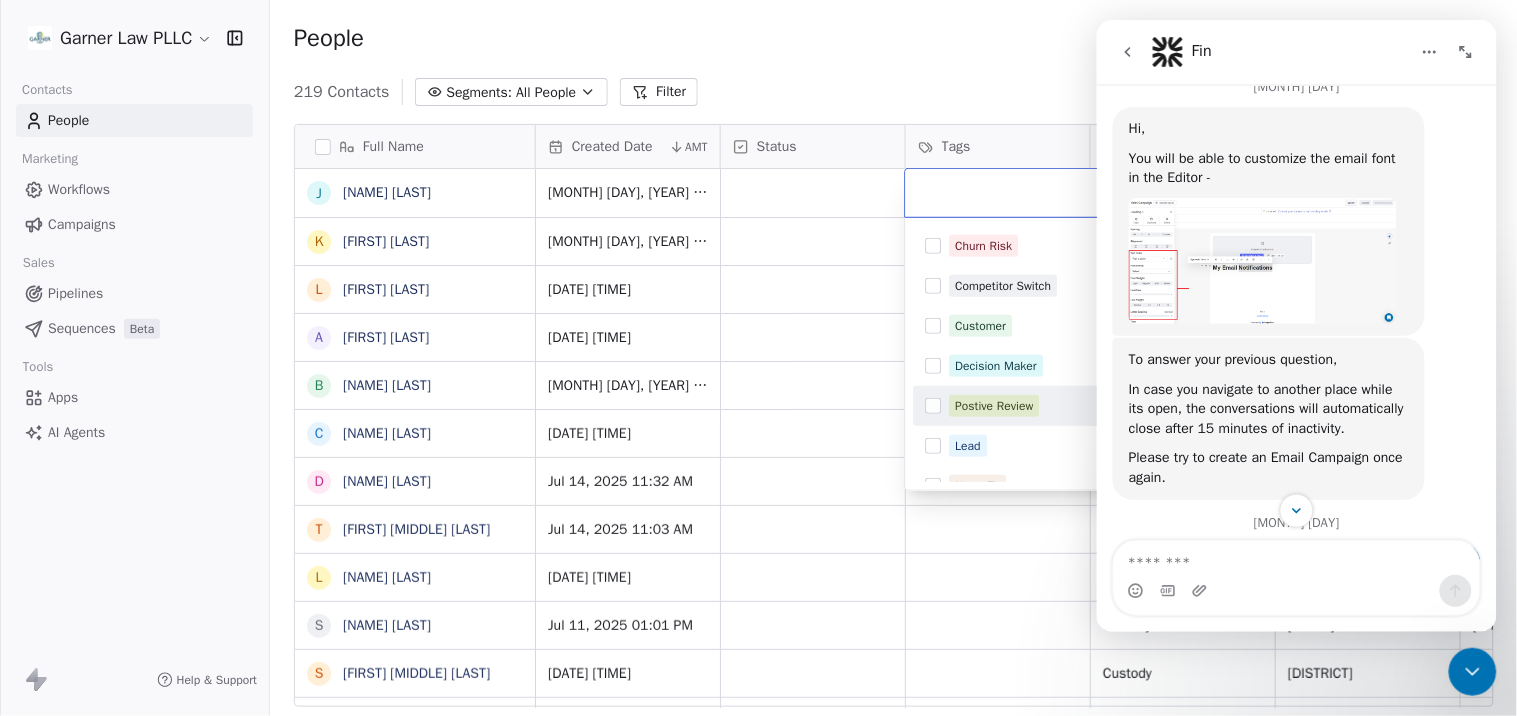 click on "In case you navigate to another place while its open, the conversations will automatically close after 15 minutes of inactivity." at bounding box center (1268, 408) 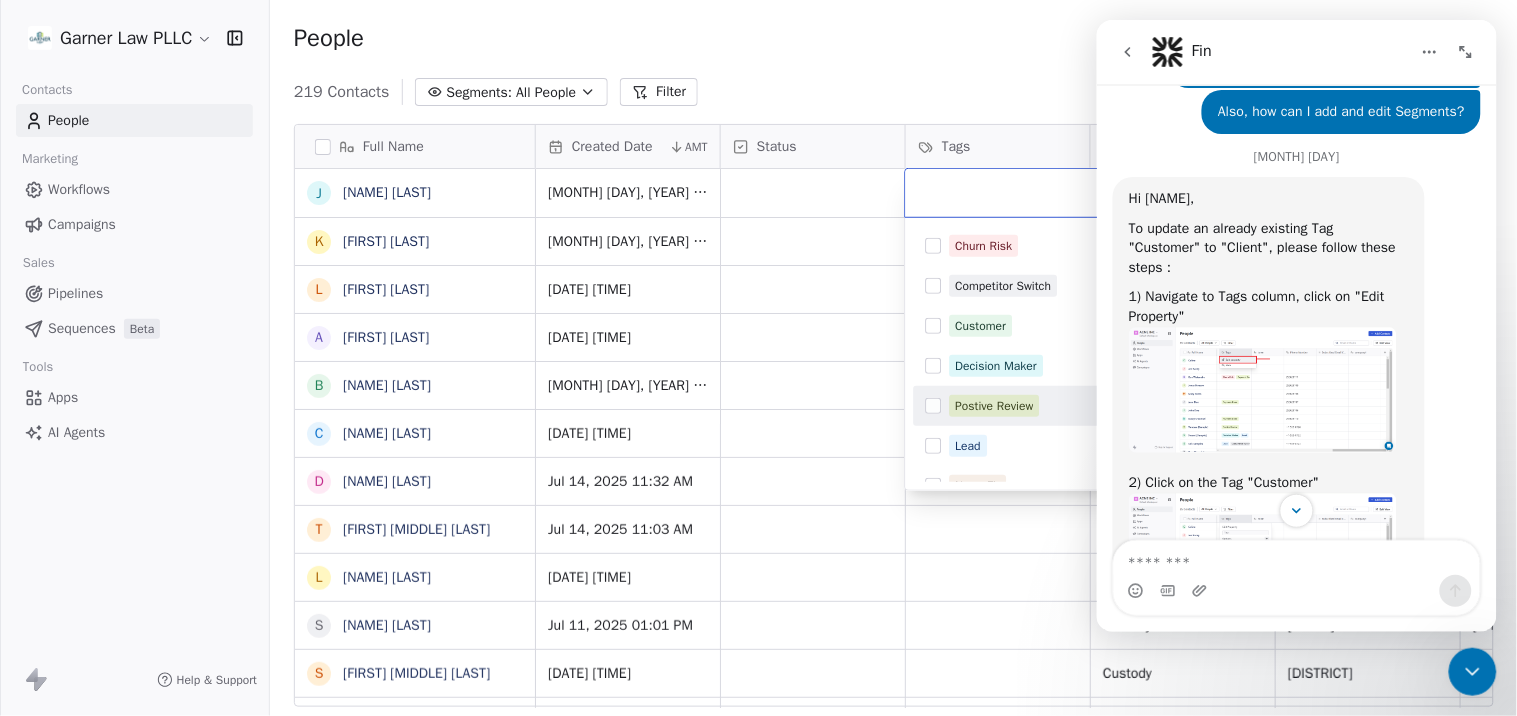 scroll, scrollTop: 3666, scrollLeft: 0, axis: vertical 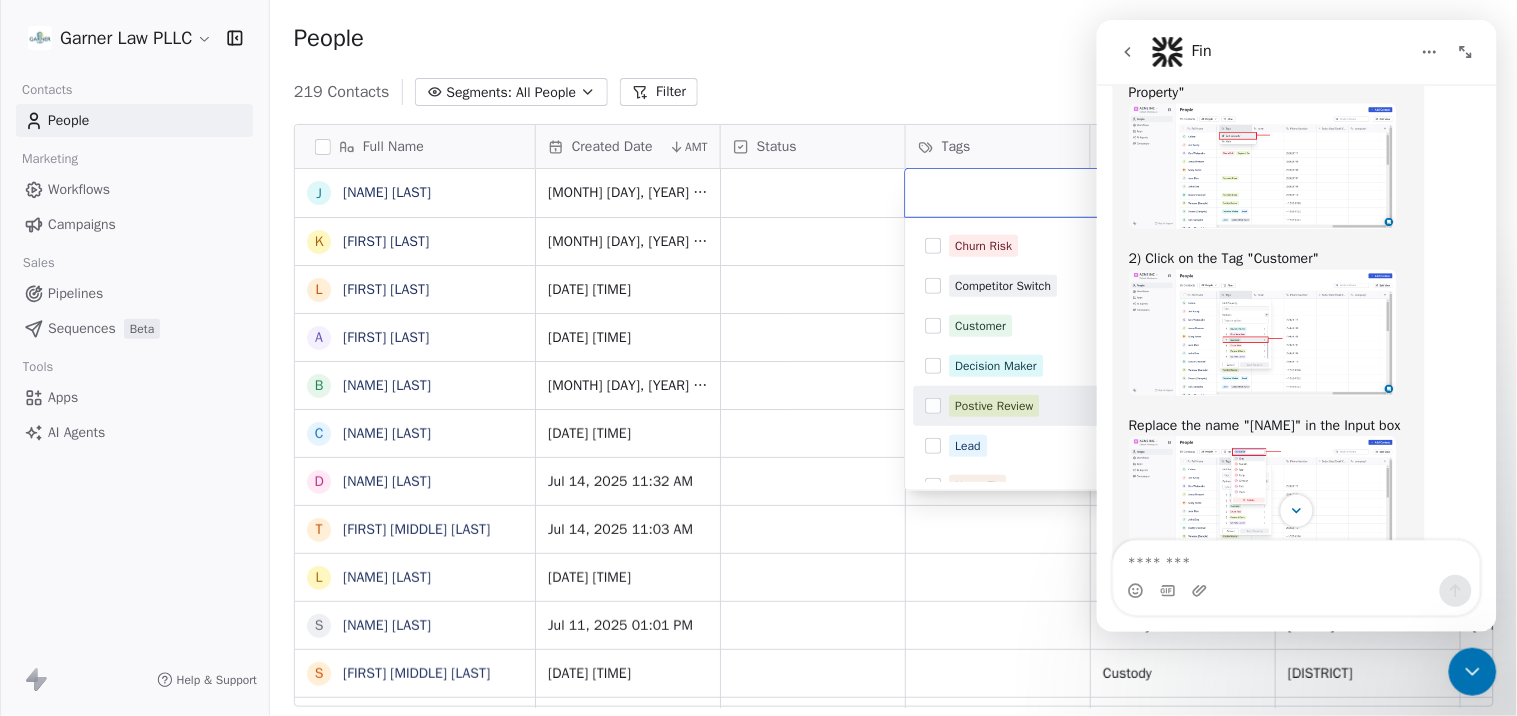 click at bounding box center [1262, 165] 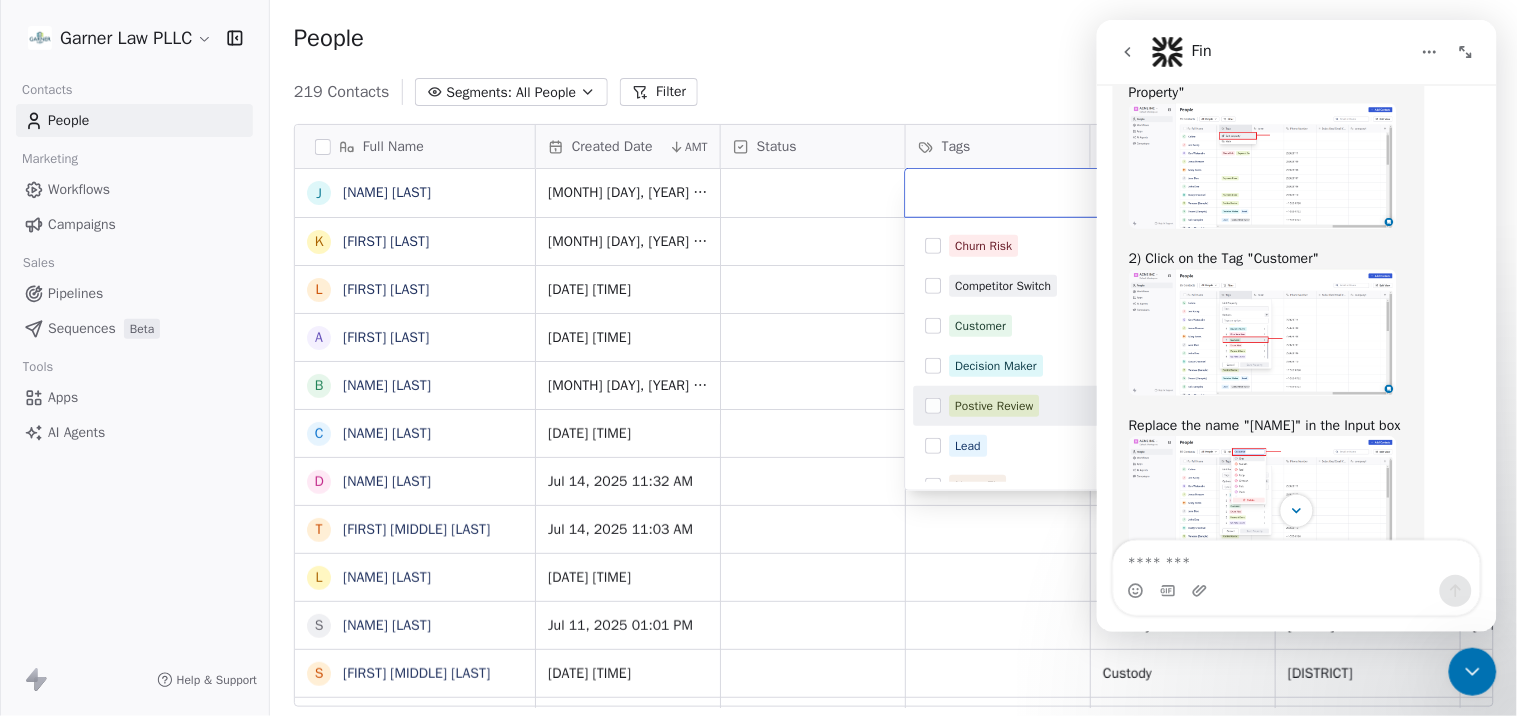 scroll, scrollTop: 0, scrollLeft: 0, axis: both 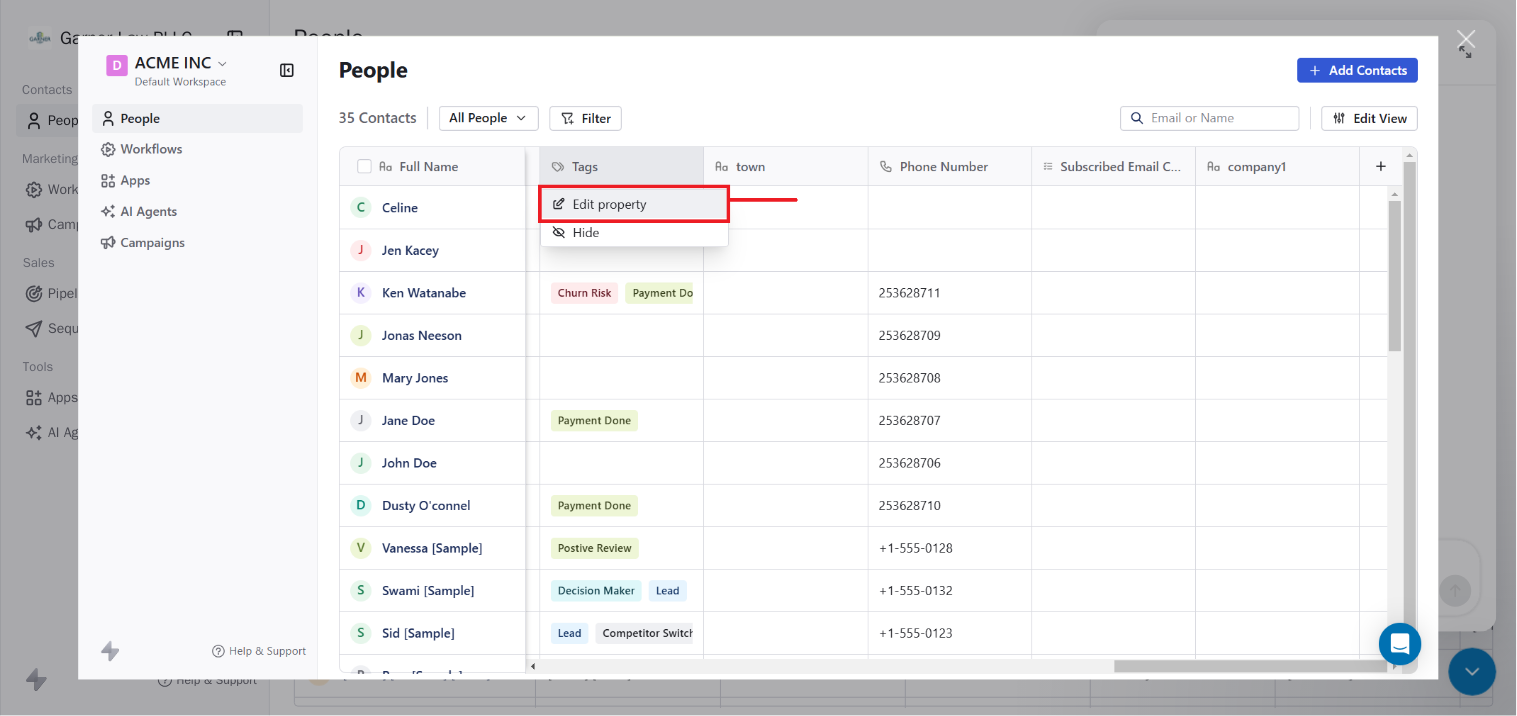 click at bounding box center [1467, 39] 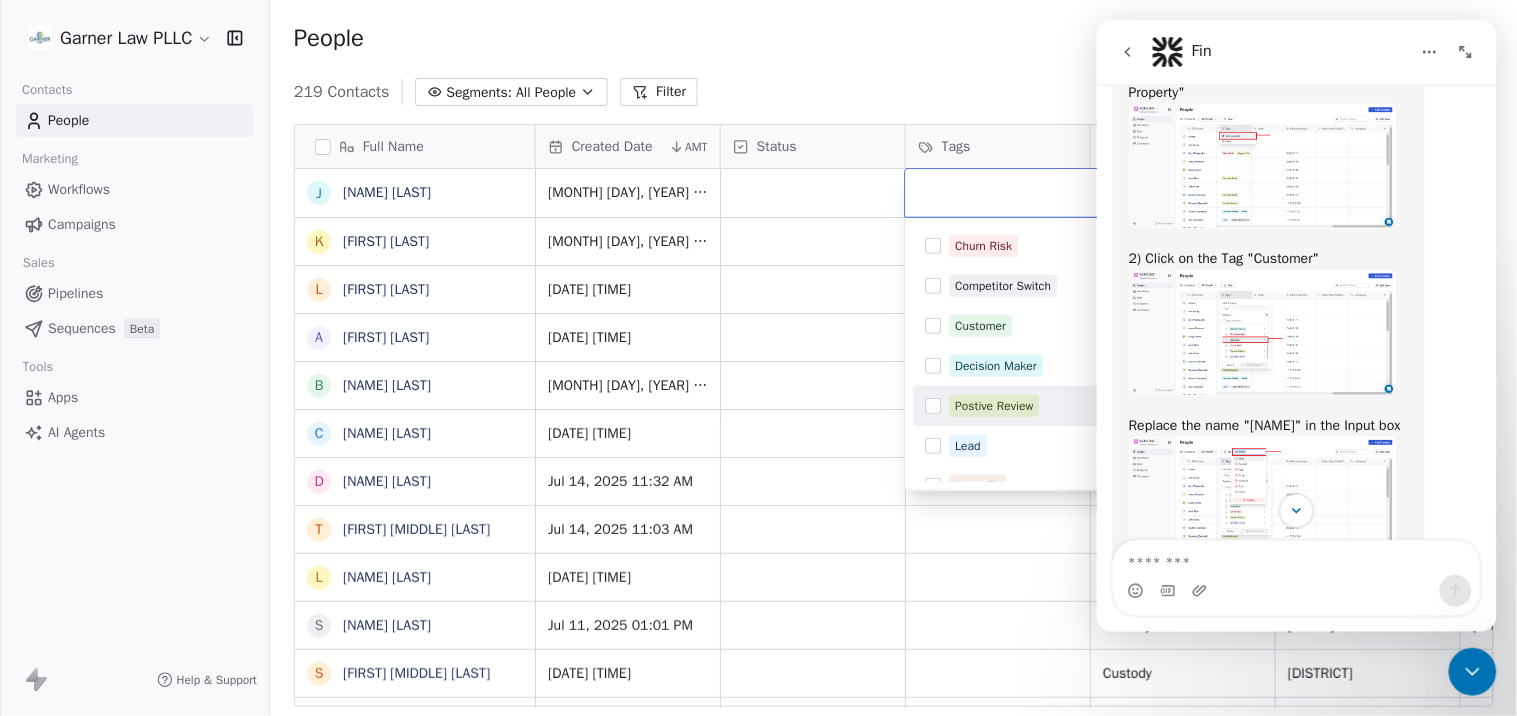 click at bounding box center (1262, 331) 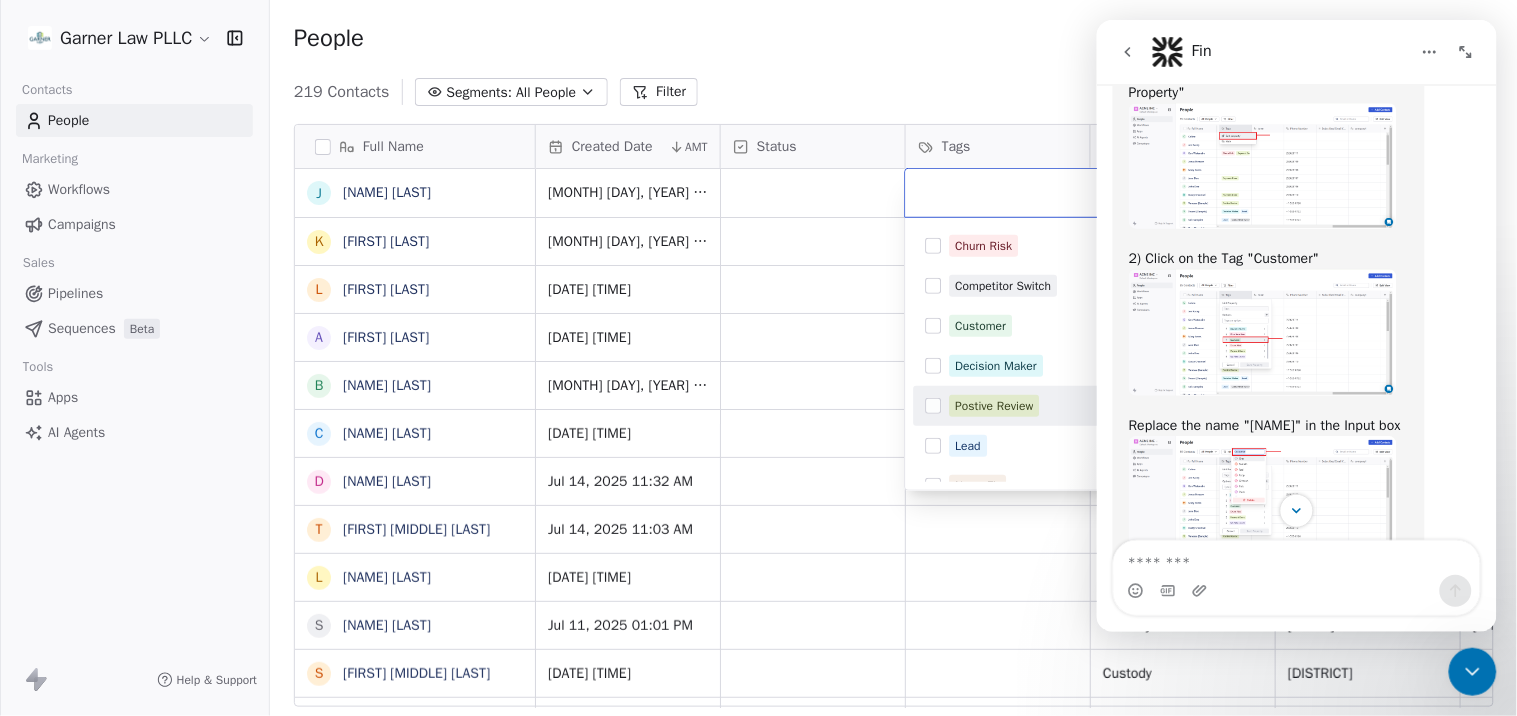scroll, scrollTop: 0, scrollLeft: 0, axis: both 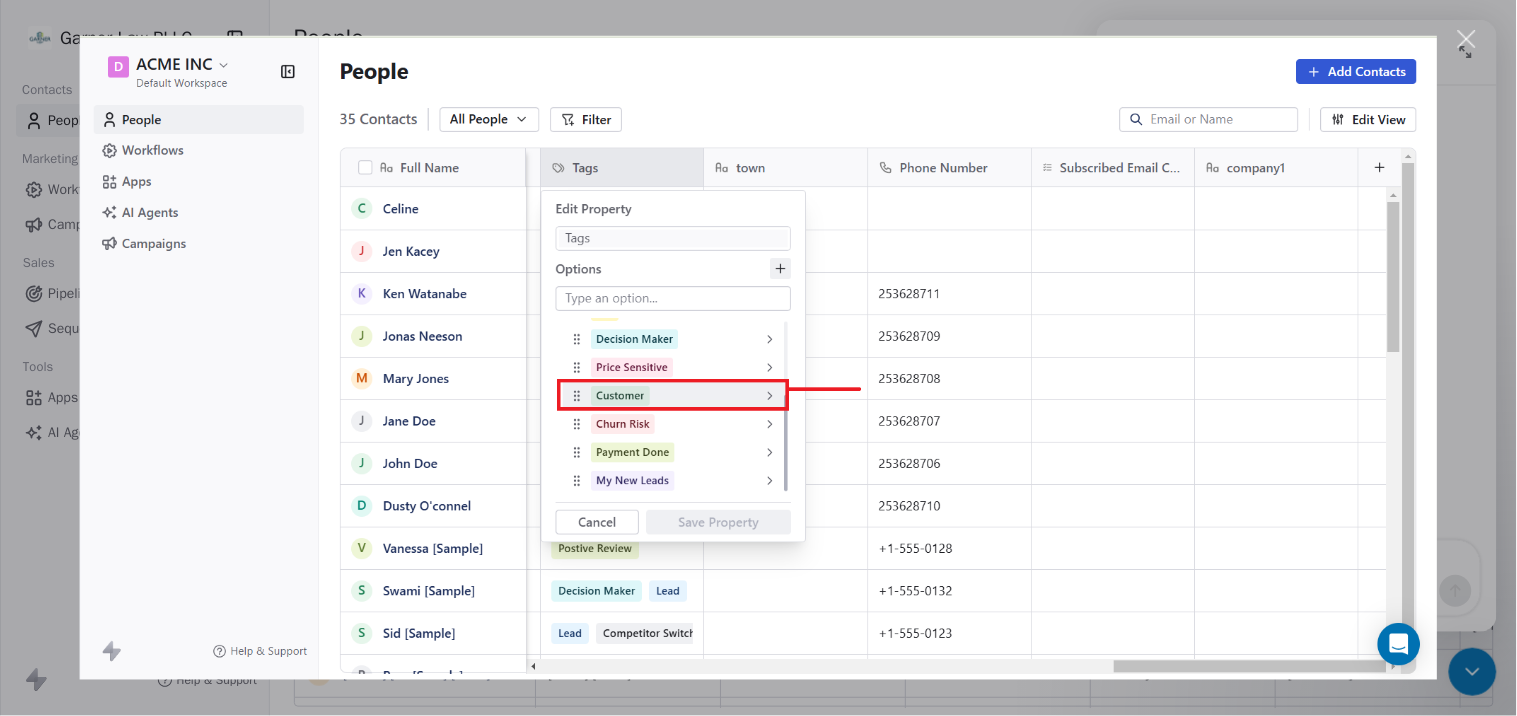 click at bounding box center (1467, 39) 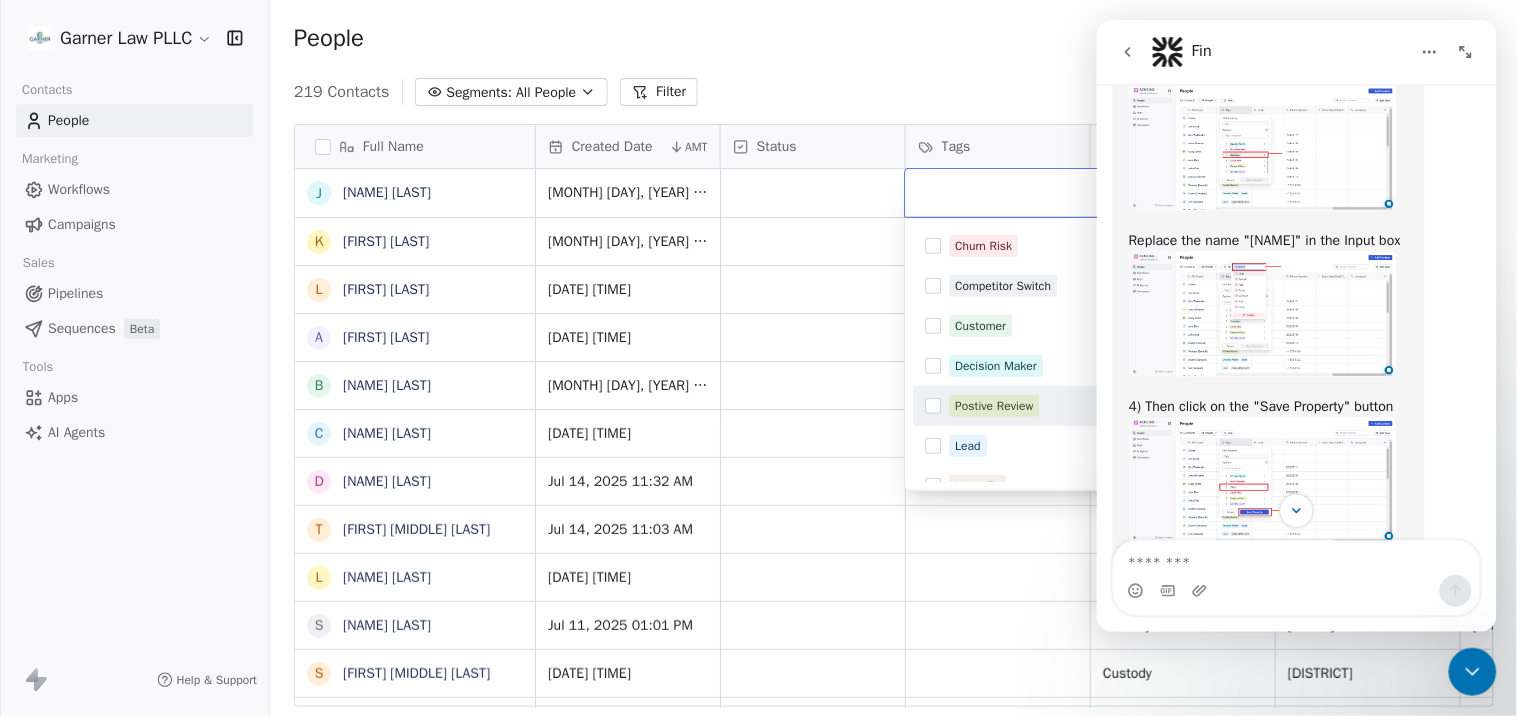 scroll, scrollTop: 4000, scrollLeft: 0, axis: vertical 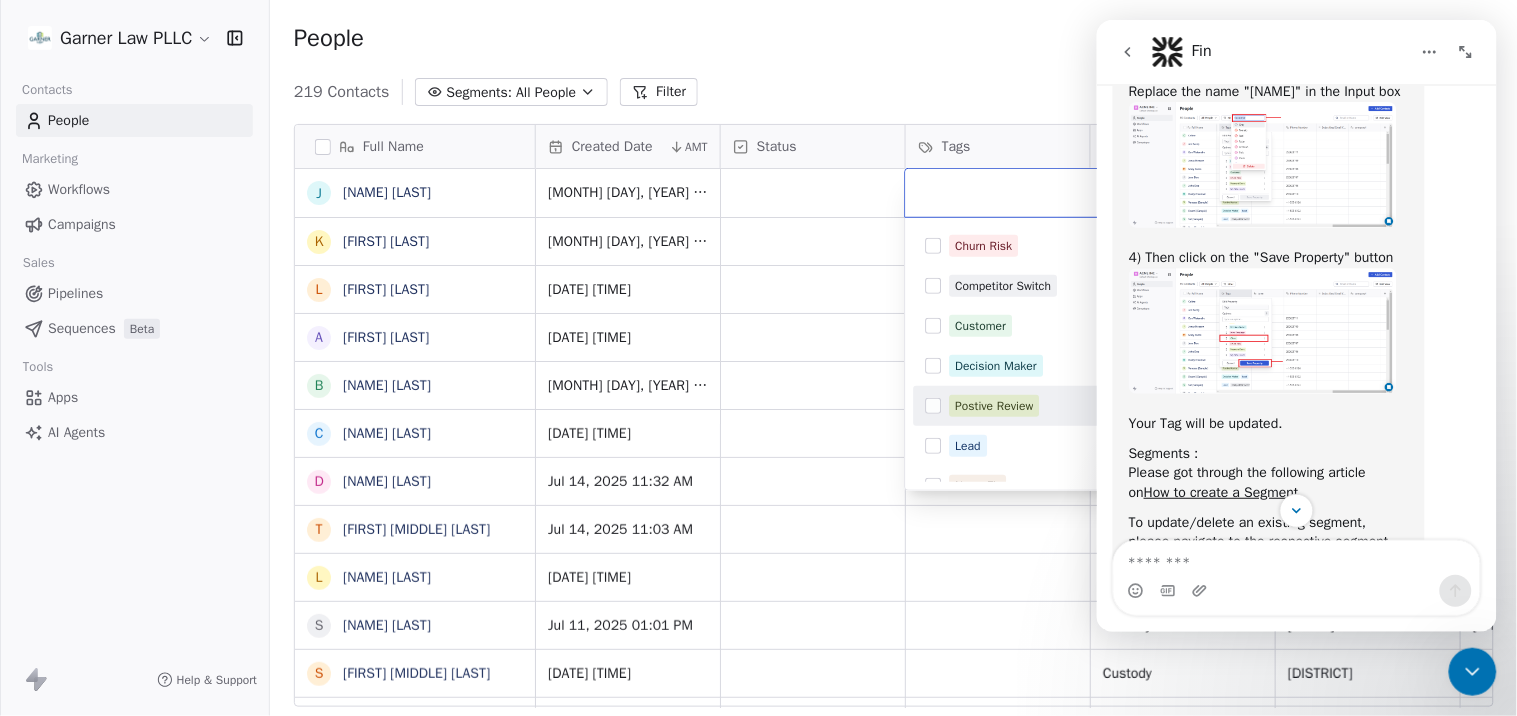 click at bounding box center [1262, 164] 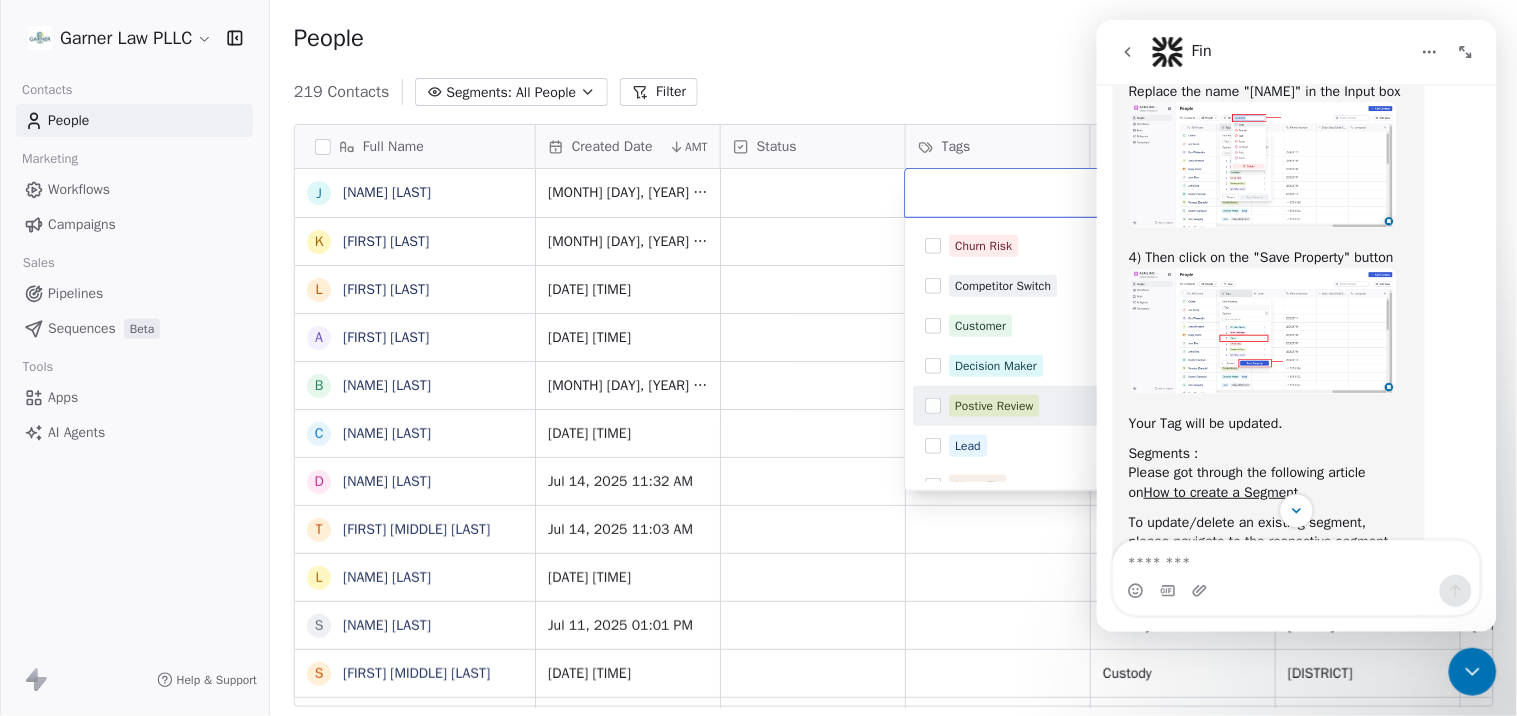 scroll, scrollTop: 0, scrollLeft: 0, axis: both 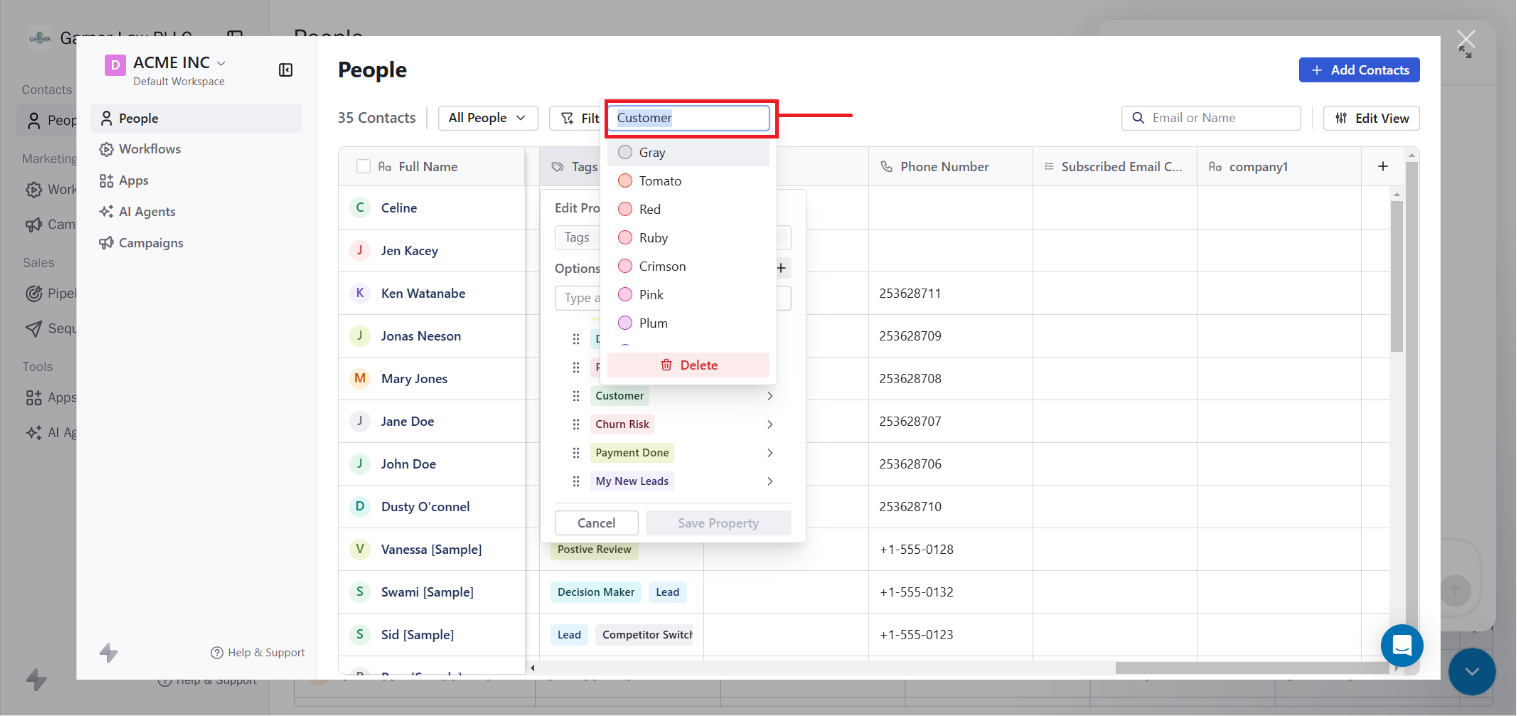 click at bounding box center (1467, 39) 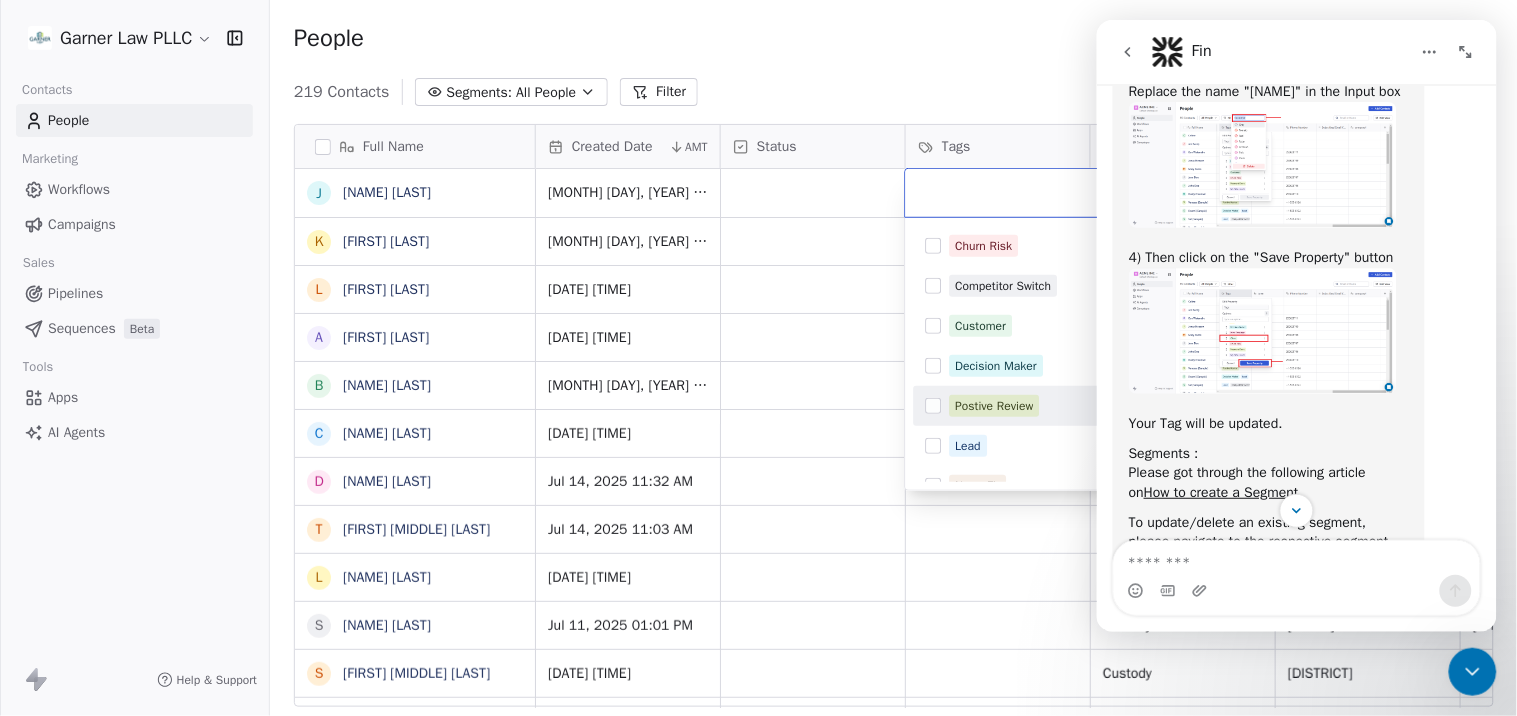 click on "Garner Law PLLC Contacts People Marketing Workflows Campaigns Sales Pipelines Sequences Beta Tools Apps AI Agents Help & Support People  Add Contacts 219 Contacts Segments: All People Filter  Edit View Tag Add to Sequence Full Name J Jossi Scroggins K Kaylin Daigle L Lawrence Clingman A Andrew Parker B Brianna Kirkland C Christine Alston D Devorah Margolin T Terry C. Poindexter L Leonard Grundy S Stacy Williams S Shannon Grover Harris M Mari K Kenji Jasper A Aja Sae-Kung R Robinn Johnson S Sierra Rowland M Marques Banks E Emily Cosme K Ka'Maya Holmes E Edith Johnson N Najah Westbrook S Shirley Crews A Akeem Smith E Edward Blair D Danielle Sharp D Dorothy Felix J Jasmine Hunter C Castillo Miguel W William Toles M Marshall Edwards T Terrance Heard D Dawn Jackson Created Date AMT Status Tags Practice Area Jurisdiction Maryland County Email Phone Number Referral Name Jul 16, 2025 12:11 PM Adoption Maryland Other stxdiva1@yahoo.com (910) 644-4091 Google Jul 16, 2025 12:03 PM Custody Maryland Prince George's Avvo" at bounding box center [758, 358] 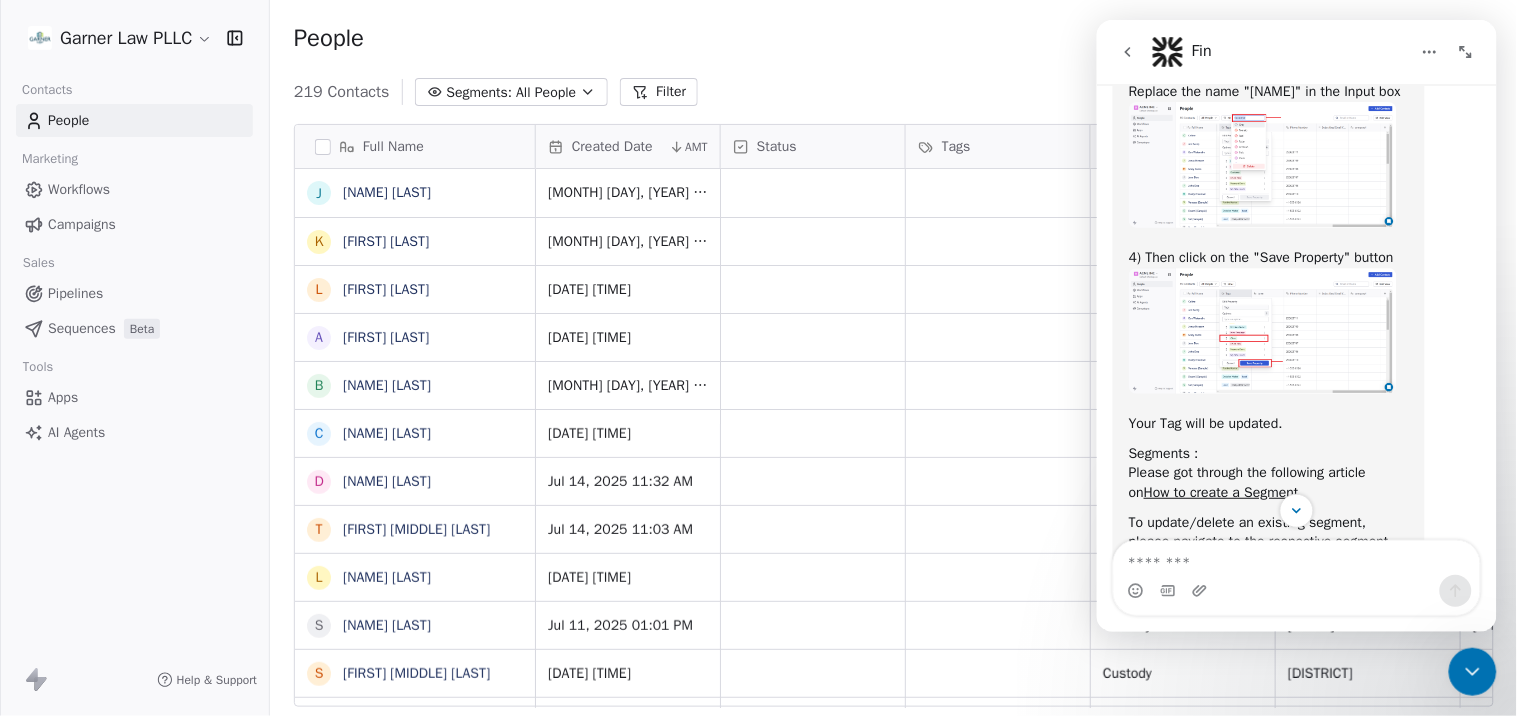 click on "Tags" at bounding box center [998, 146] 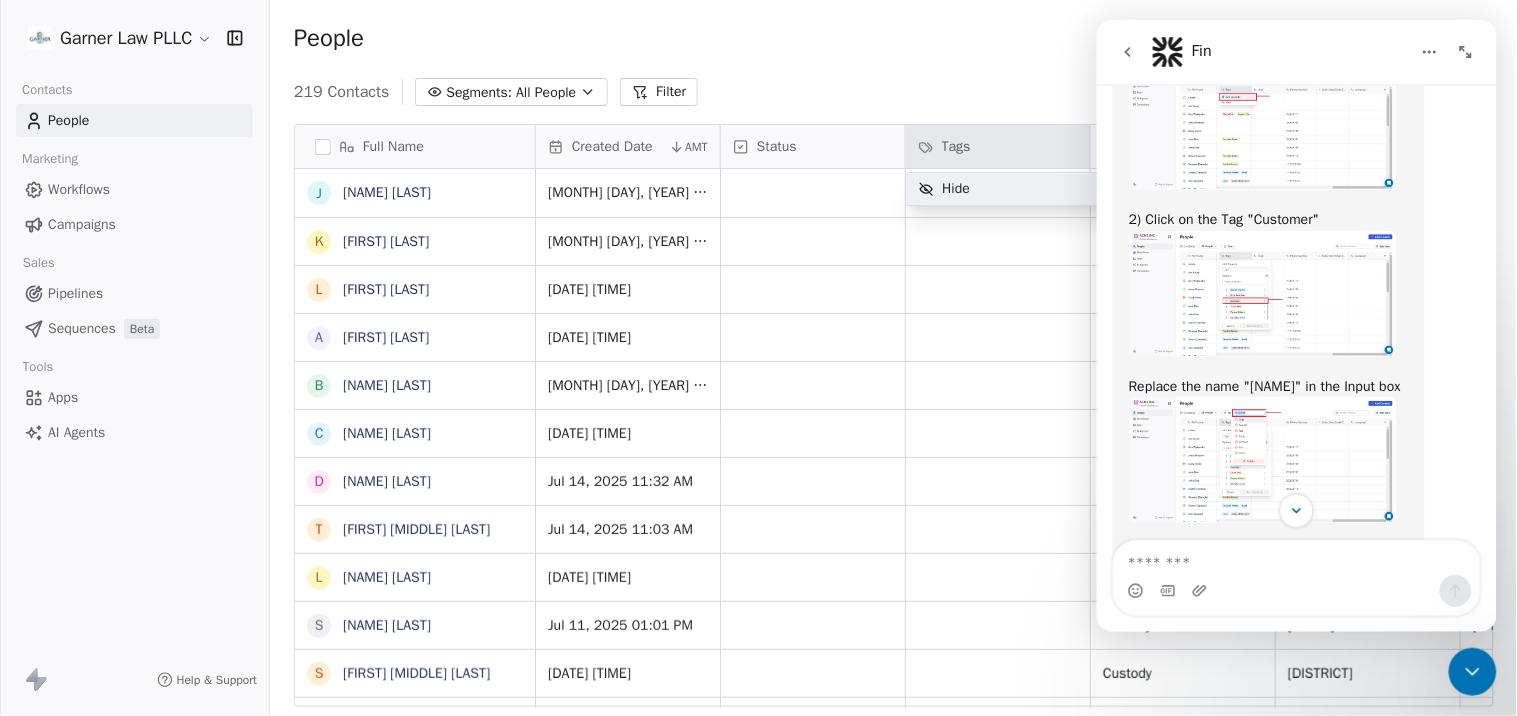 scroll, scrollTop: 3666, scrollLeft: 0, axis: vertical 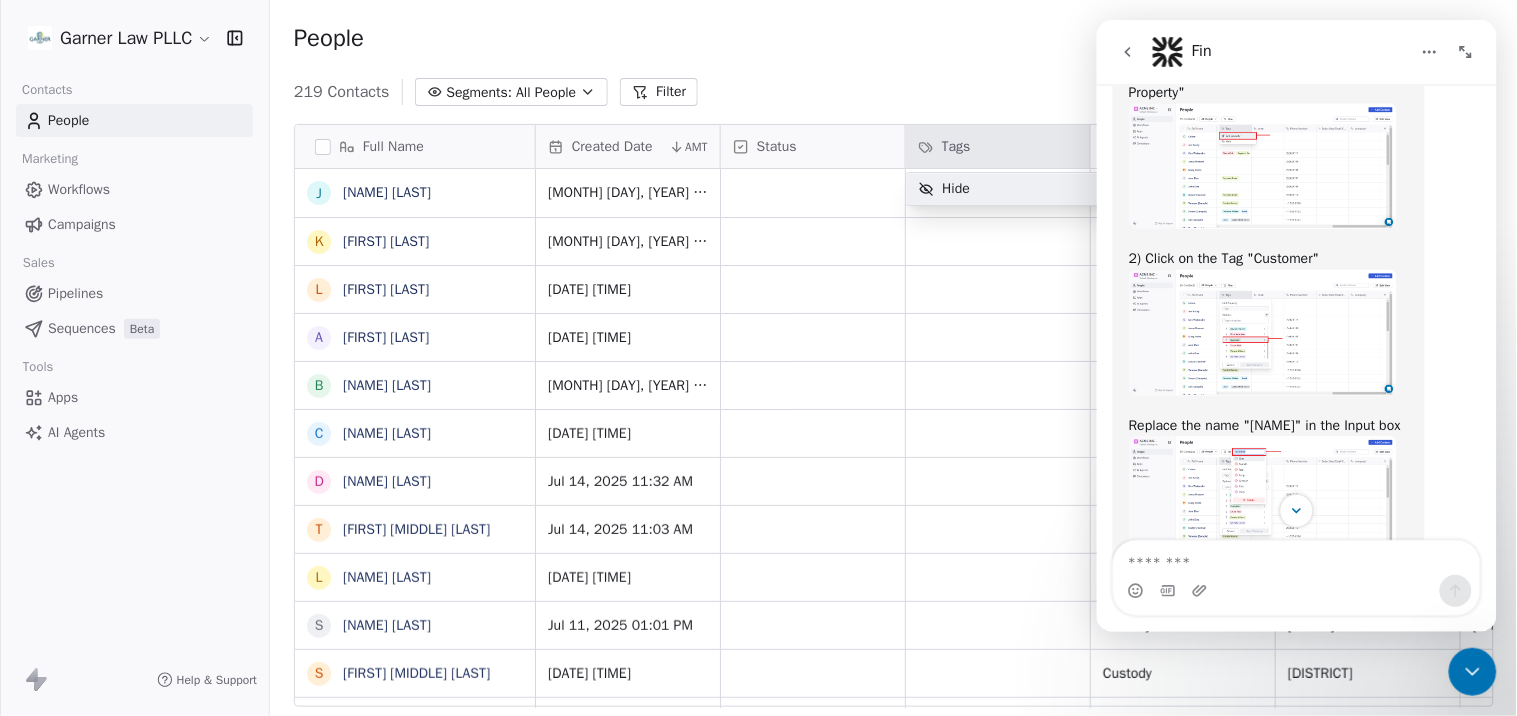 click at bounding box center [1262, 331] 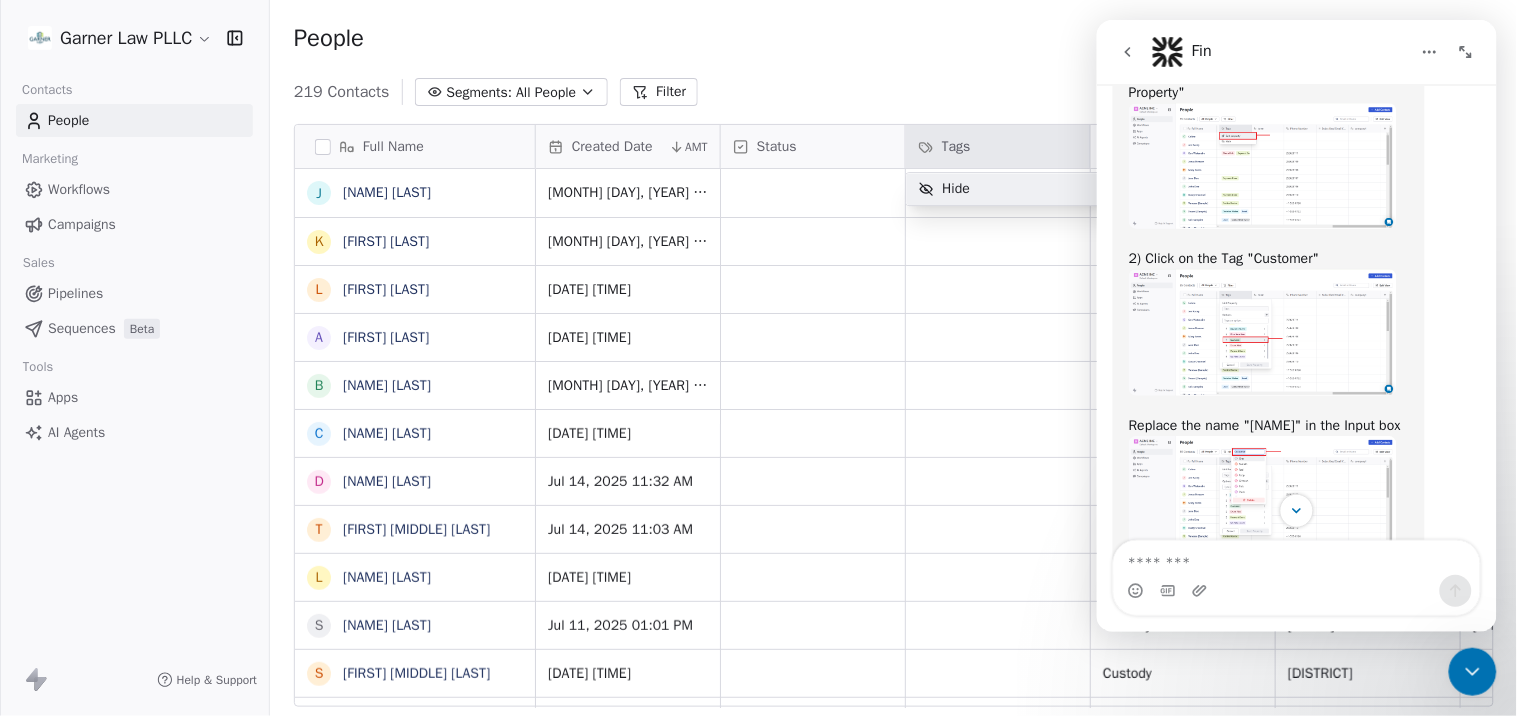 scroll, scrollTop: 0, scrollLeft: 0, axis: both 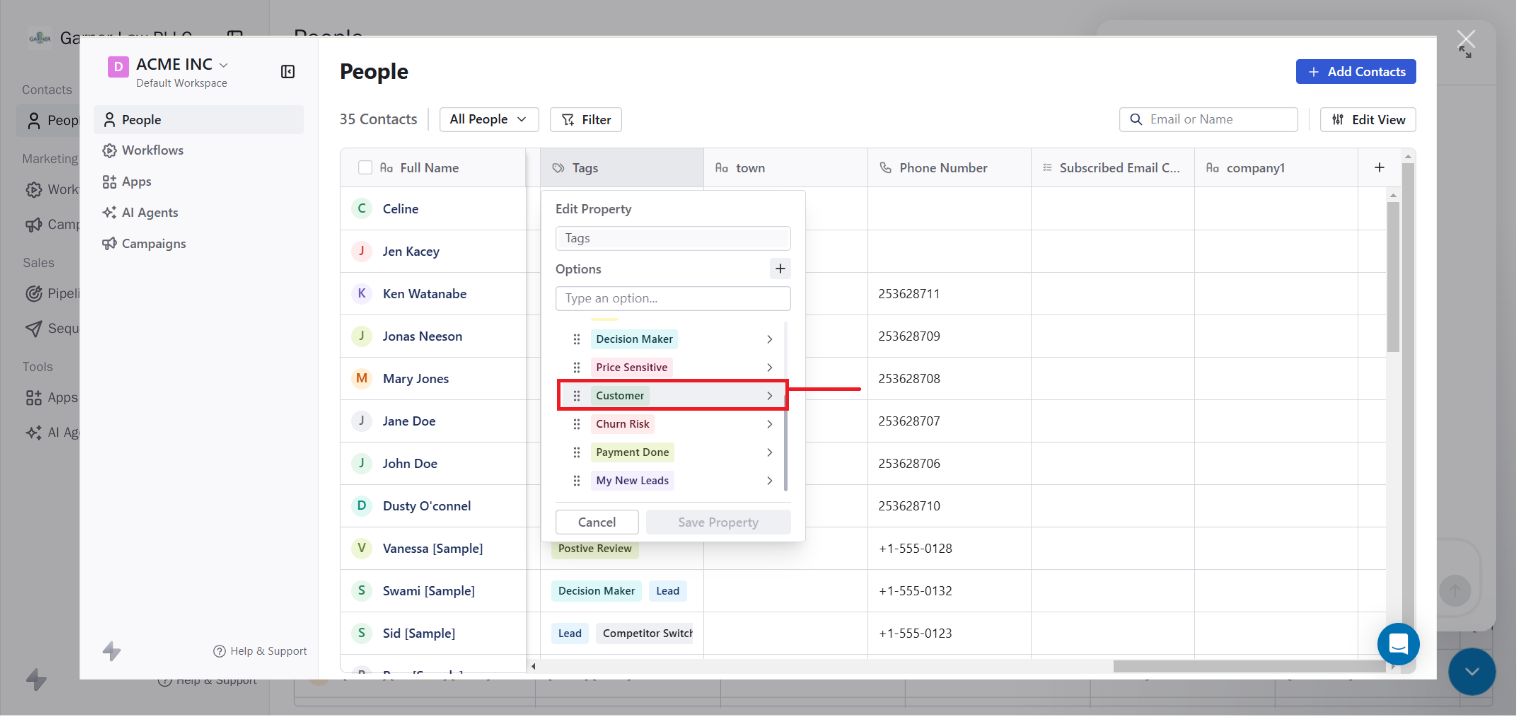 click at bounding box center [758, 358] 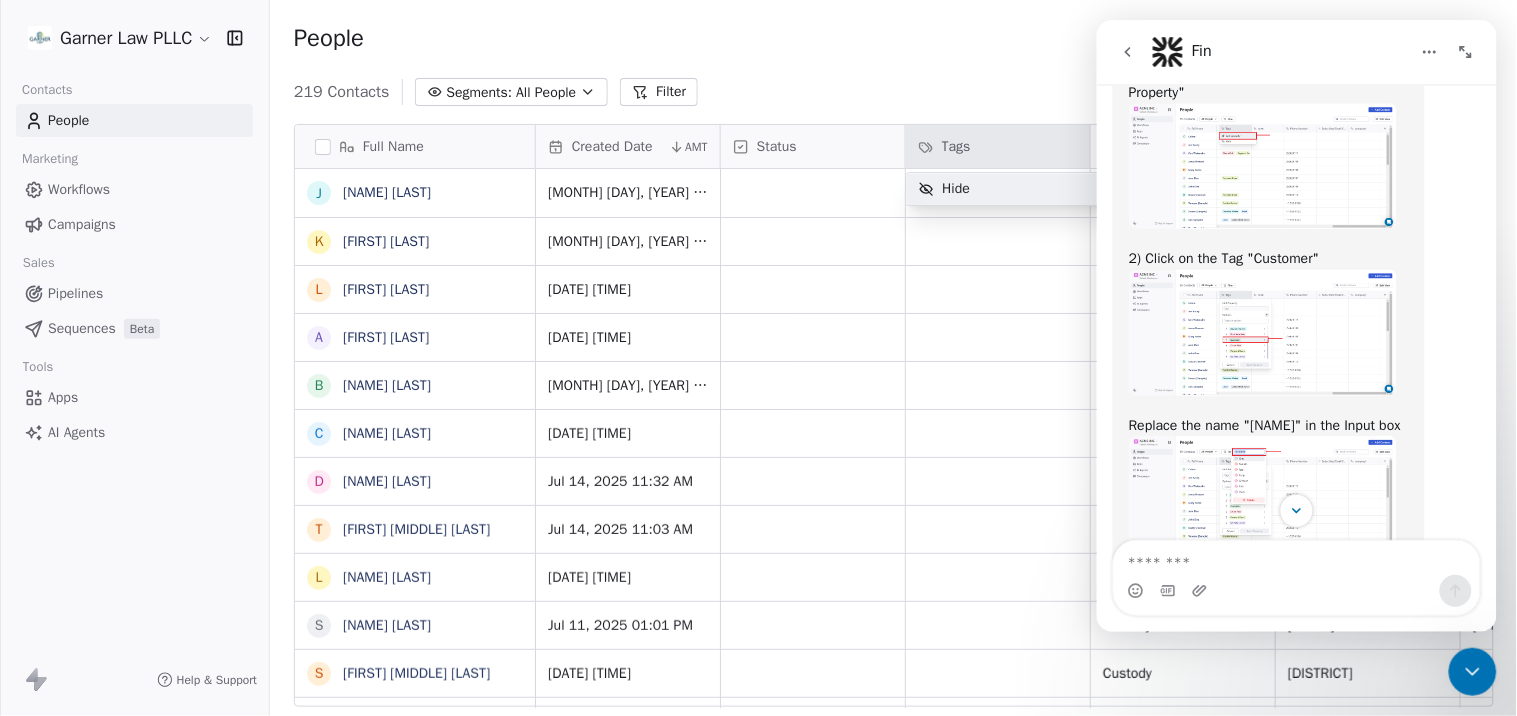 click at bounding box center [1262, 165] 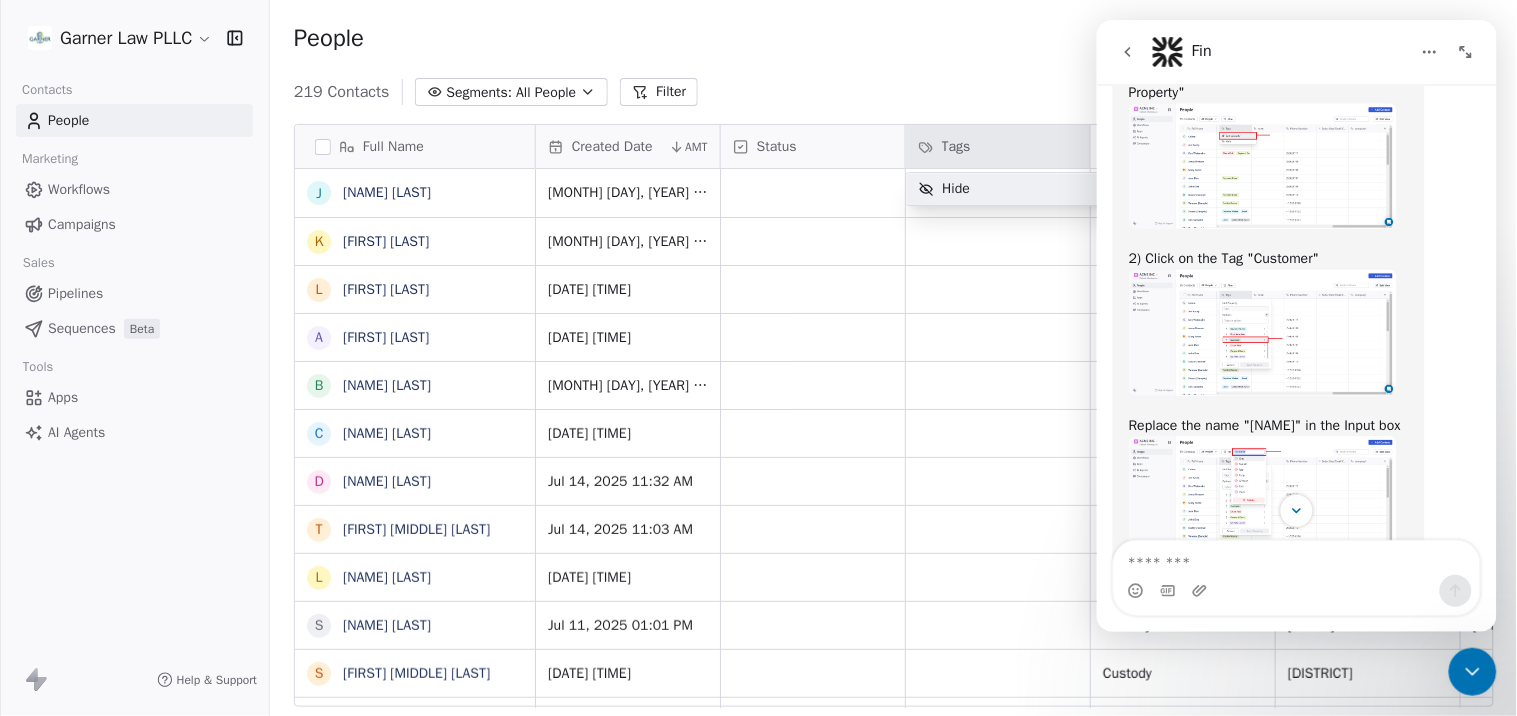 scroll, scrollTop: 0, scrollLeft: 0, axis: both 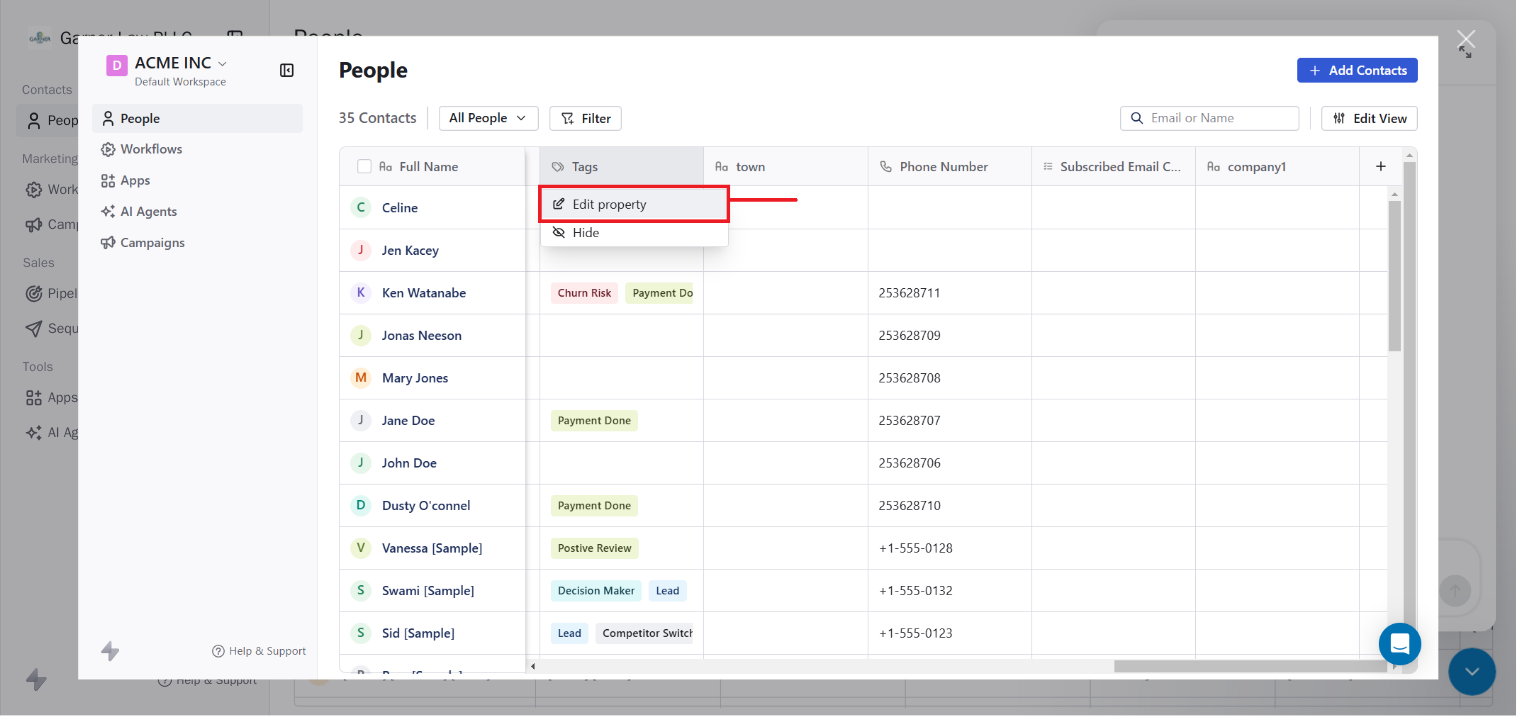 click at bounding box center [1467, 39] 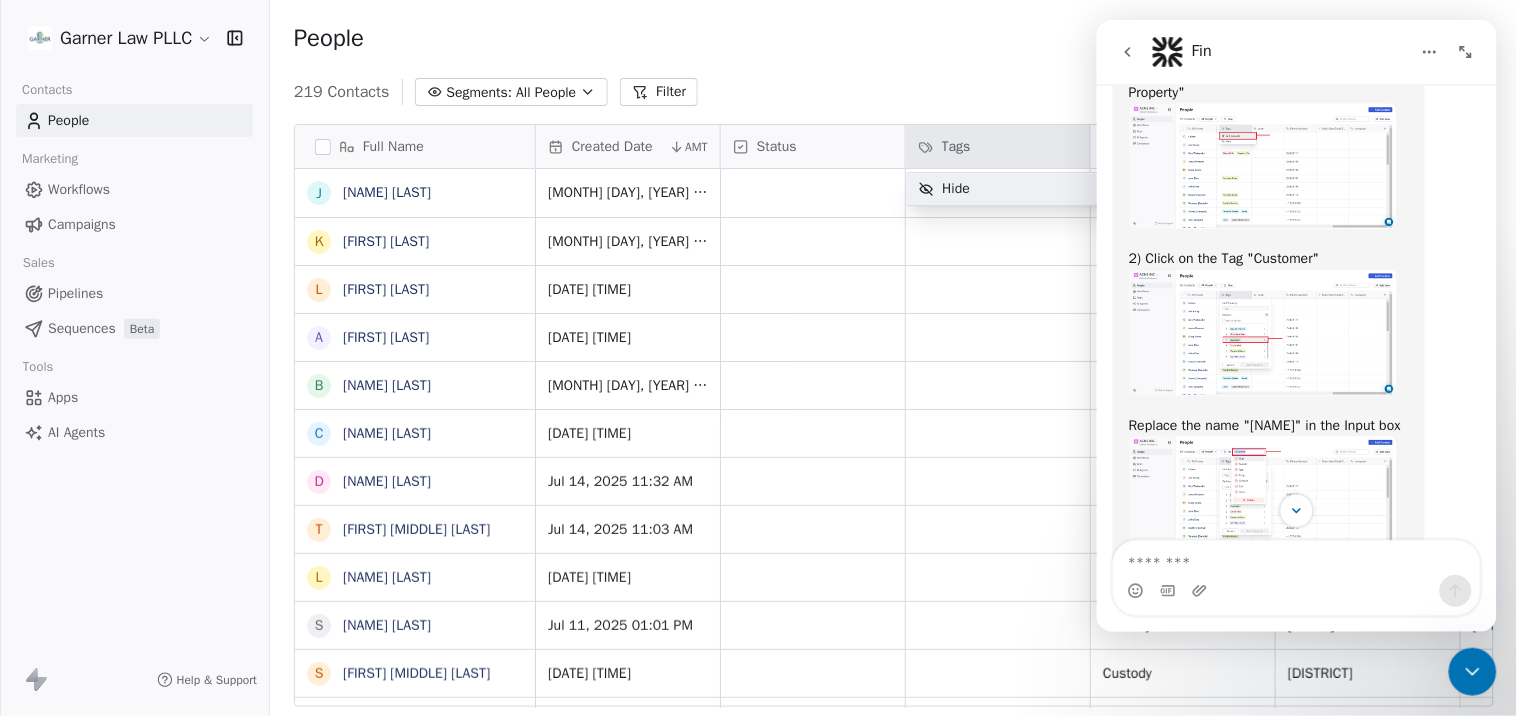 click at bounding box center [1262, 331] 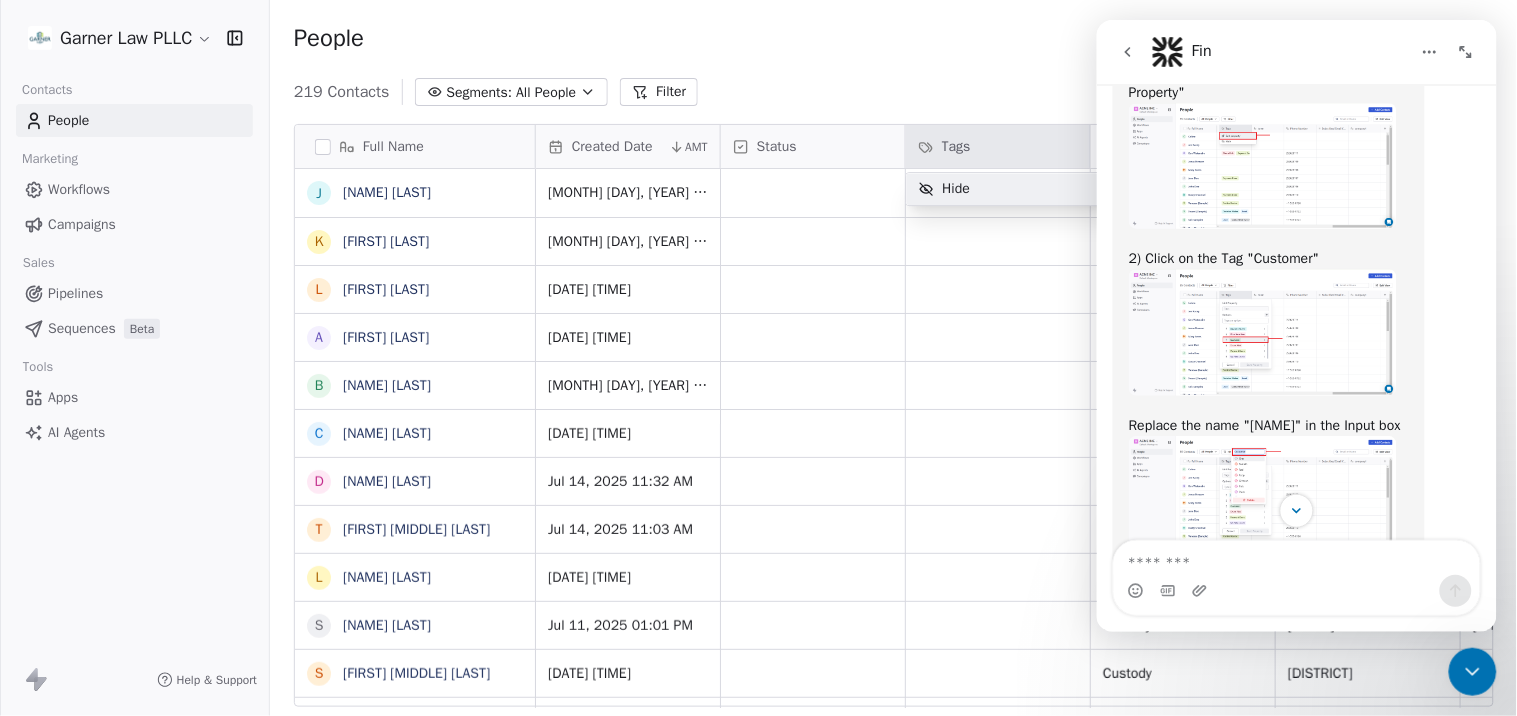 scroll, scrollTop: 0, scrollLeft: 0, axis: both 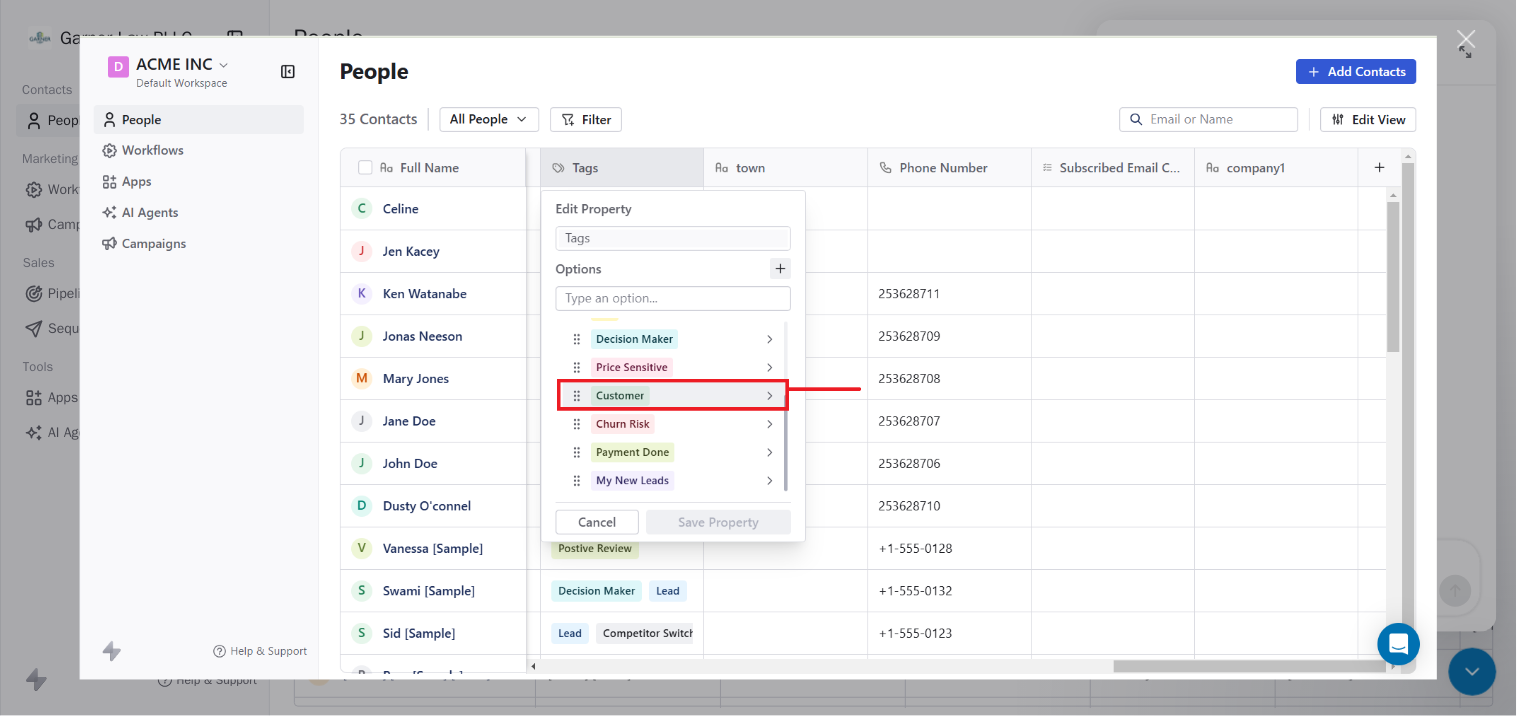 click at bounding box center [1467, 39] 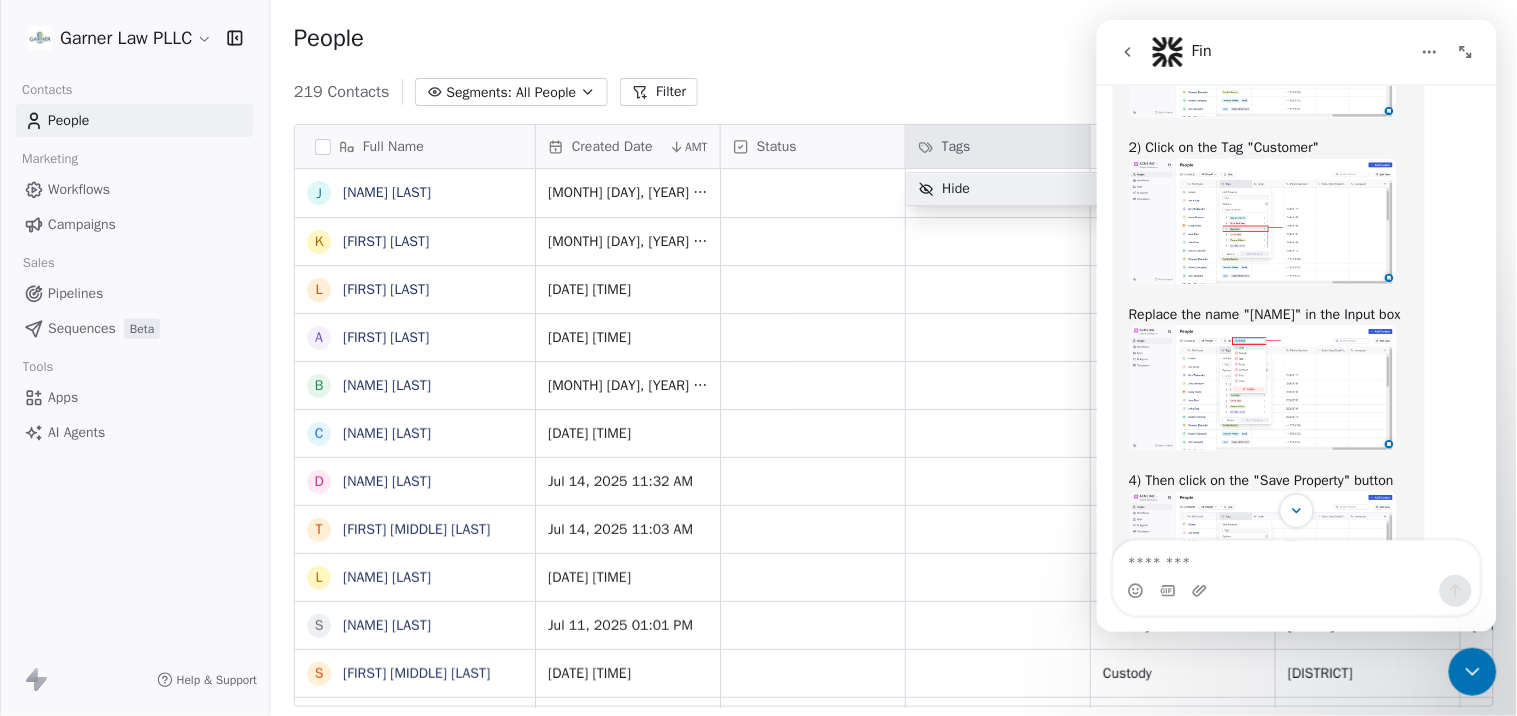 scroll, scrollTop: 3888, scrollLeft: 0, axis: vertical 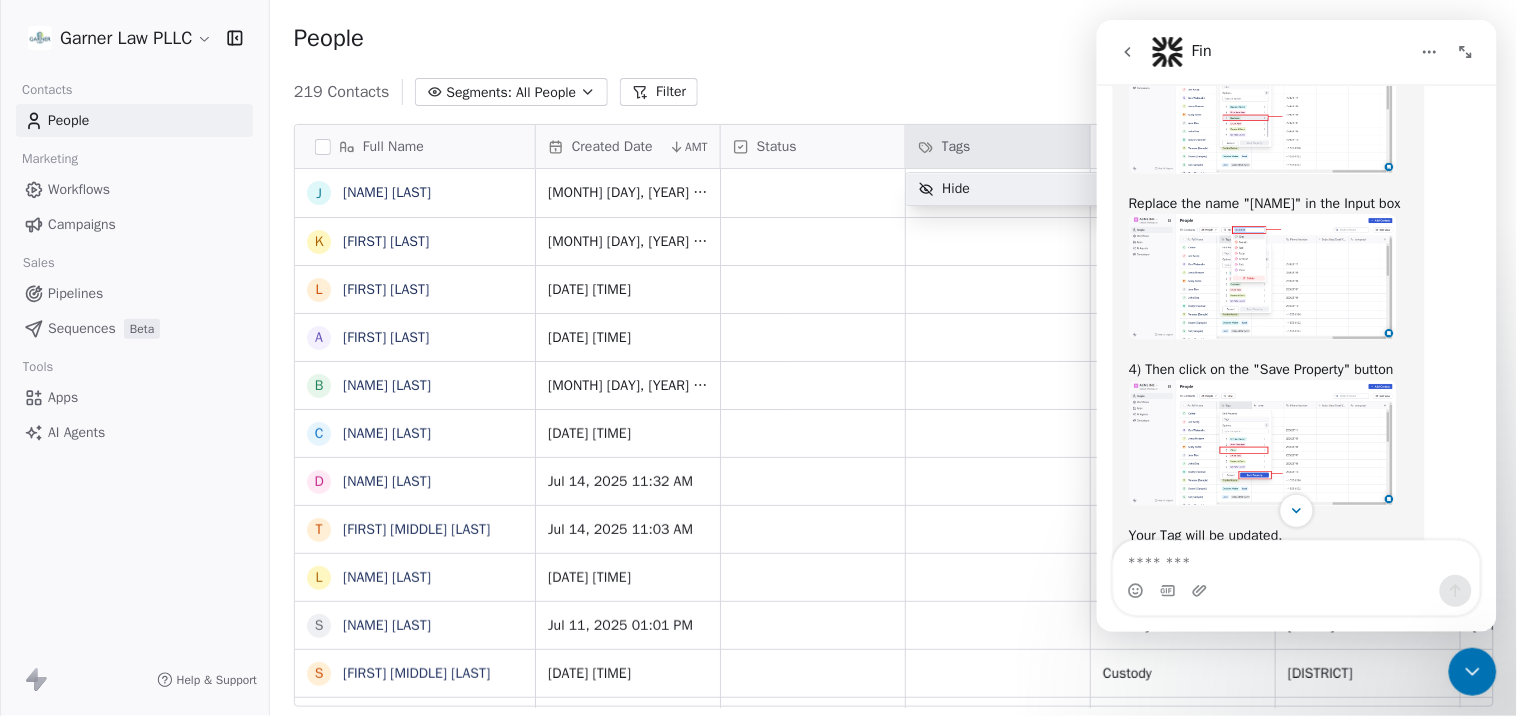 click at bounding box center [1262, 276] 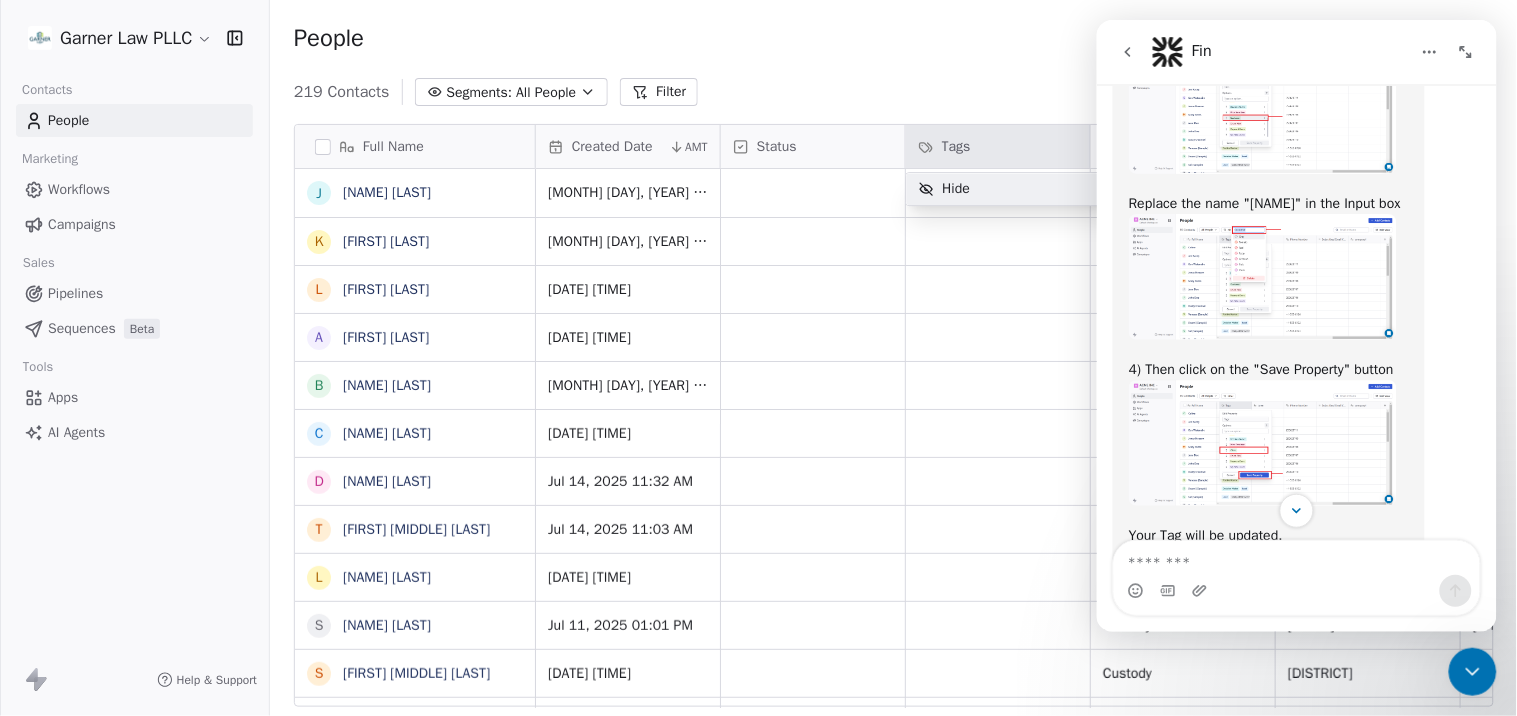 scroll, scrollTop: 0, scrollLeft: 0, axis: both 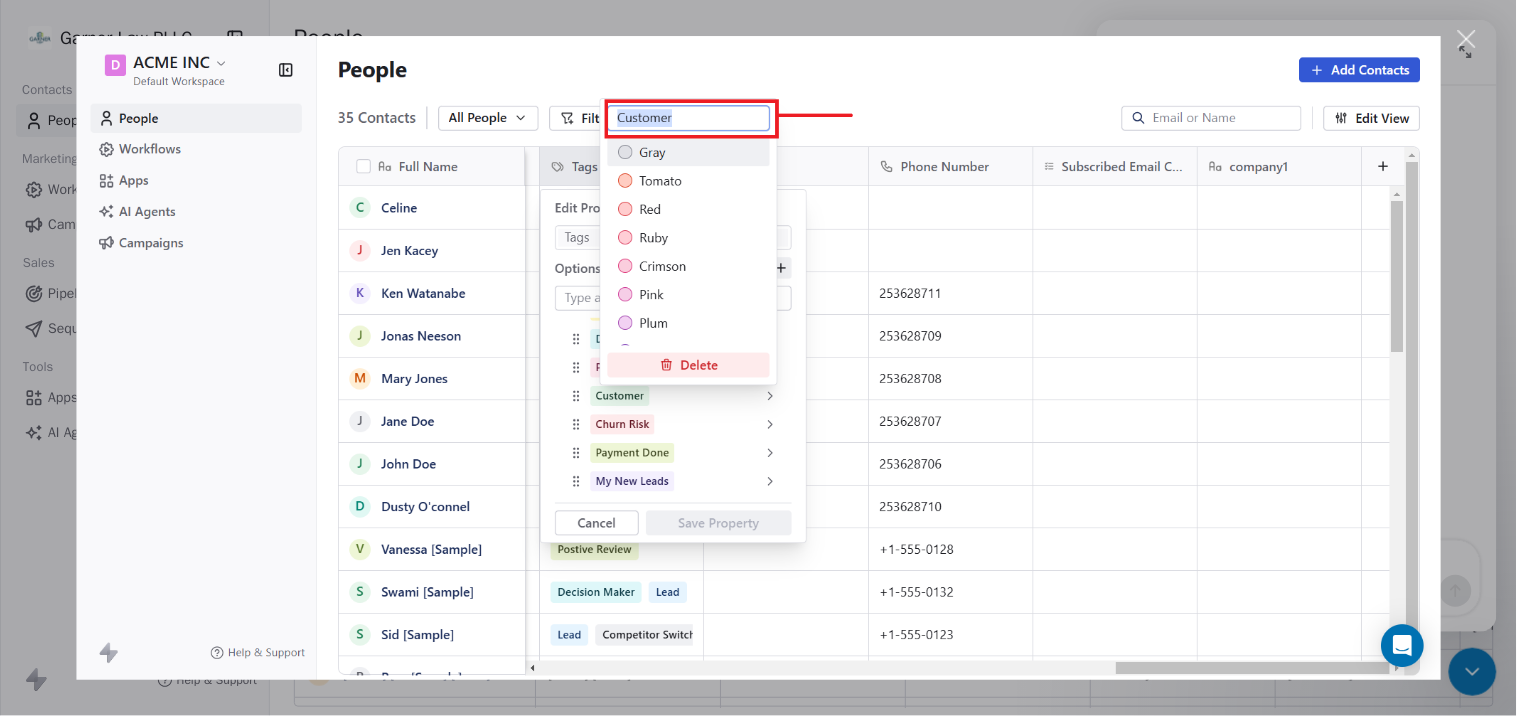 click at bounding box center (1467, 39) 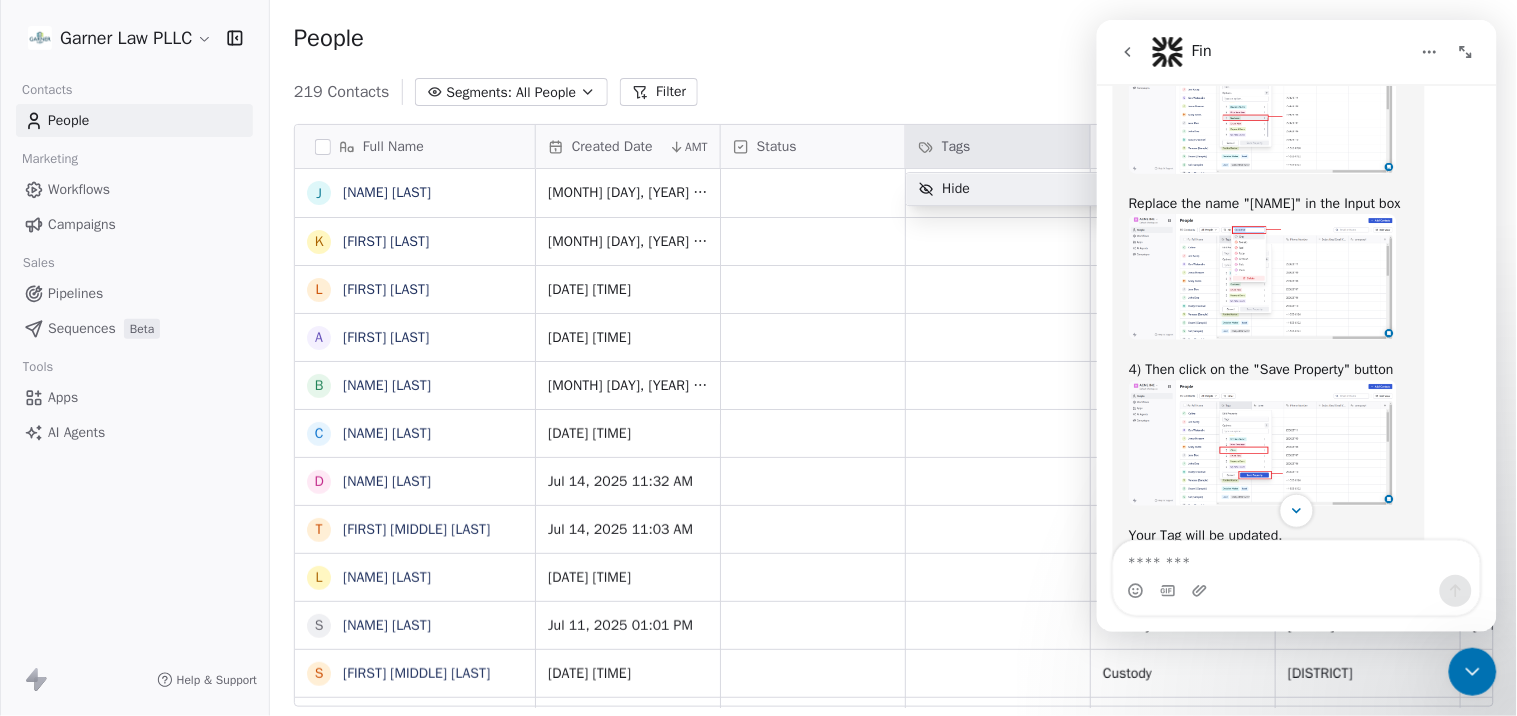 click on "Garner Law PLLC Contacts People Marketing Workflows Campaigns Sales Pipelines Sequences Beta Tools Apps AI Agents Help & Support People  Add Contacts 219 Contacts Segments: All People Filter  Edit View Tag Add to Sequence Full Name J Jossi Scroggins K Kaylin Daigle L Lawrence Clingman A Andrew Parker B Brianna Kirkland C Christine Alston D Devorah Margolin T Terry C. Poindexter L Leonard Grundy S Stacy Williams S Shannon Grover Harris M Mari K Kenji Jasper A Aja Sae-Kung R Robinn Johnson S Sierra Rowland M Marques Banks E Emily Cosme K Ka'Maya Holmes E Edith Johnson N Najah Westbrook S Shirley Crews A Akeem Smith E Edward Blair D Danielle Sharp D Dorothy Felix J Jasmine Hunter C Castillo Miguel W William Toles M Marshall Edwards T Terrance Heard D Dawn Jackson Created Date AMT Status Tags Practice Area Jurisdiction Maryland County Email Phone Number Referral Name Jul 16, 2025 12:11 PM Adoption Maryland Other stxdiva1@yahoo.com (910) 644-4091 Google Jul 16, 2025 12:03 PM Custody Maryland Prince George's Avvo" at bounding box center [758, 358] 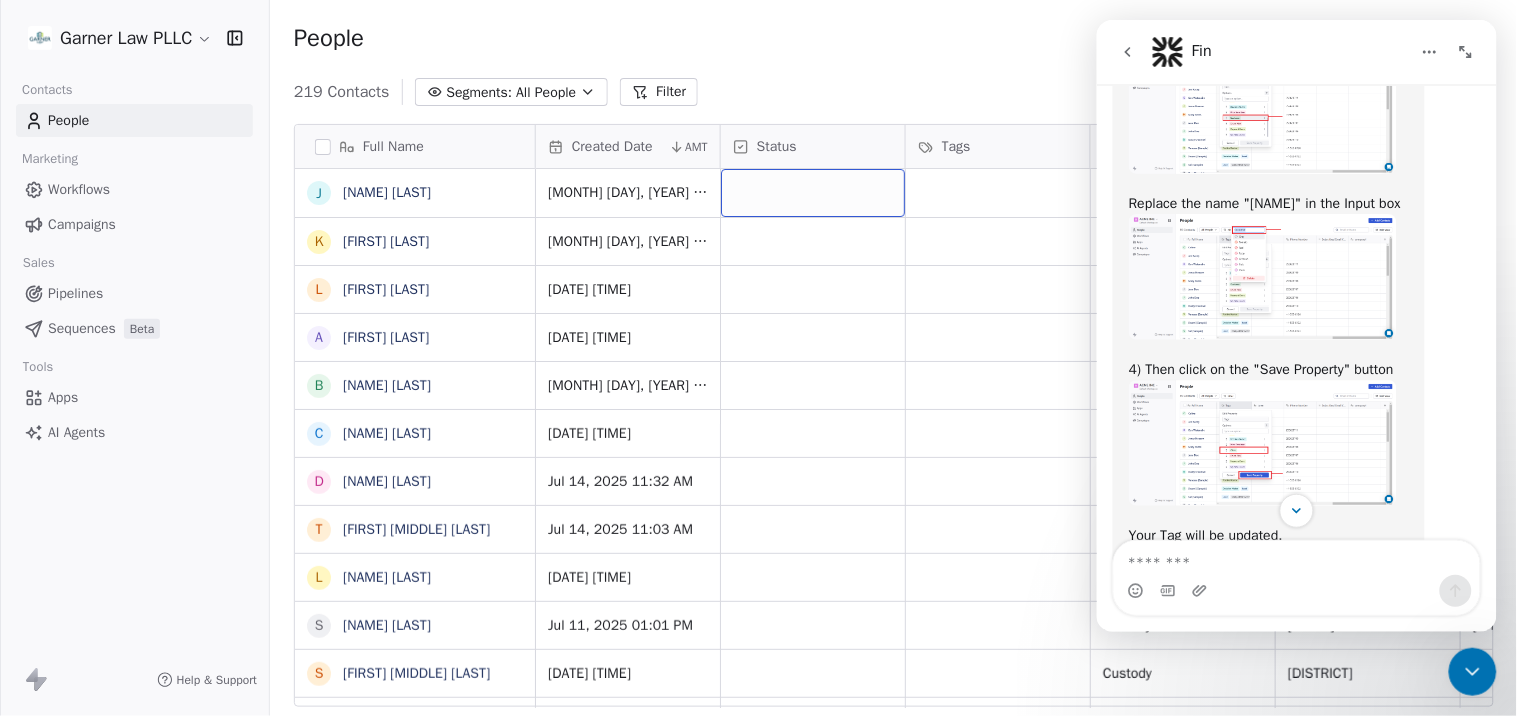 click at bounding box center [813, 193] 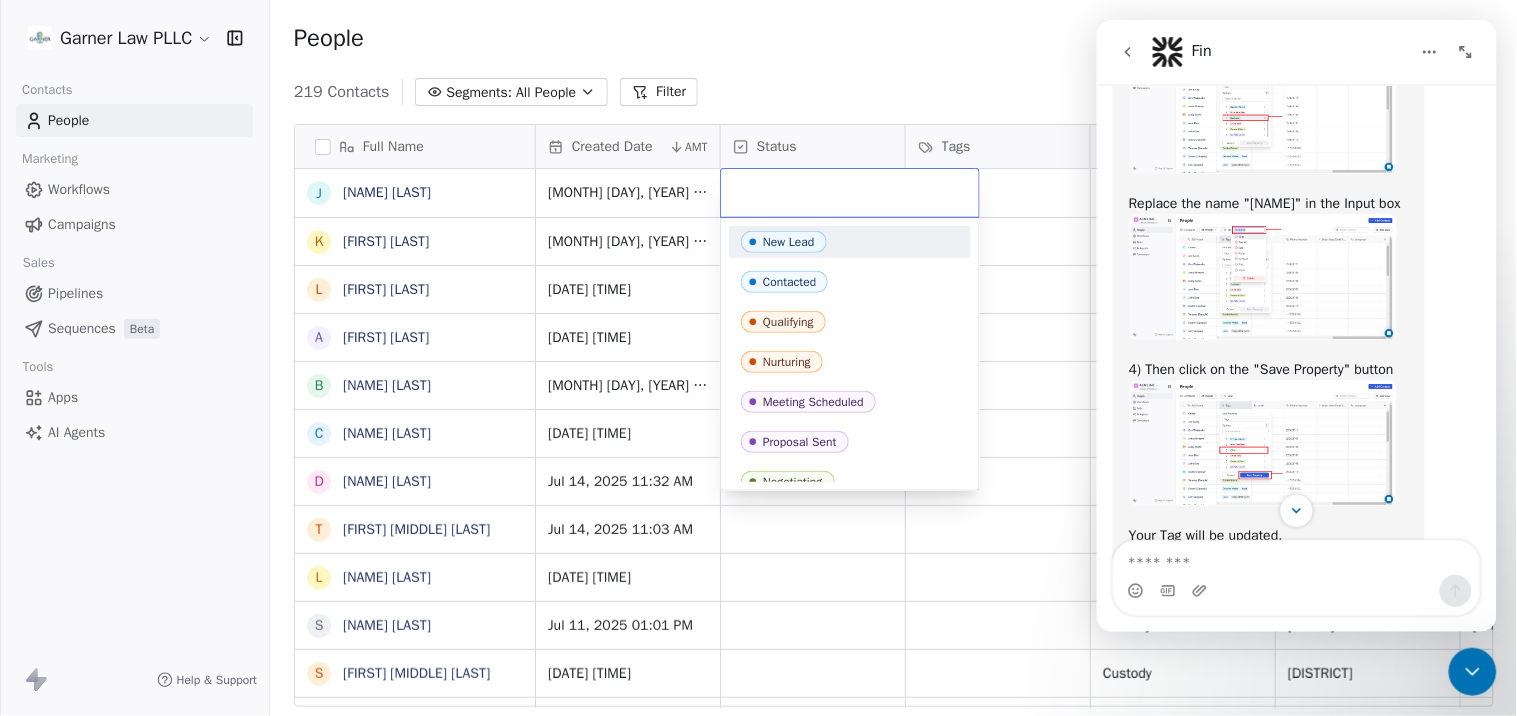 click at bounding box center [850, 193] 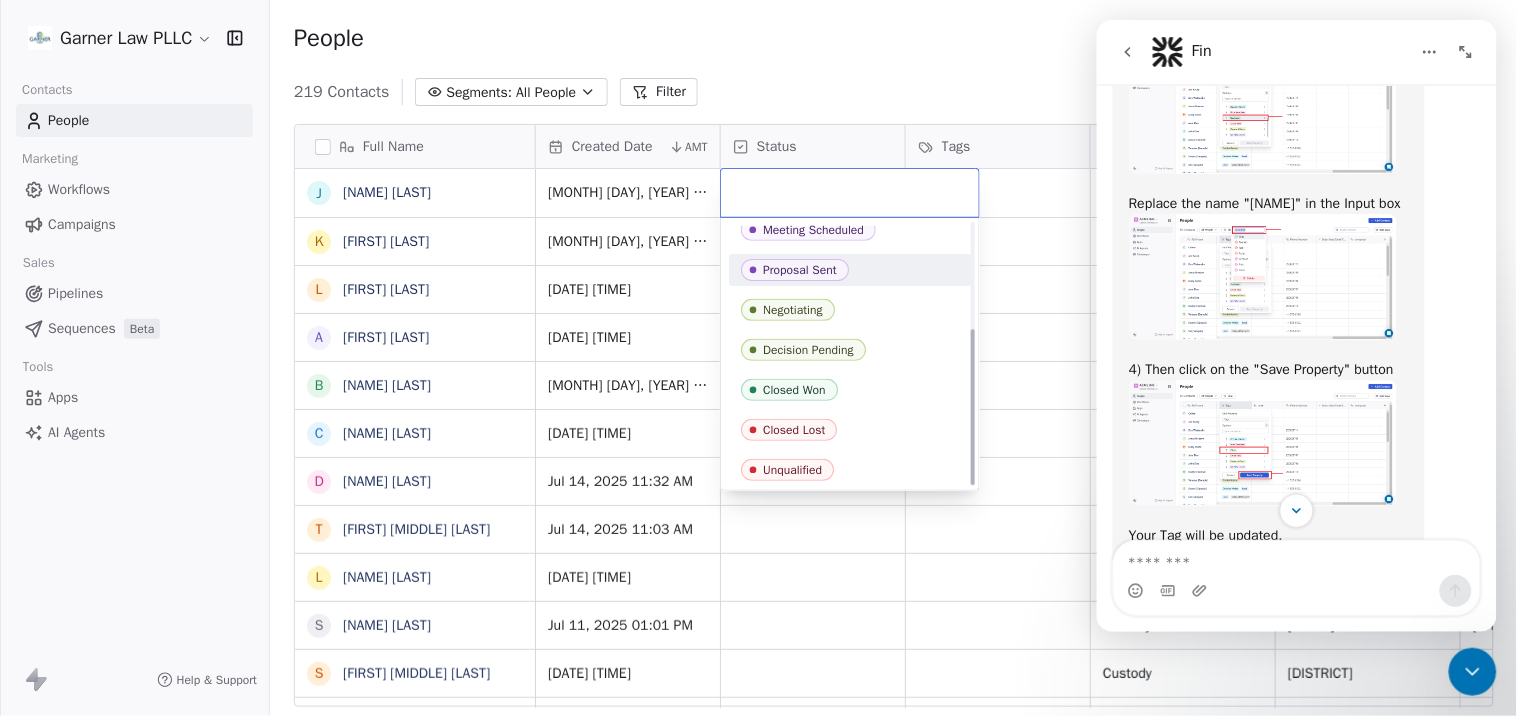 scroll, scrollTop: 175, scrollLeft: 0, axis: vertical 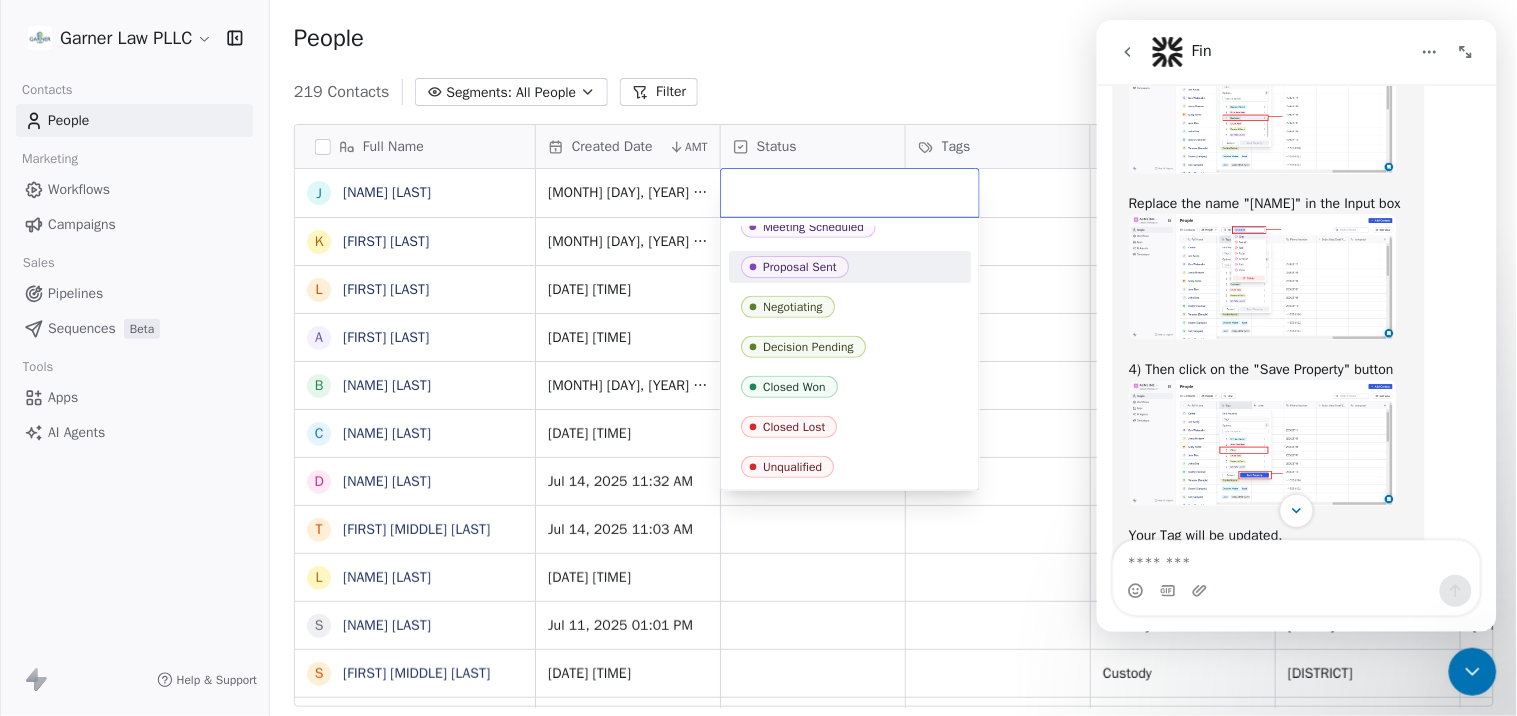 click on "Garner Law PLLC Contacts People Marketing Workflows Campaigns Sales Pipelines Sequences Beta Tools Apps AI Agents Help & Support People  Add Contacts 219 Contacts Segments: All People Filter  Edit View Tag Add to Sequence Full Name J Jossi Scroggins K Kaylin Daigle L Lawrence Clingman A Andrew Parker B Brianna Kirkland C Christine Alston D Devorah Margolin T Terry C. Poindexter L Leonard Grundy S Stacy Williams S Shannon Grover Harris M Mari K Kenji Jasper A Aja Sae-Kung R Robinn Johnson S Sierra Rowland M Marques Banks E Emily Cosme K Ka'Maya Holmes E Edith Johnson N Najah Westbrook S Shirley Crews A Akeem Smith E Edward Blair D Danielle Sharp D Dorothy Felix J Jasmine Hunter C Castillo Miguel W William Toles M Marshall Edwards T Terrance Heard D Dawn Jackson Created Date AMT Status Tags Practice Area Jurisdiction Maryland County Email Phone Number Referral Name Jul 16, 2025 12:11 PM Adoption Maryland Other stxdiva1@yahoo.com (910) 644-4091 Google Jul 16, 2025 12:03 PM Custody Maryland Prince George's Avvo" at bounding box center [758, 358] 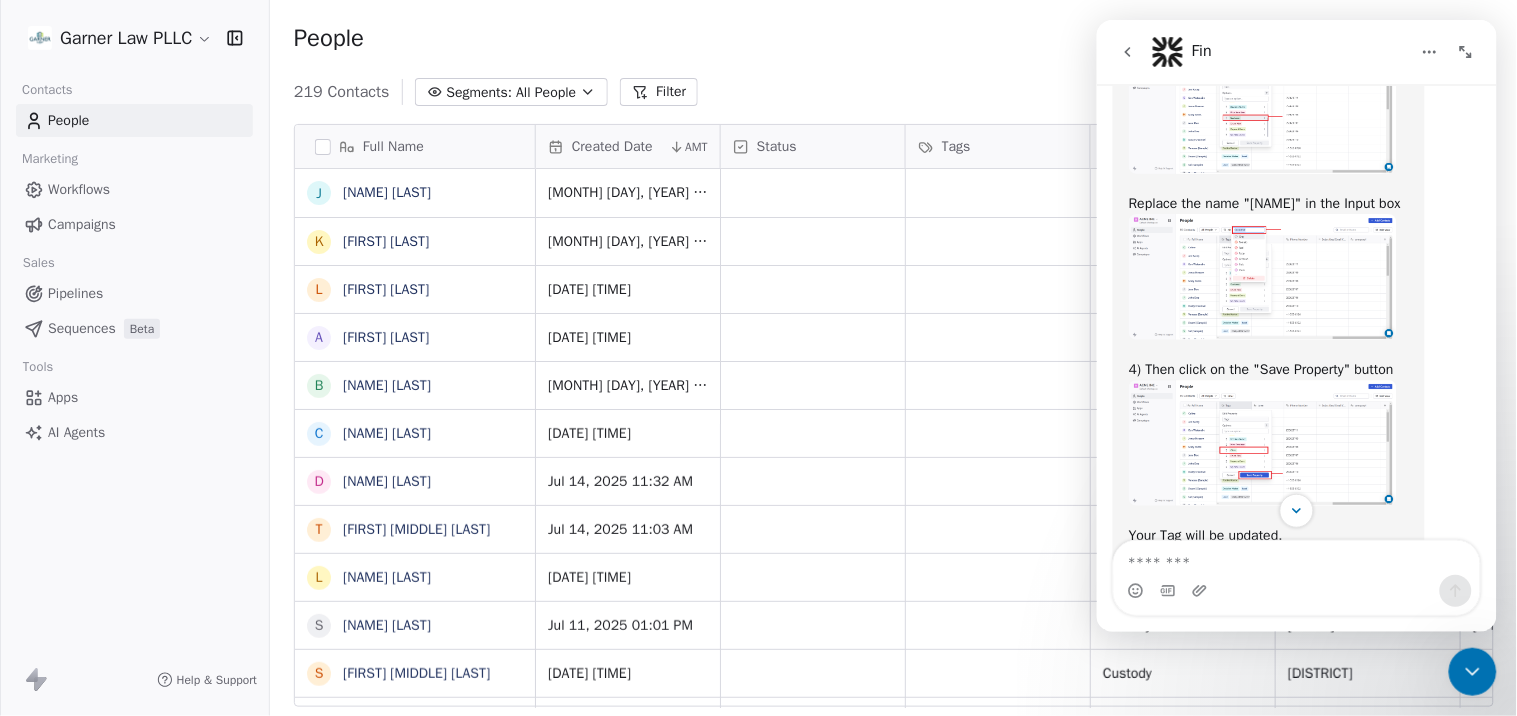click on "Status" at bounding box center [811, 147] 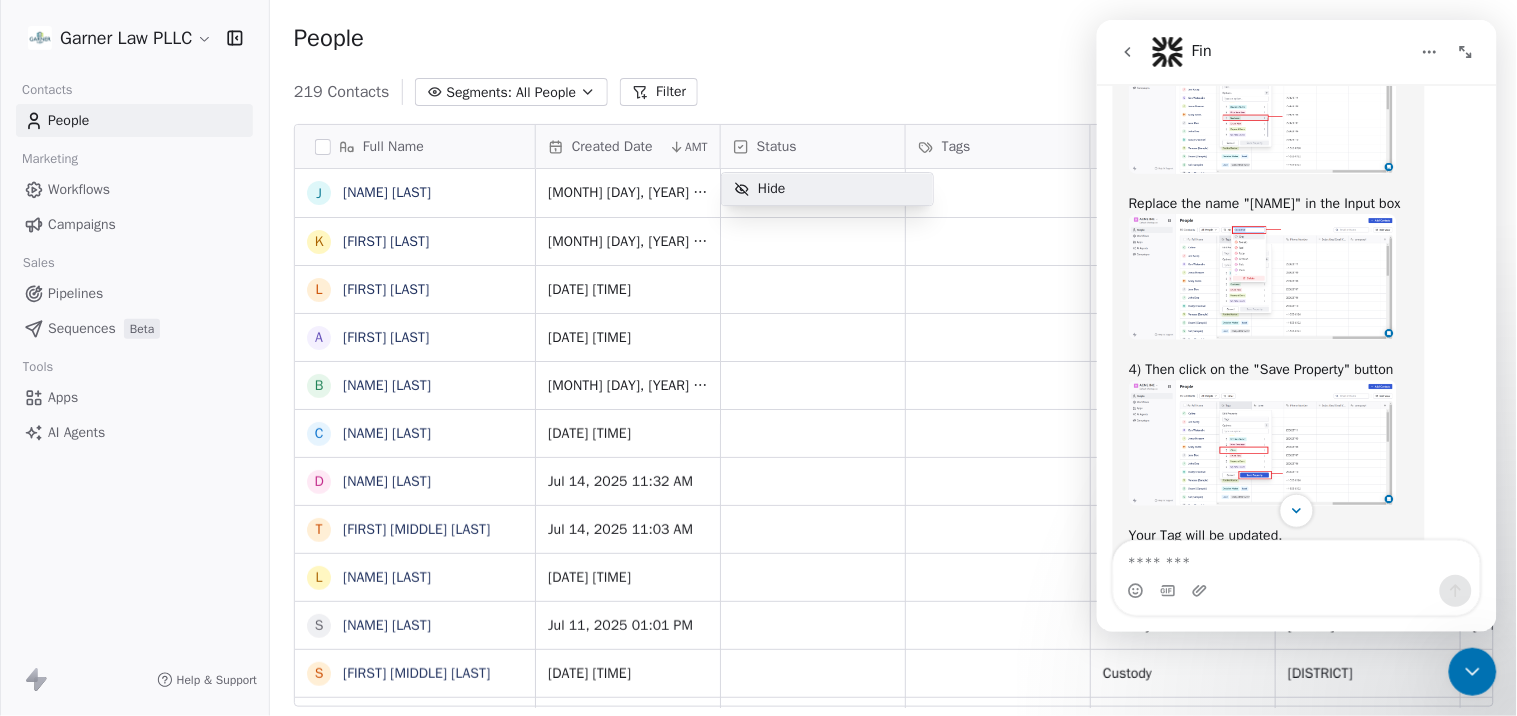 click on "Garner Law PLLC Contacts People Marketing Workflows Campaigns Sales Pipelines Sequences Beta Tools Apps AI Agents Help & Support People  Add Contacts 219 Contacts Segments: All People Filter  Edit View Tag Add to Sequence Full Name J Jossi Scroggins K Kaylin Daigle L Lawrence Clingman A Andrew Parker B Brianna Kirkland C Christine Alston D Devorah Margolin T Terry C. Poindexter L Leonard Grundy S Stacy Williams S Shannon Grover Harris M Mari K Kenji Jasper A Aja Sae-Kung R Robinn Johnson S Sierra Rowland M Marques Banks E Emily Cosme K Ka'Maya Holmes E Edith Johnson N Najah Westbrook S Shirley Crews A Akeem Smith E Edward Blair D Danielle Sharp D Dorothy Felix J Jasmine Hunter C Castillo Miguel W William Toles M Marshall Edwards T Terrance Heard D Dawn Jackson Created Date AMT Status Tags Practice Area Jurisdiction Maryland County Email Phone Number Referral Name Jul 16, 2025 12:11 PM Adoption Maryland Other stxdiva1@yahoo.com (910) 644-4091 Google Jul 16, 2025 12:03 PM Custody Maryland Prince George's Avvo" at bounding box center (758, 358) 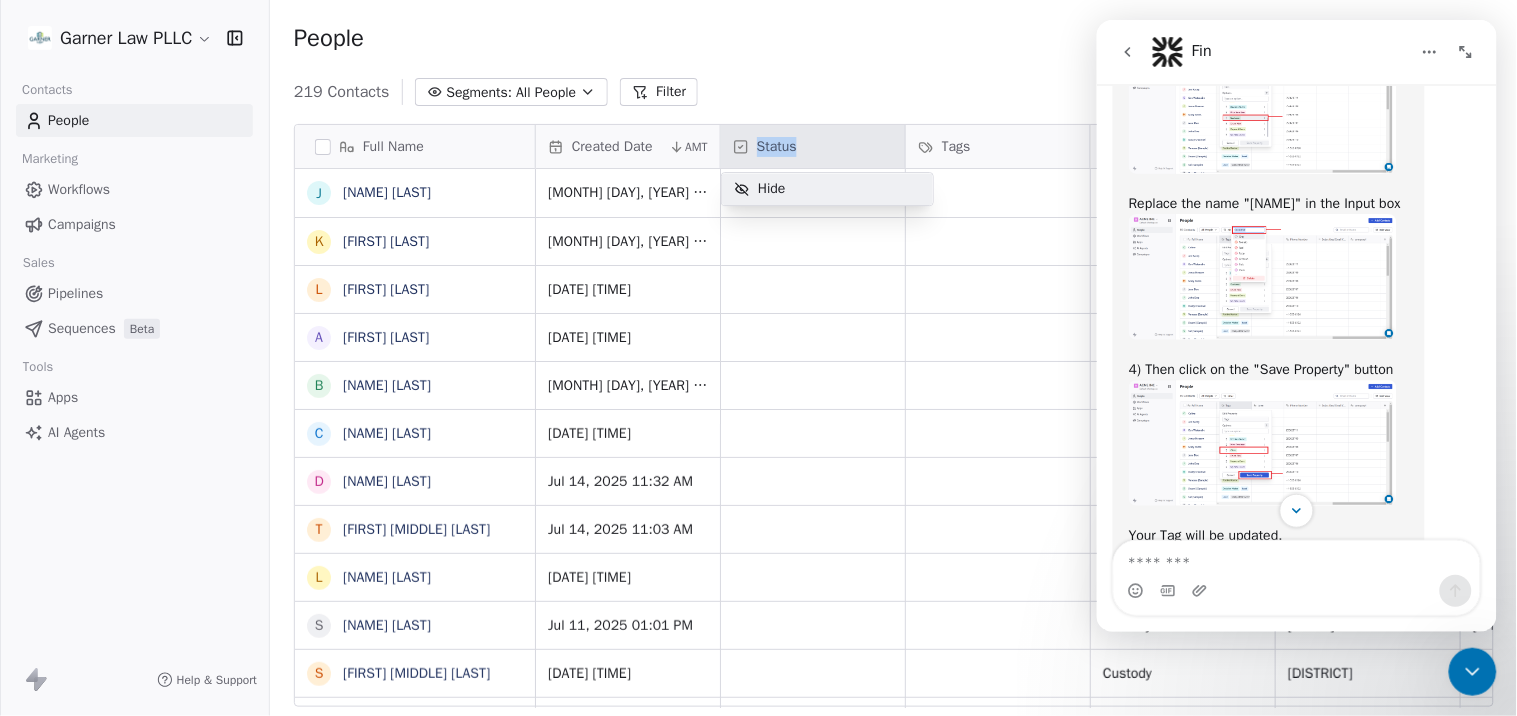click on "Garner Law PLLC Contacts People Marketing Workflows Campaigns Sales Pipelines Sequences Beta Tools Apps AI Agents Help & Support People  Add Contacts 219 Contacts Segments: All People Filter  Edit View Tag Add to Sequence Full Name J Jossi Scroggins K Kaylin Daigle L Lawrence Clingman A Andrew Parker B Brianna Kirkland C Christine Alston D Devorah Margolin T Terry C. Poindexter L Leonard Grundy S Stacy Williams S Shannon Grover Harris M Mari K Kenji Jasper A Aja Sae-Kung R Robinn Johnson S Sierra Rowland M Marques Banks E Emily Cosme K Ka'Maya Holmes E Edith Johnson N Najah Westbrook S Shirley Crews A Akeem Smith E Edward Blair D Danielle Sharp D Dorothy Felix J Jasmine Hunter C Castillo Miguel W William Toles M Marshall Edwards T Terrance Heard D Dawn Jackson Created Date AMT Status Tags Practice Area Jurisdiction Maryland County Email Phone Number Referral Name Jul 16, 2025 12:11 PM Adoption Maryland Other stxdiva1@yahoo.com (910) 644-4091 Google Jul 16, 2025 12:03 PM Custody Maryland Prince George's Avvo" at bounding box center (758, 358) 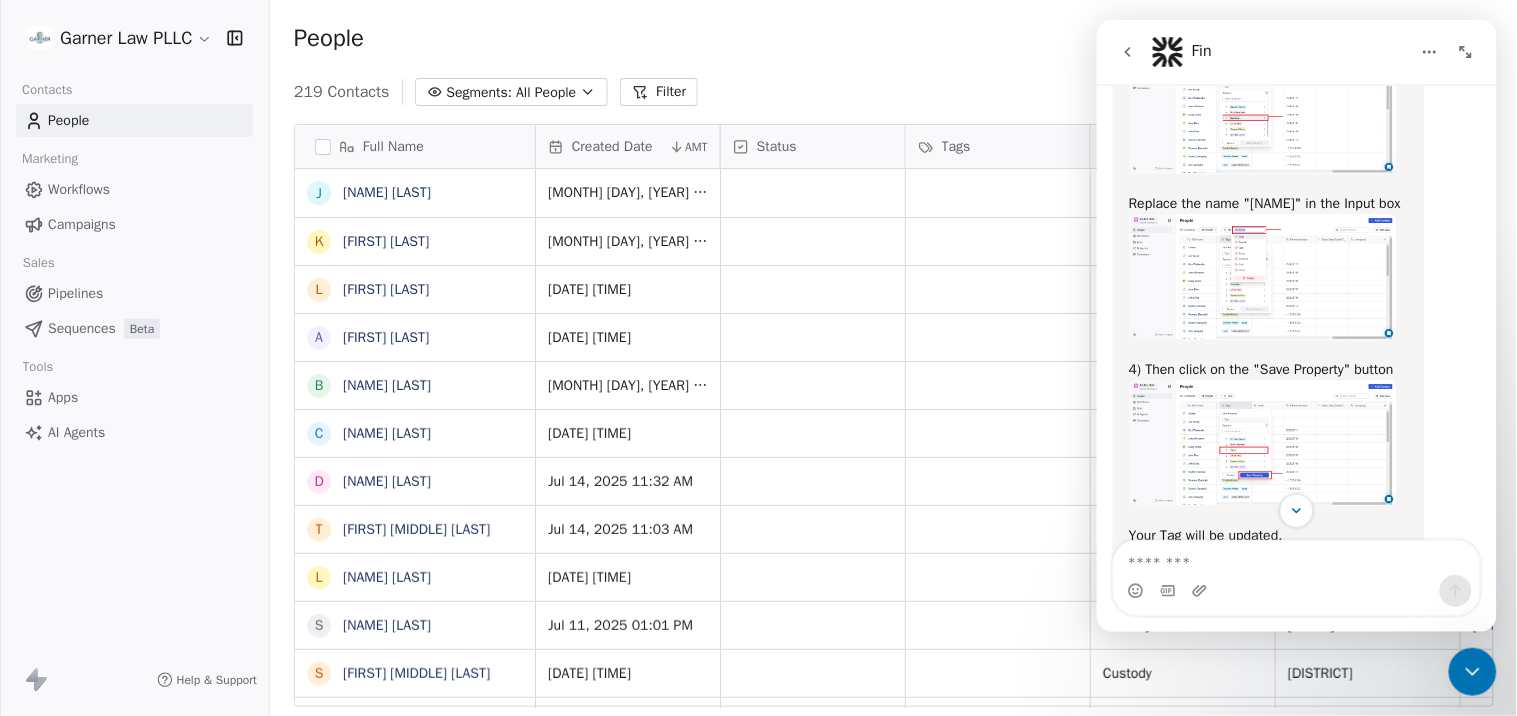 click on "Status" at bounding box center (811, 147) 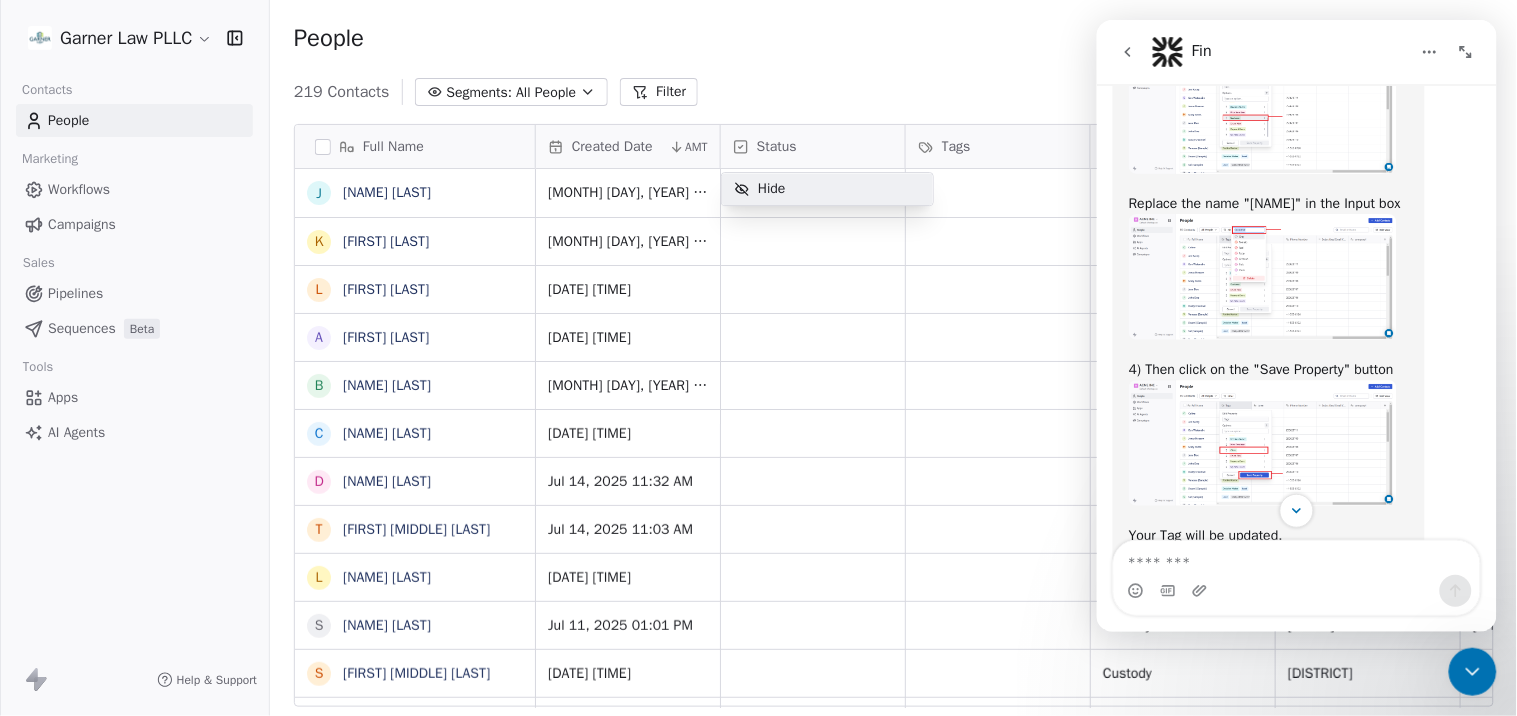 click on "Garner Law PLLC Contacts People Marketing Workflows Campaigns Sales Pipelines Sequences Beta Tools Apps AI Agents Help & Support People  Add Contacts 219 Contacts Segments: All People Filter  Edit View Tag Add to Sequence Full Name J Jossi Scroggins K Kaylin Daigle L Lawrence Clingman A Andrew Parker B Brianna Kirkland C Christine Alston D Devorah Margolin T Terry C. Poindexter L Leonard Grundy S Stacy Williams S Shannon Grover Harris M Mari K Kenji Jasper A Aja Sae-Kung R Robinn Johnson S Sierra Rowland M Marques Banks E Emily Cosme K Ka'Maya Holmes E Edith Johnson N Najah Westbrook S Shirley Crews A Akeem Smith E Edward Blair D Danielle Sharp D Dorothy Felix J Jasmine Hunter C Castillo Miguel W William Toles M Marshall Edwards T Terrance Heard D Dawn Jackson Created Date AMT Status Tags Practice Area Jurisdiction Maryland County Email Phone Number Referral Name Jul 16, 2025 12:11 PM Adoption Maryland Other stxdiva1@yahoo.com (910) 644-4091 Google Jul 16, 2025 12:03 PM Custody Maryland Prince George's Avvo" at bounding box center (758, 358) 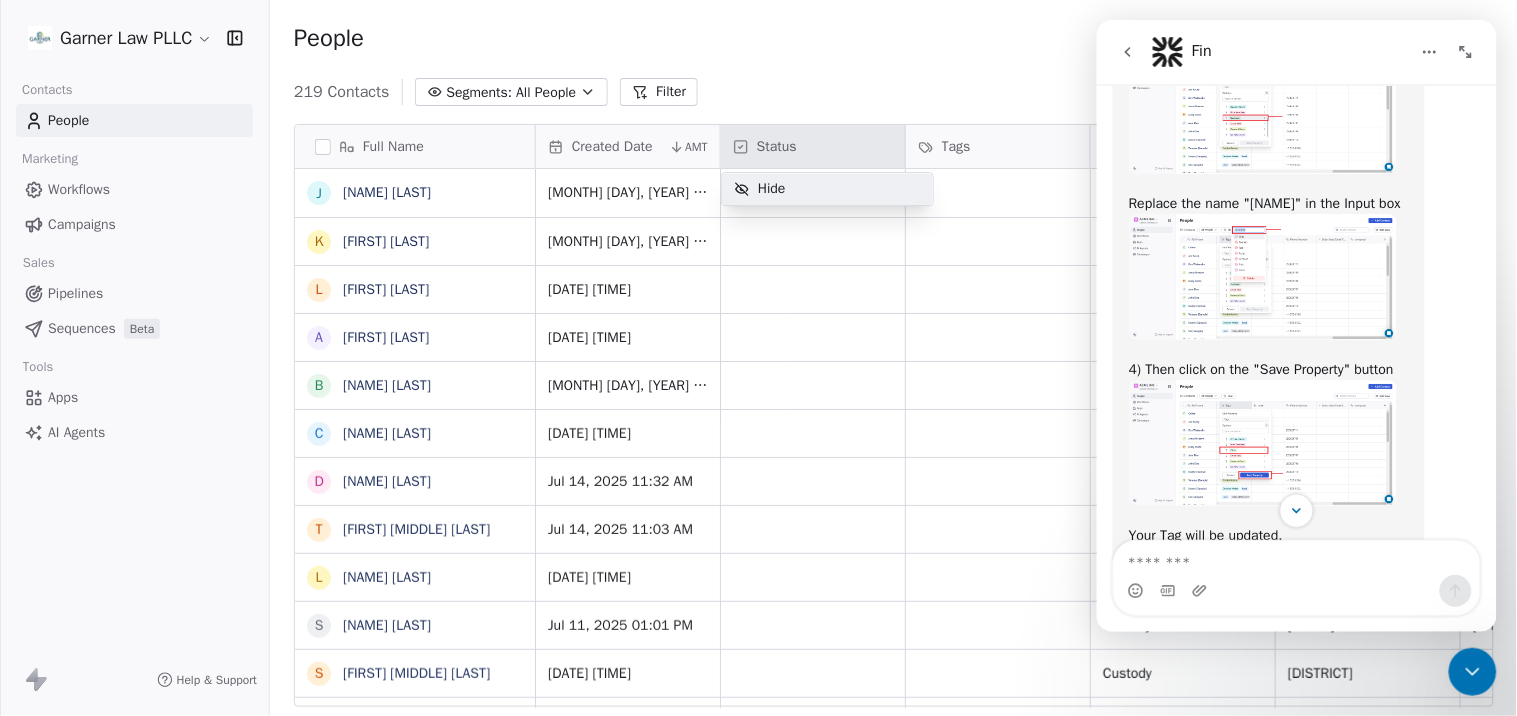 click on "Garner Law PLLC Contacts People Marketing Workflows Campaigns Sales Pipelines Sequences Beta Tools Apps AI Agents Help & Support People  Add Contacts 219 Contacts Segments: All People Filter  Edit View Tag Add to Sequence Full Name J Jossi Scroggins K Kaylin Daigle L Lawrence Clingman A Andrew Parker B Brianna Kirkland C Christine Alston D Devorah Margolin T Terry C. Poindexter L Leonard Grundy S Stacy Williams S Shannon Grover Harris M Mari K Kenji Jasper A Aja Sae-Kung R Robinn Johnson S Sierra Rowland M Marques Banks E Emily Cosme K Ka'Maya Holmes E Edith Johnson N Najah Westbrook S Shirley Crews A Akeem Smith E Edward Blair D Danielle Sharp D Dorothy Felix J Jasmine Hunter C Castillo Miguel W William Toles M Marshall Edwards T Terrance Heard D Dawn Jackson Created Date AMT Status Tags Practice Area Jurisdiction Maryland County Email Phone Number Referral Name Jul 16, 2025 12:11 PM Adoption Maryland Other stxdiva1@yahoo.com (910) 644-4091 Google Jul 16, 2025 12:03 PM Custody Maryland Prince George's Avvo" at bounding box center (758, 358) 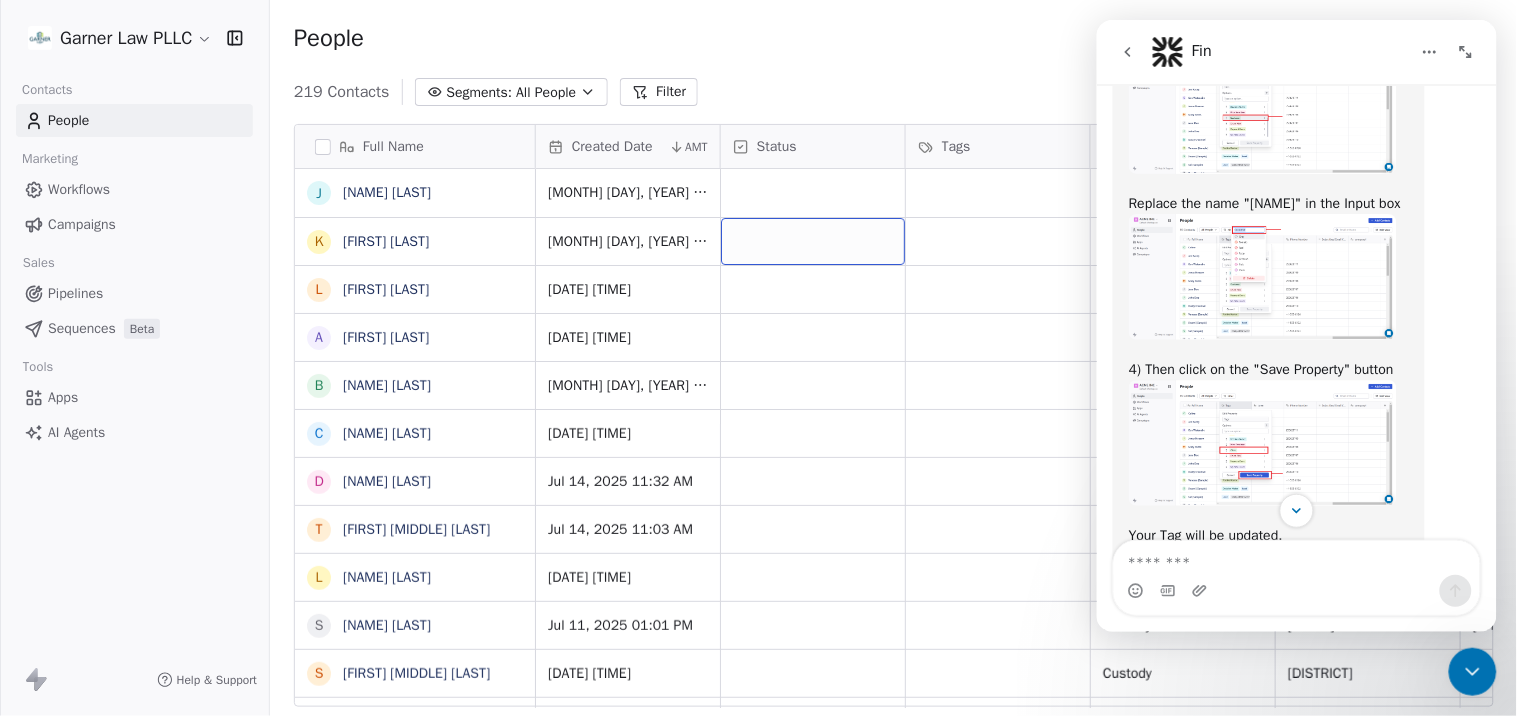 click at bounding box center [813, 241] 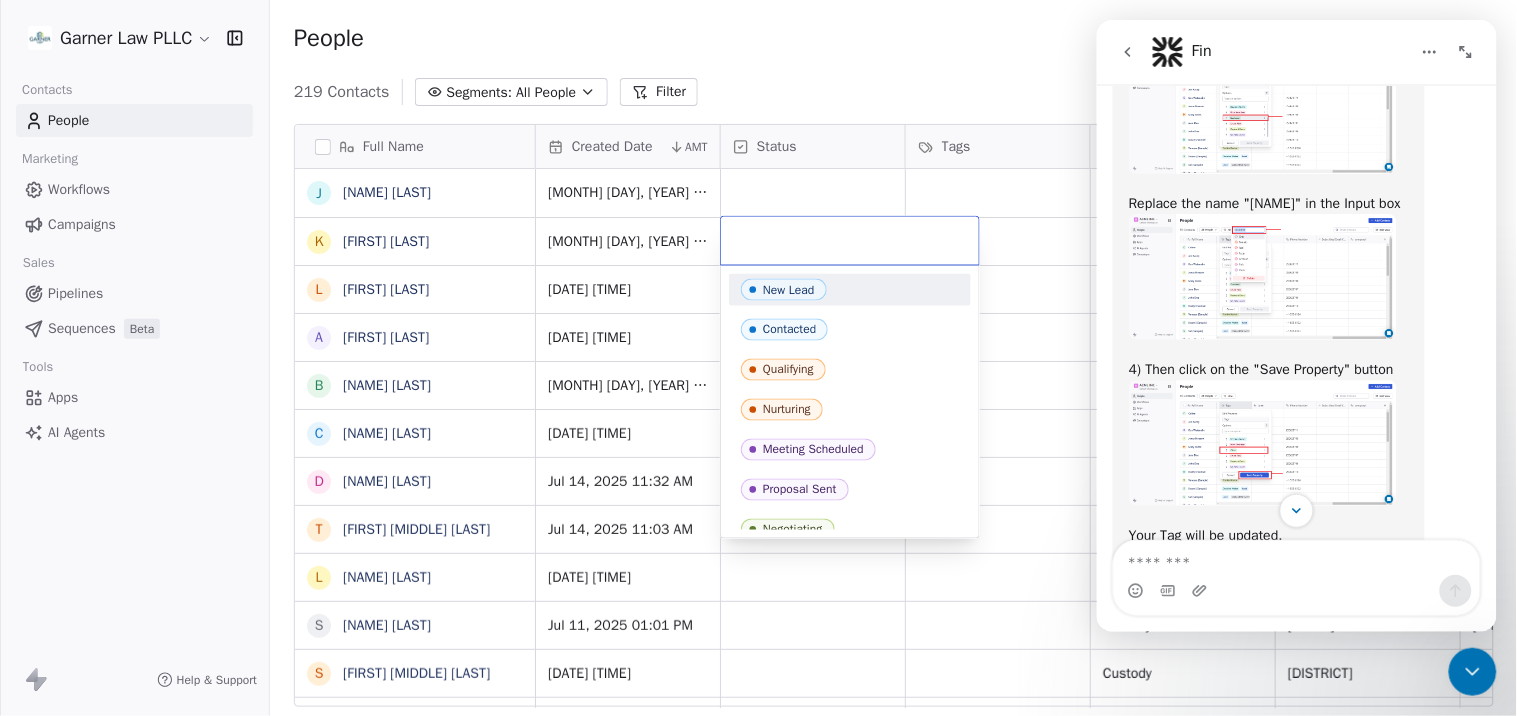 click at bounding box center [850, 241] 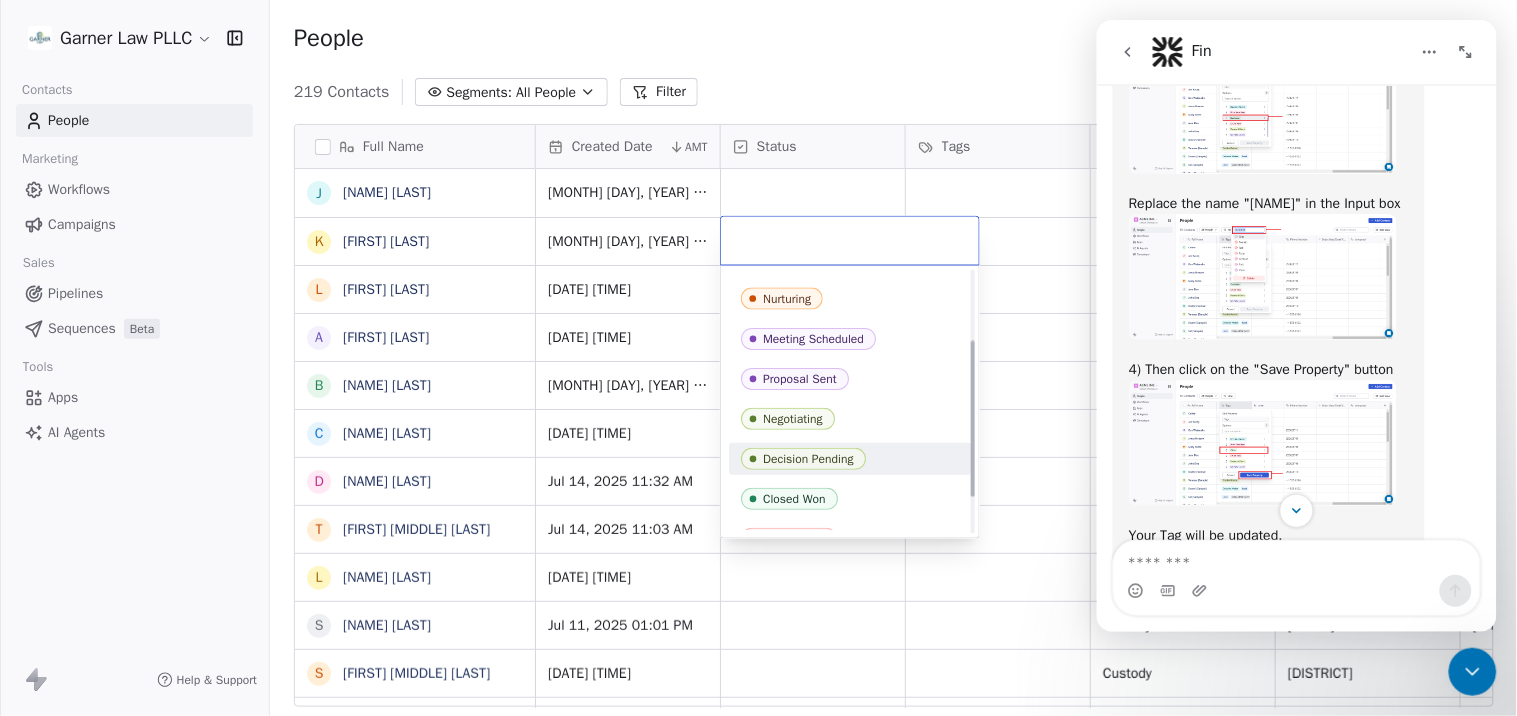 scroll, scrollTop: 175, scrollLeft: 0, axis: vertical 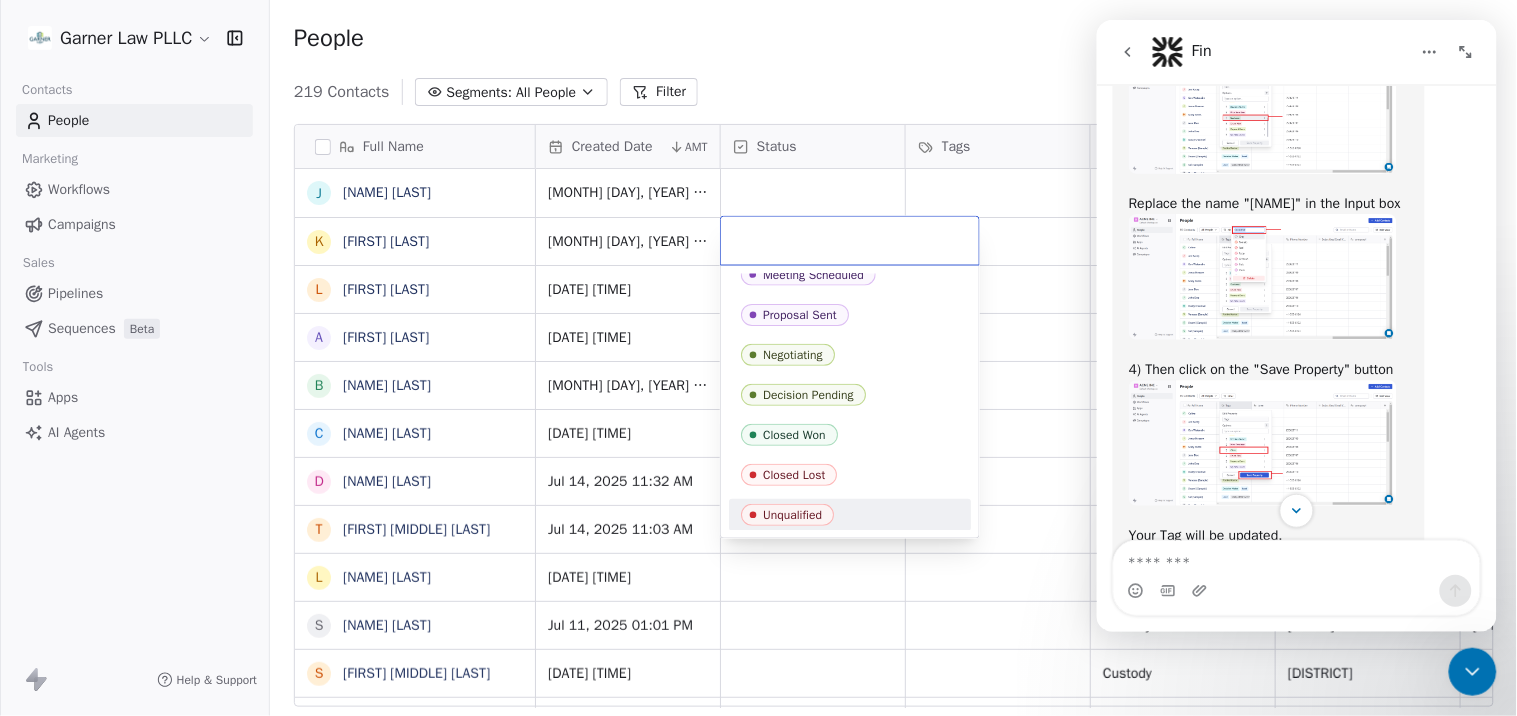 click on "Garner Law PLLC Contacts People Marketing Workflows Campaigns Sales Pipelines Sequences Beta Tools Apps AI Agents Help & Support People  Add Contacts 219 Contacts Segments: All People Filter  Edit View Tag Add to Sequence Full Name J Jossi Scroggins K Kaylin Daigle L Lawrence Clingman A Andrew Parker B Brianna Kirkland C Christine Alston D Devorah Margolin T Terry C. Poindexter L Leonard Grundy S Stacy Williams S Shannon Grover Harris M Mari K Kenji Jasper A Aja Sae-Kung R Robinn Johnson S Sierra Rowland M Marques Banks E Emily Cosme K Ka'Maya Holmes E Edith Johnson N Najah Westbrook S Shirley Crews A Akeem Smith E Edward Blair D Danielle Sharp D Dorothy Felix J Jasmine Hunter C Castillo Miguel W William Toles M Marshall Edwards T Terrance Heard D Dawn Jackson Created Date AMT Status Tags Practice Area Jurisdiction Maryland County Email Phone Number Referral Name Jul 16, 2025 12:11 PM Adoption Maryland Other stxdiva1@yahoo.com (910) 644-4091 Google Jul 16, 2025 12:03 PM Custody Maryland Prince George's Avvo" at bounding box center [758, 358] 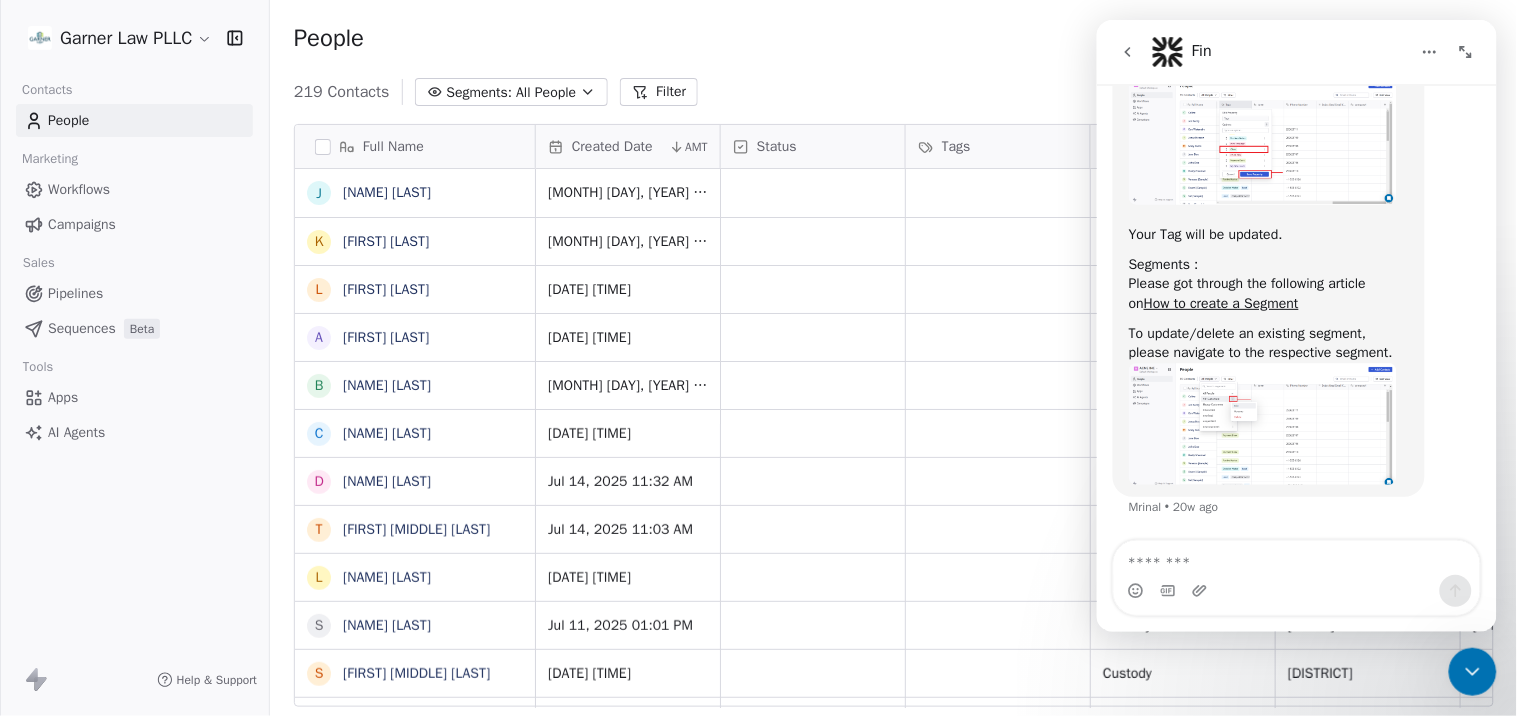 scroll, scrollTop: 4266, scrollLeft: 0, axis: vertical 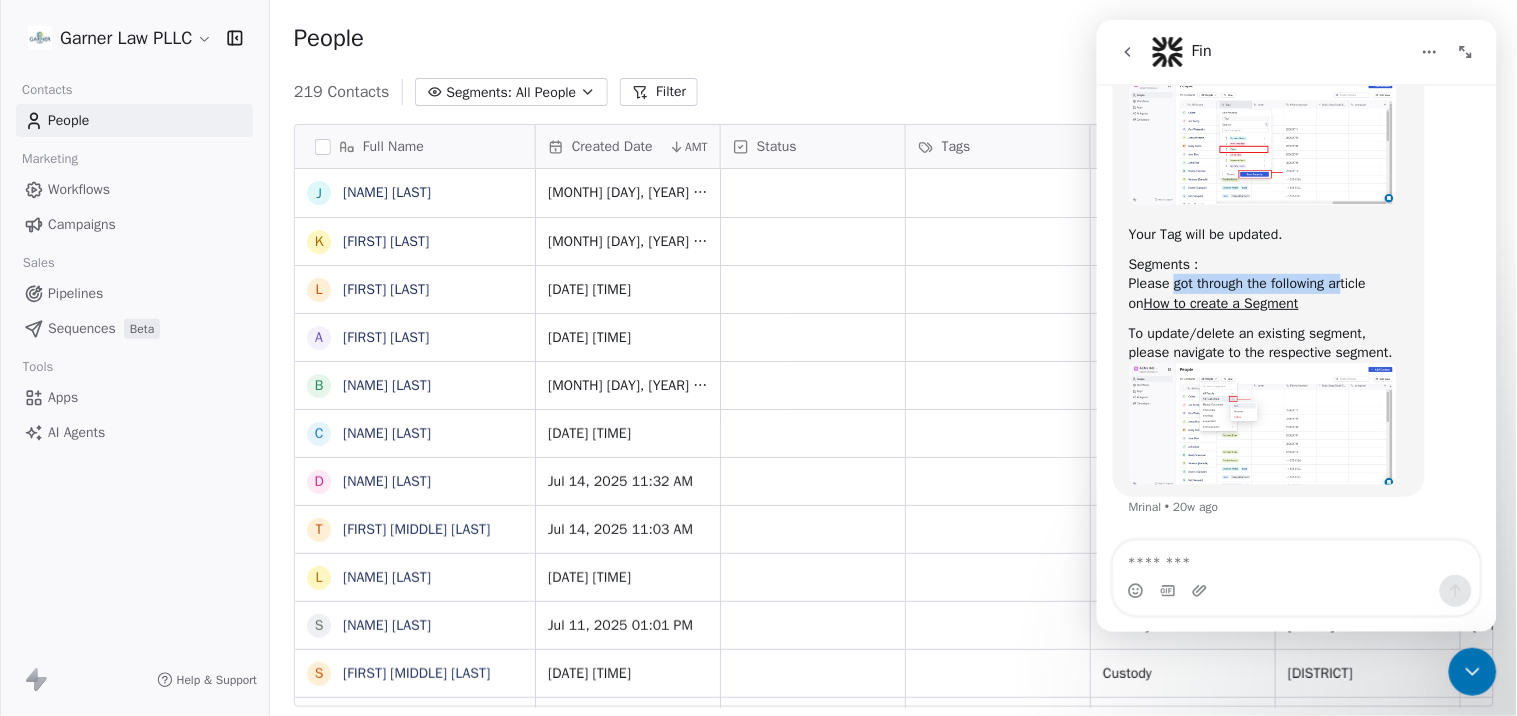 drag, startPoint x: 1173, startPoint y: 278, endPoint x: 1344, endPoint y: 276, distance: 171.01169 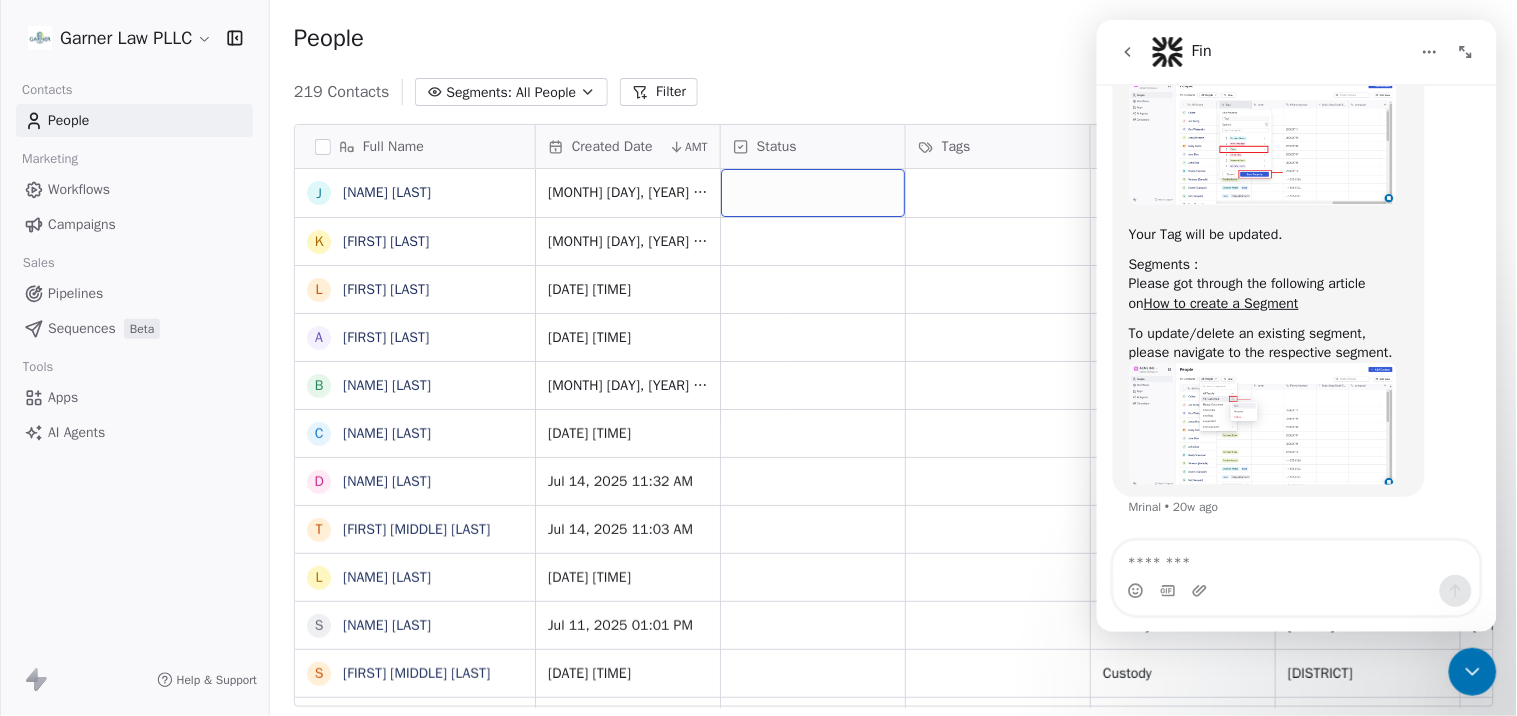 click at bounding box center [813, 193] 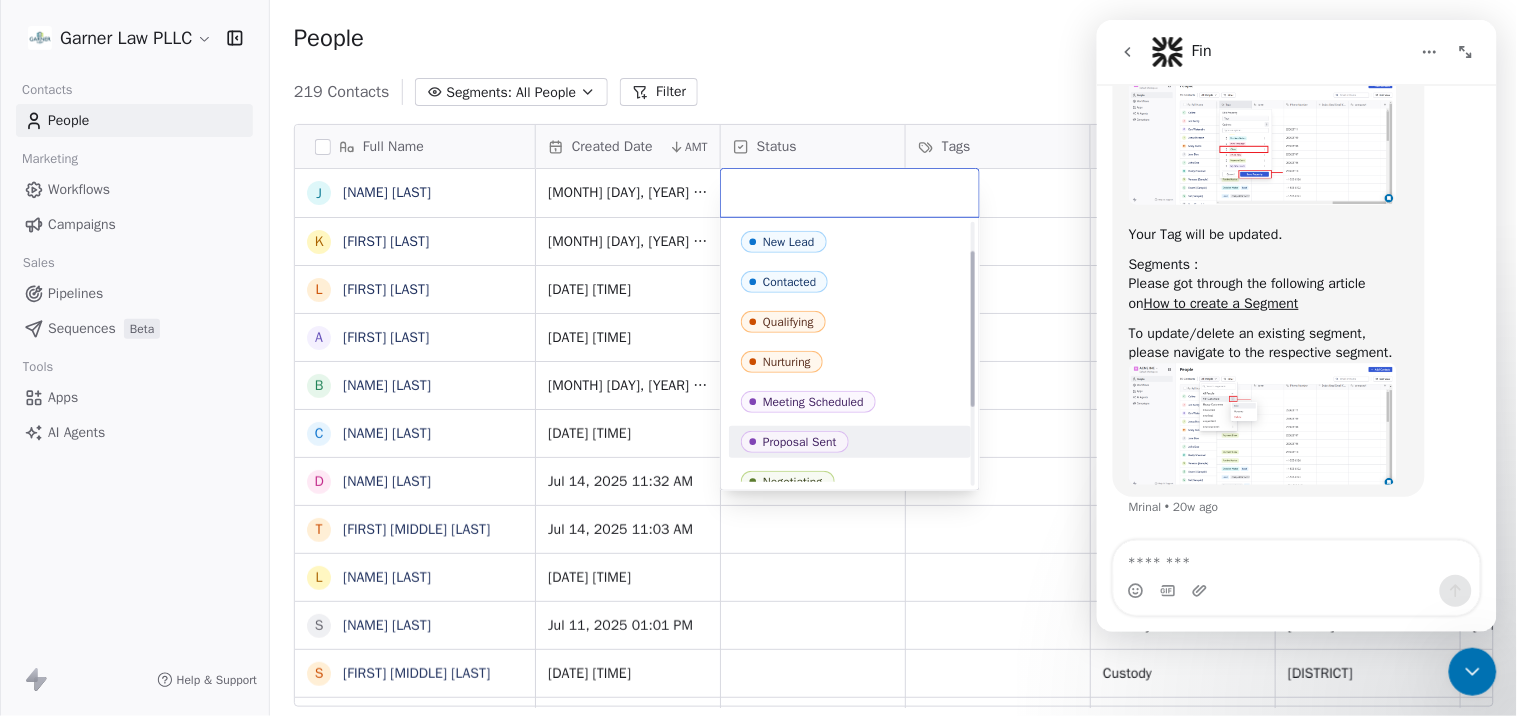 scroll, scrollTop: 175, scrollLeft: 0, axis: vertical 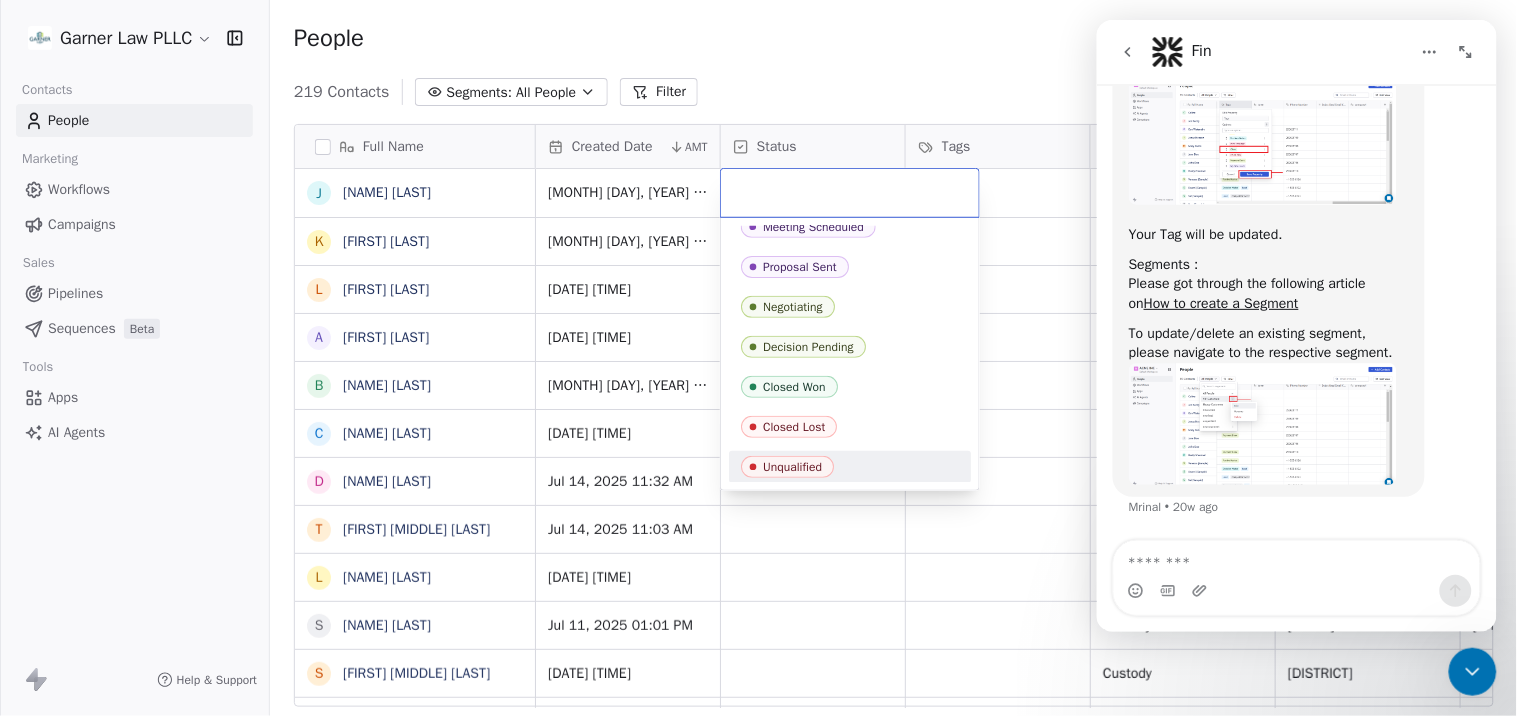 click on "Garner Law PLLC Contacts People Marketing Workflows Campaigns Sales Pipelines Sequences Beta Tools Apps AI Agents Help & Support People  Add Contacts 219 Contacts Segments: All People Filter  Edit View Tag Add to Sequence Full Name J Jossi Scroggins K Kaylin Daigle L Lawrence Clingman A Andrew Parker B Brianna Kirkland C Christine Alston D Devorah Margolin T Terry C. Poindexter L Leonard Grundy S Stacy Williams S Shannon Grover Harris M Mari K Kenji Jasper A Aja Sae-Kung R Robinn Johnson S Sierra Rowland M Marques Banks E Emily Cosme K Ka'Maya Holmes E Edith Johnson N Najah Westbrook S Shirley Crews A Akeem Smith E Edward Blair D Danielle Sharp D Dorothy Felix J Jasmine Hunter C Castillo Miguel W William Toles M Marshall Edwards T Terrance Heard D Dawn Jackson Created Date AMT Status Tags Practice Area Jurisdiction Maryland County Email Phone Number Referral Name Jul 16, 2025 12:11 PM Adoption Maryland Other stxdiva1@yahoo.com (910) 644-4091 Google Jul 16, 2025 12:03 PM Custody Maryland Prince George's Avvo" at bounding box center [758, 358] 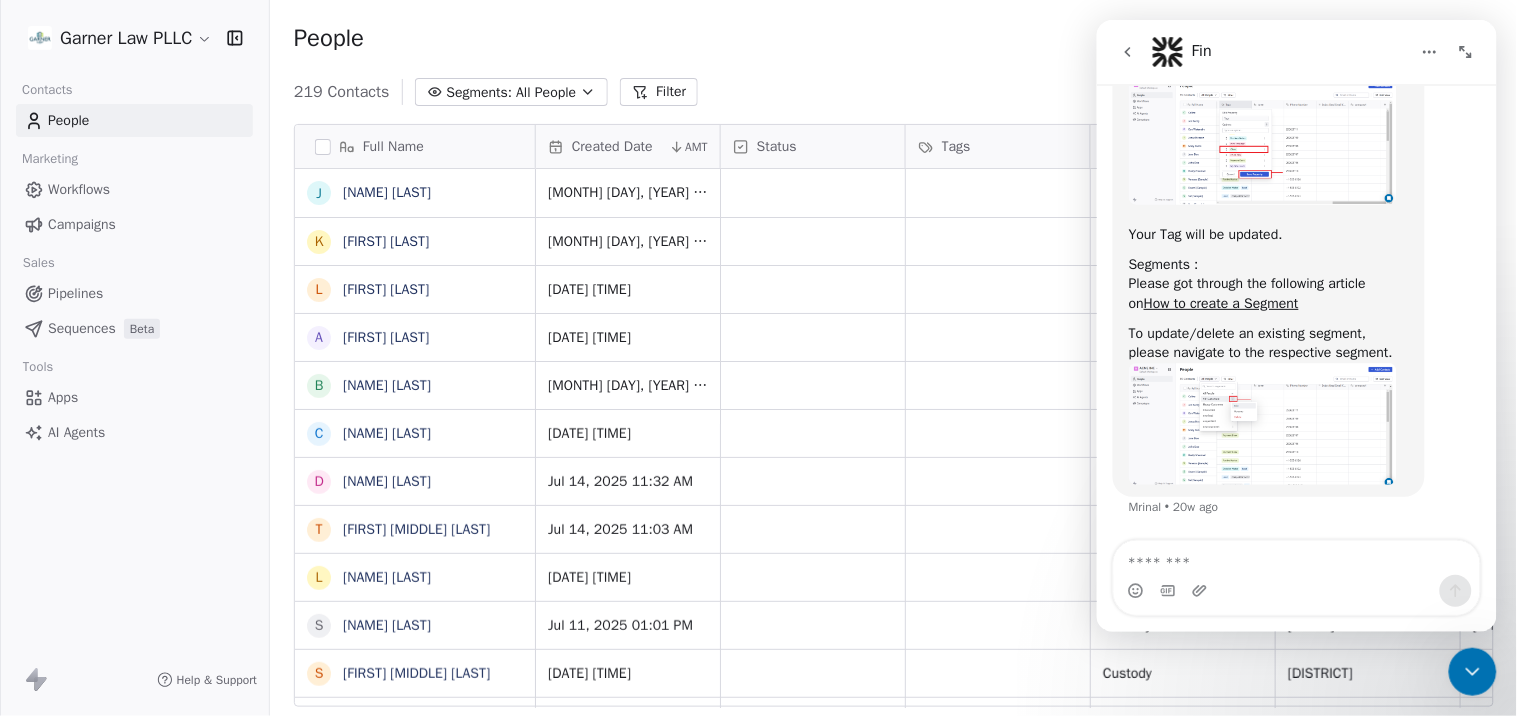drag, startPoint x: 1979, startPoint y: 774, endPoint x: 1470, endPoint y: 669, distance: 519.7172 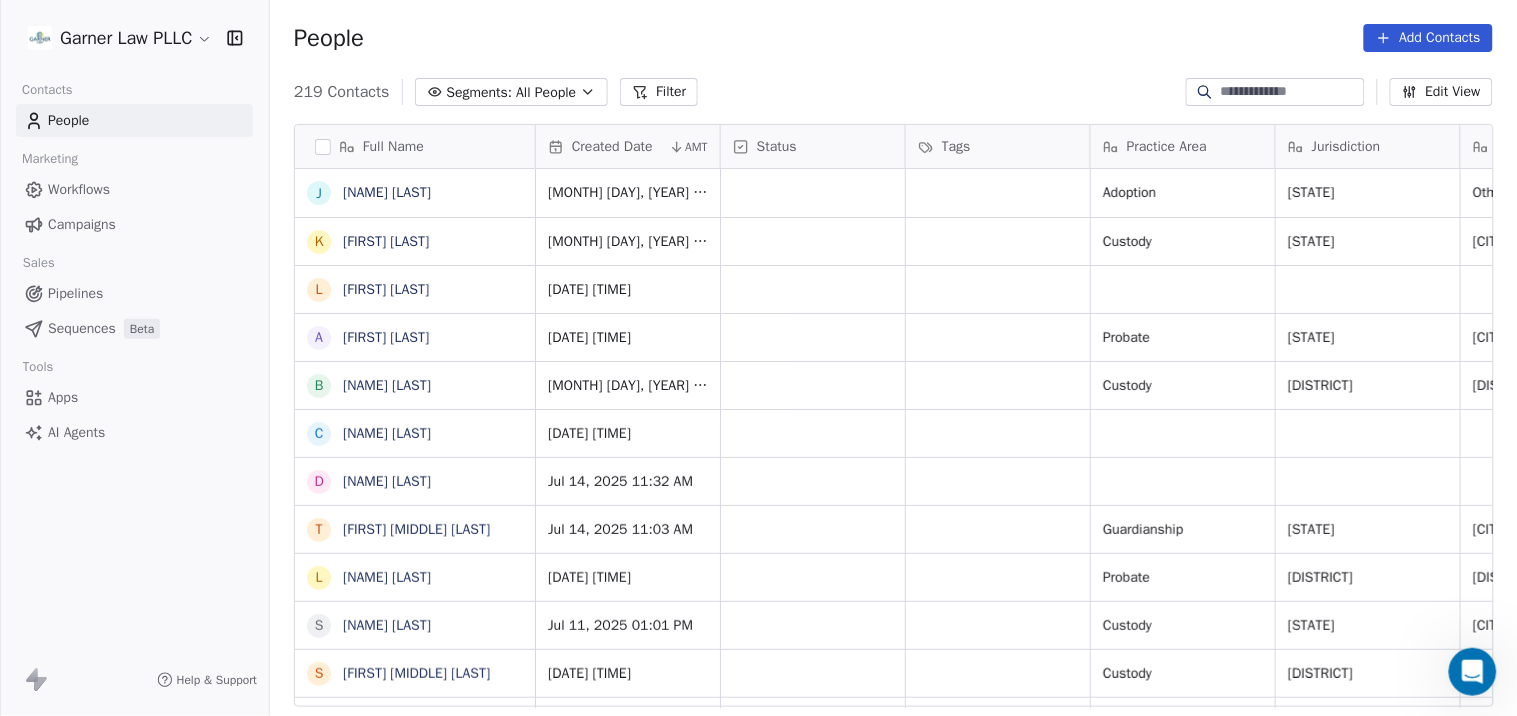 scroll, scrollTop: 0, scrollLeft: 0, axis: both 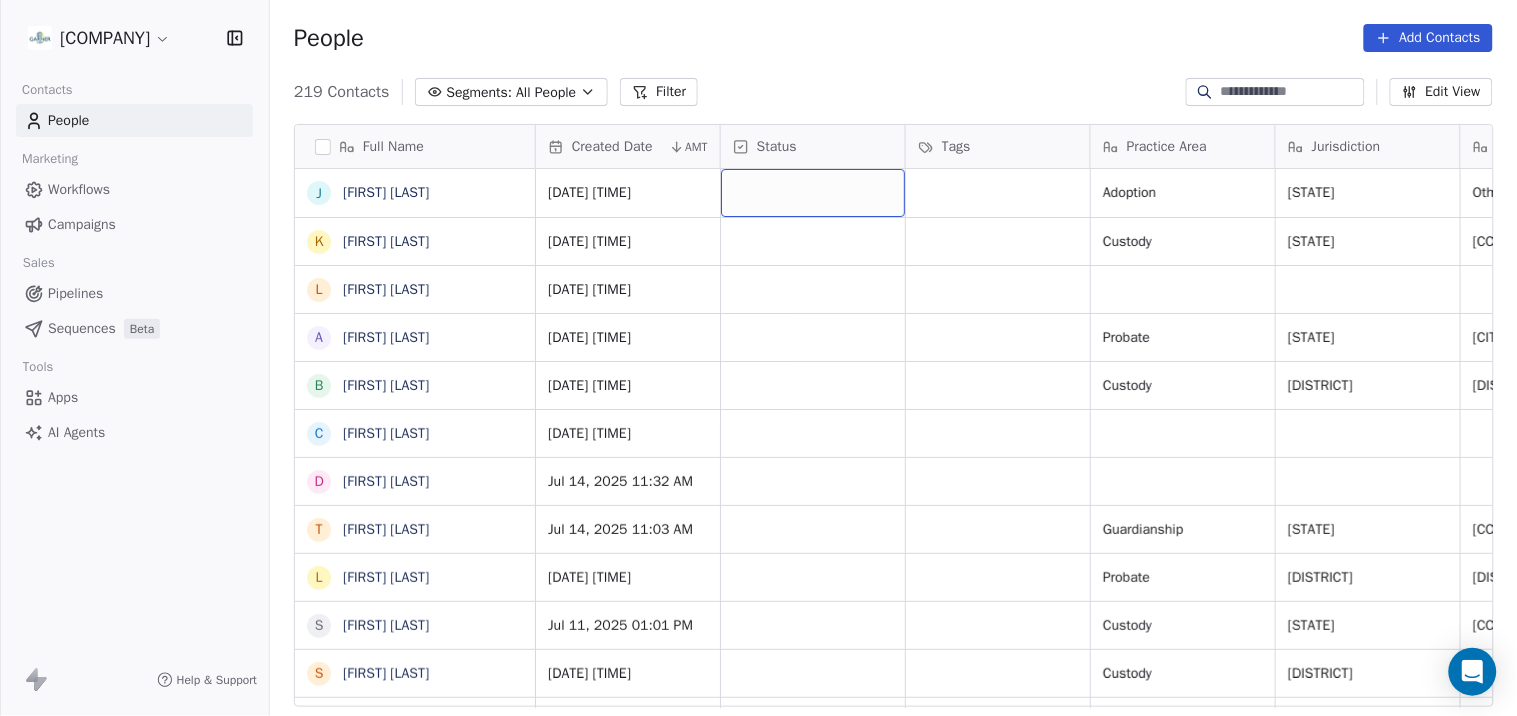 click at bounding box center (813, 193) 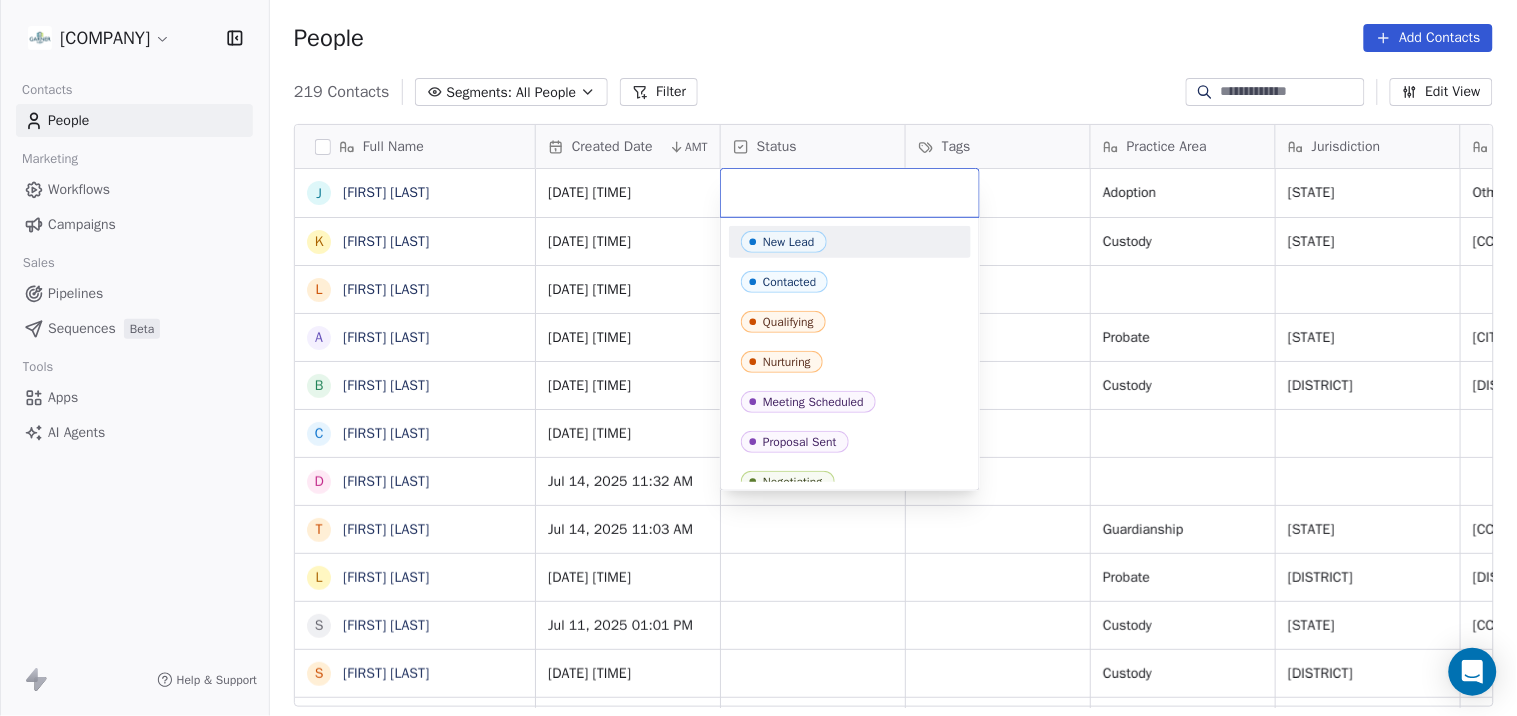 click at bounding box center [850, 193] 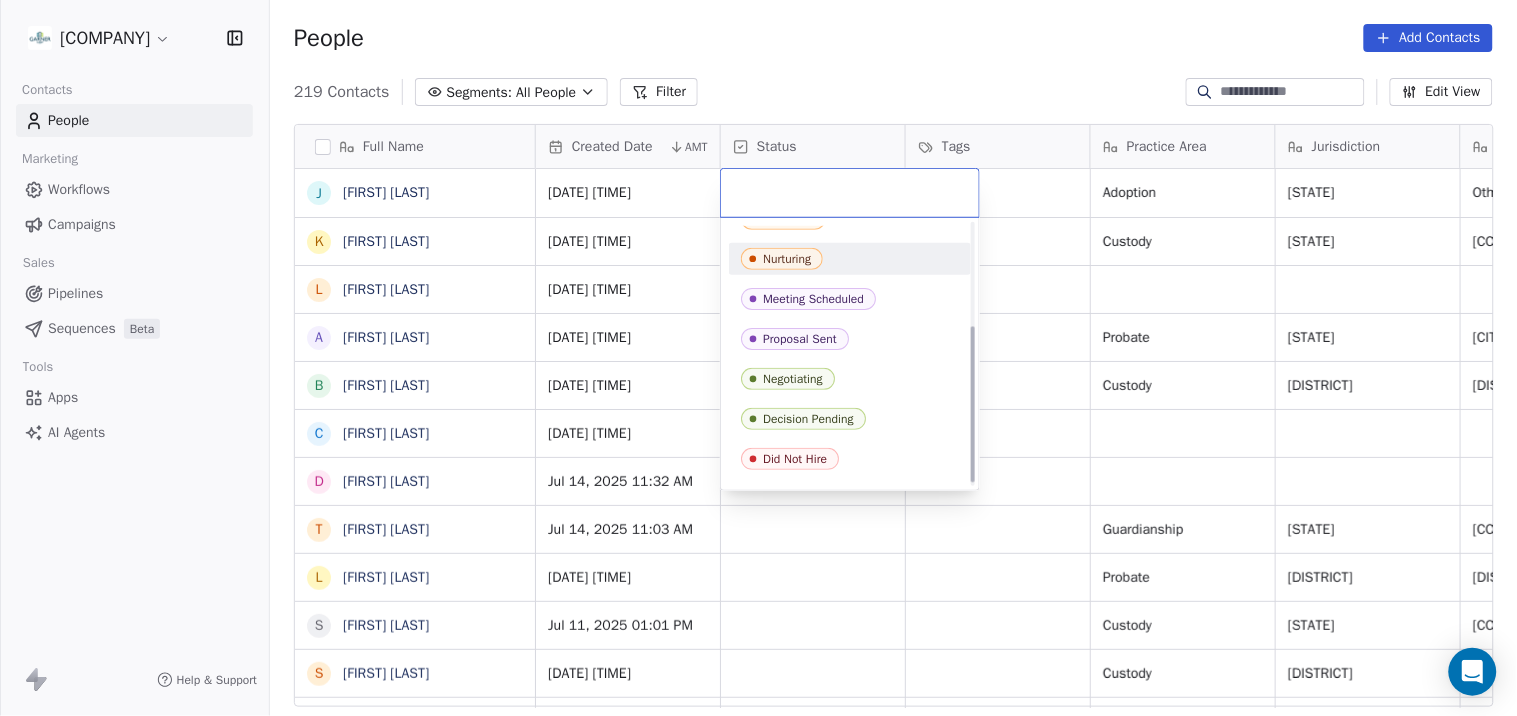 scroll, scrollTop: 175, scrollLeft: 0, axis: vertical 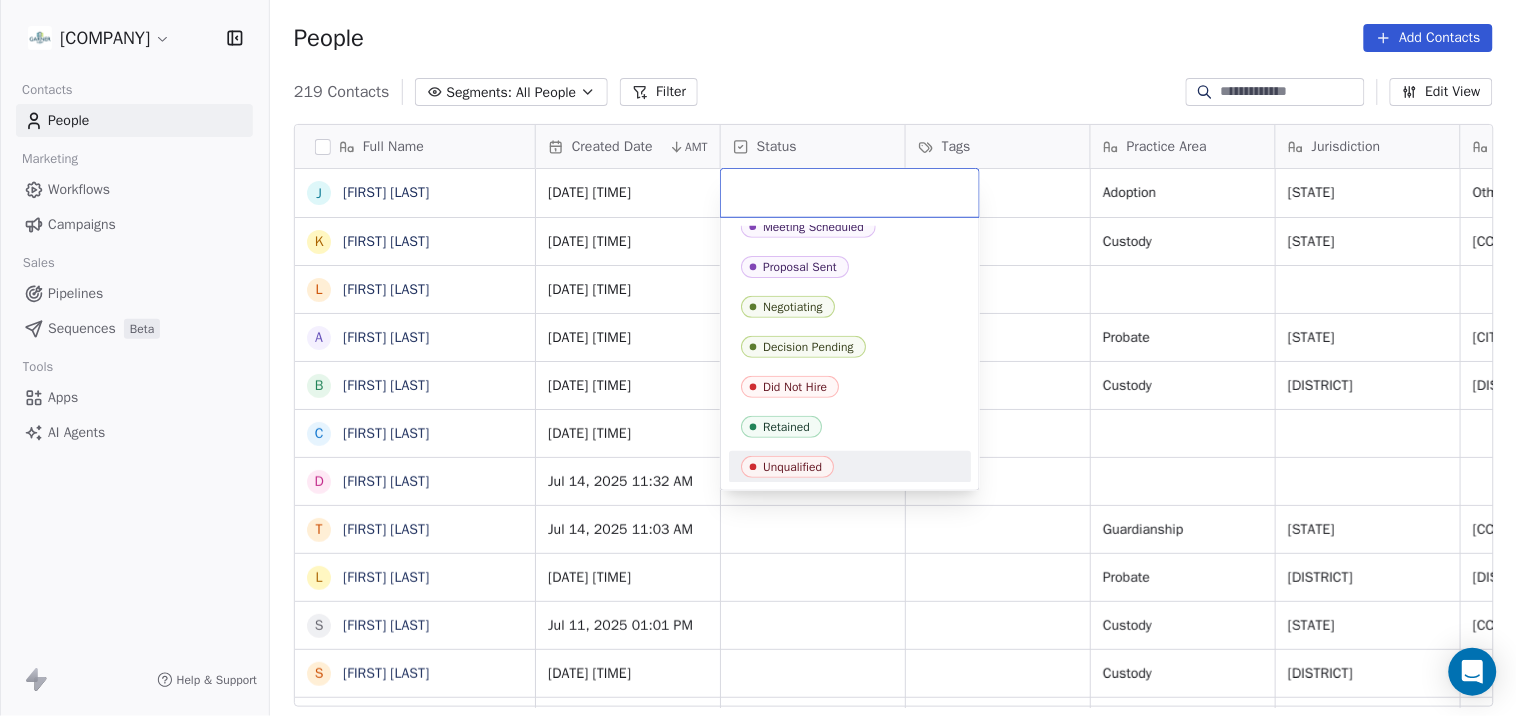 click on "Unqualified" at bounding box center [792, 467] 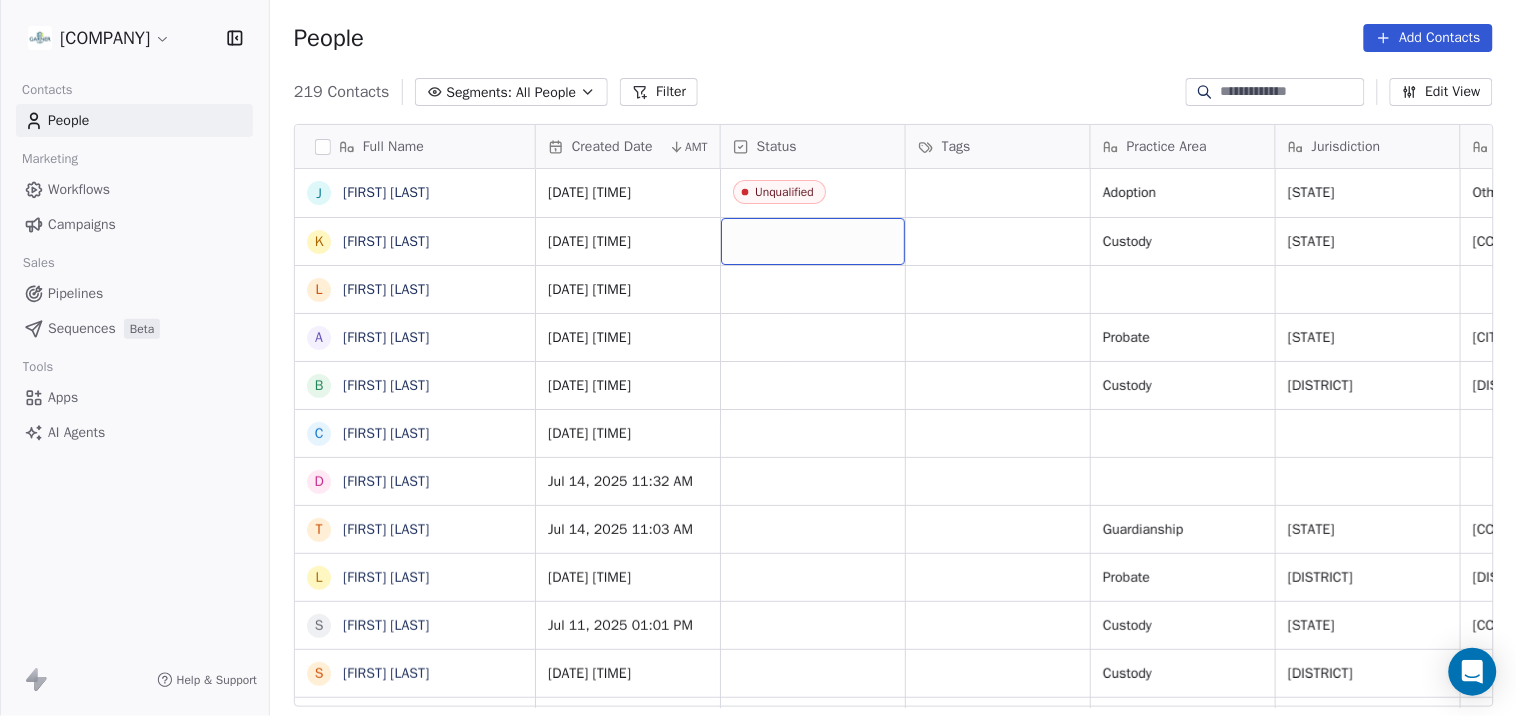 click at bounding box center (813, 241) 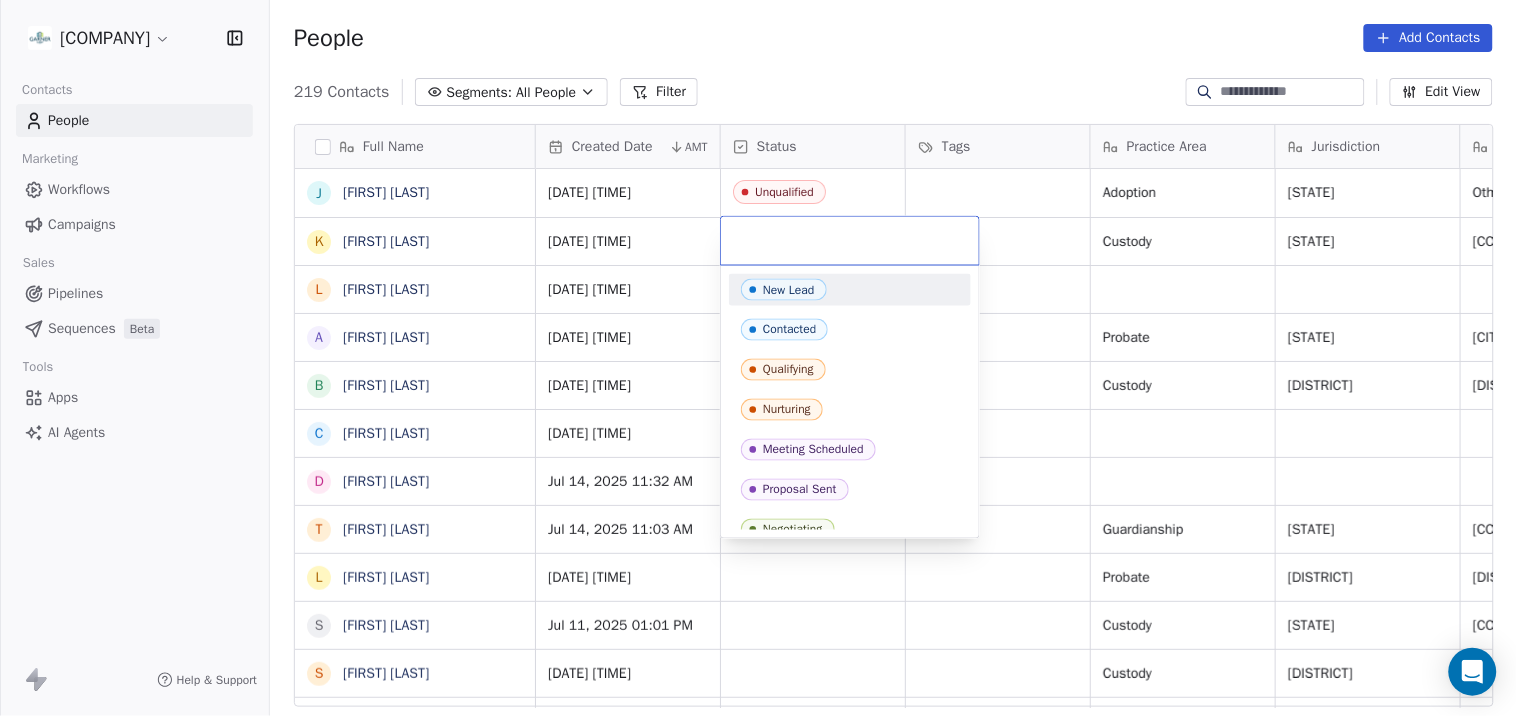 click at bounding box center (850, 241) 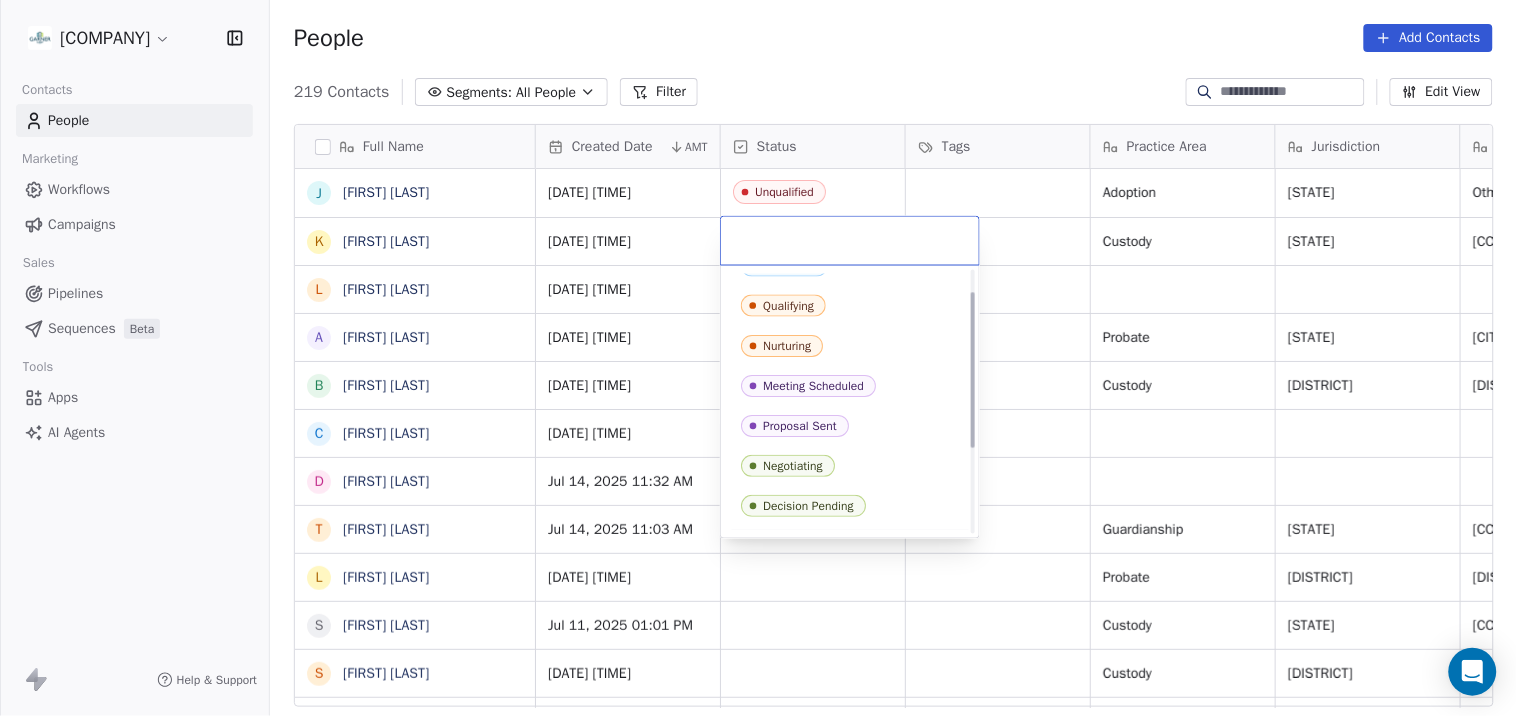 scroll, scrollTop: 0, scrollLeft: 0, axis: both 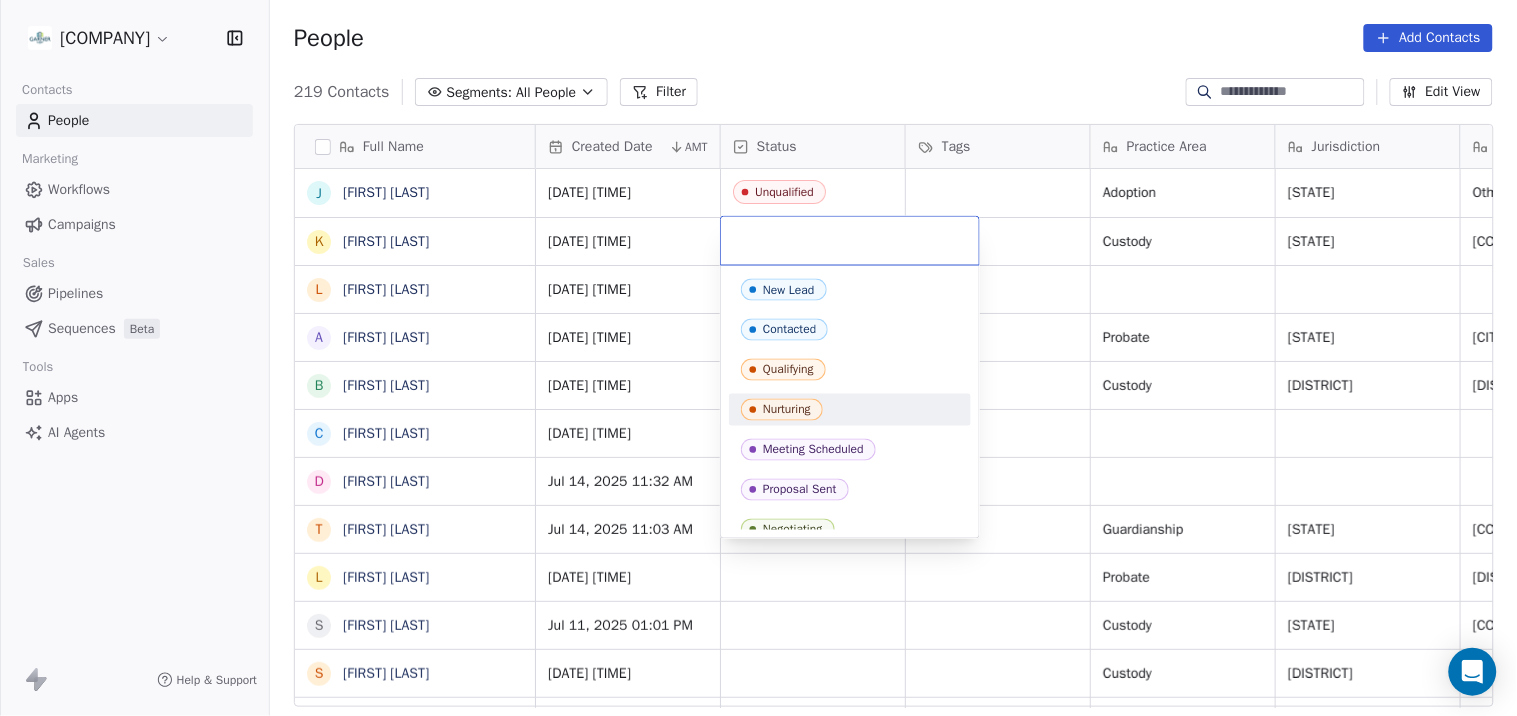 click on "Nurturing" at bounding box center [850, 410] 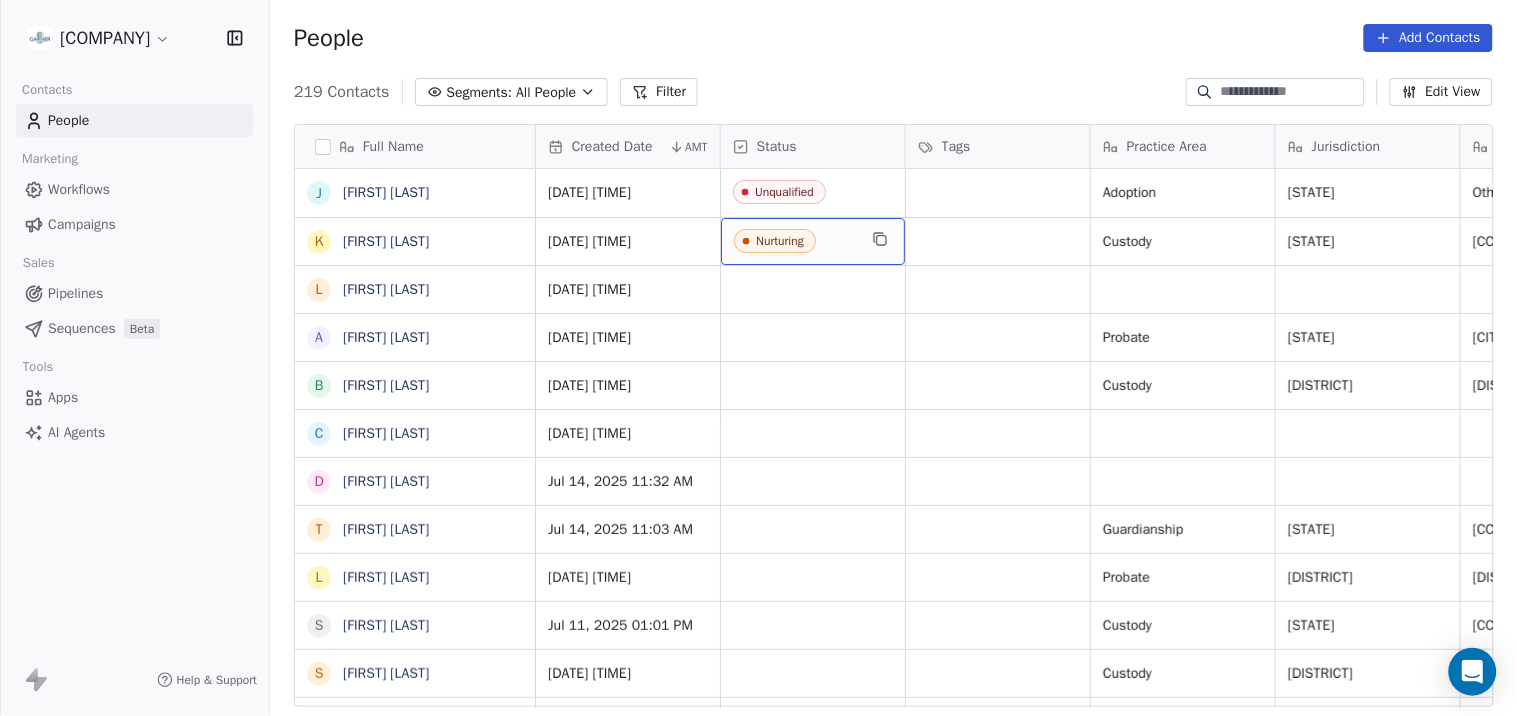 click on "Nurturing" at bounding box center [795, 242] 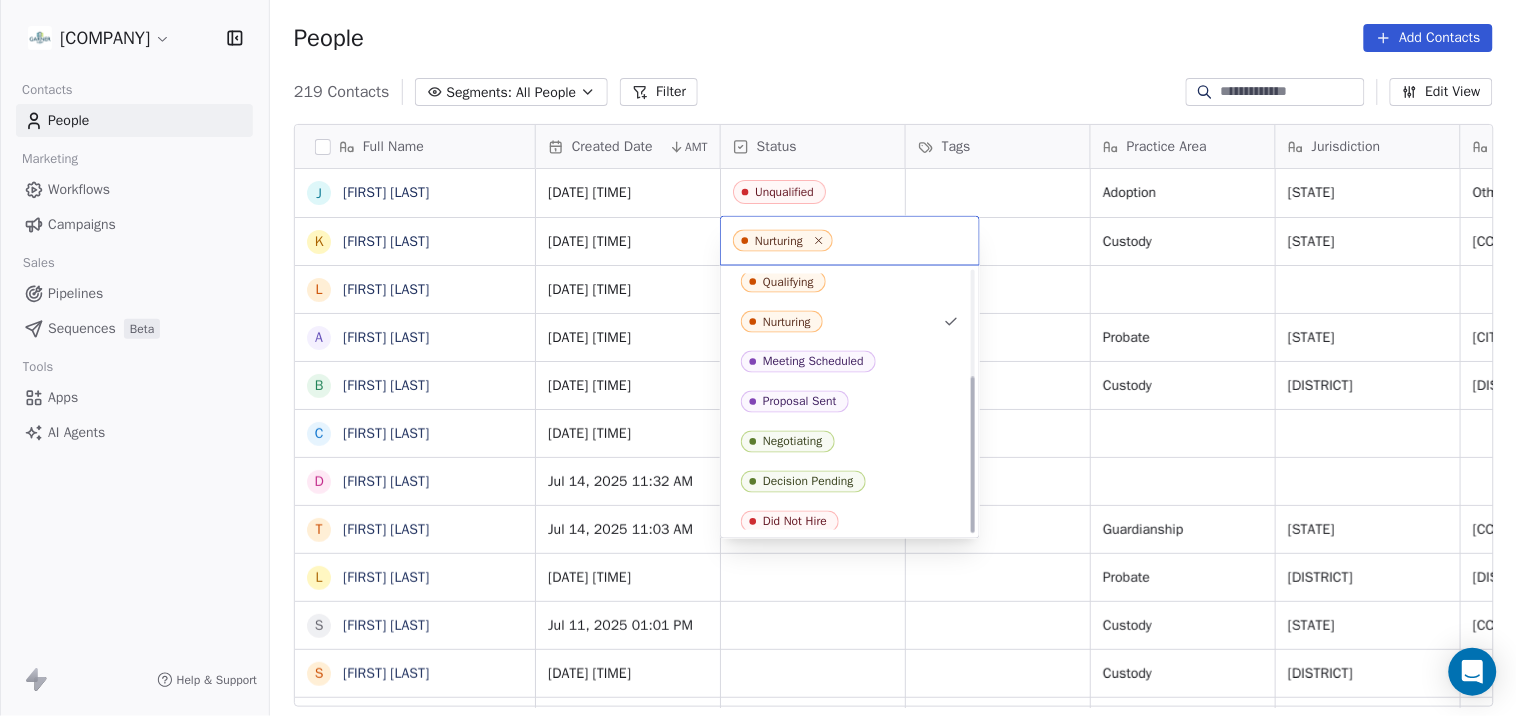 scroll, scrollTop: 175, scrollLeft: 0, axis: vertical 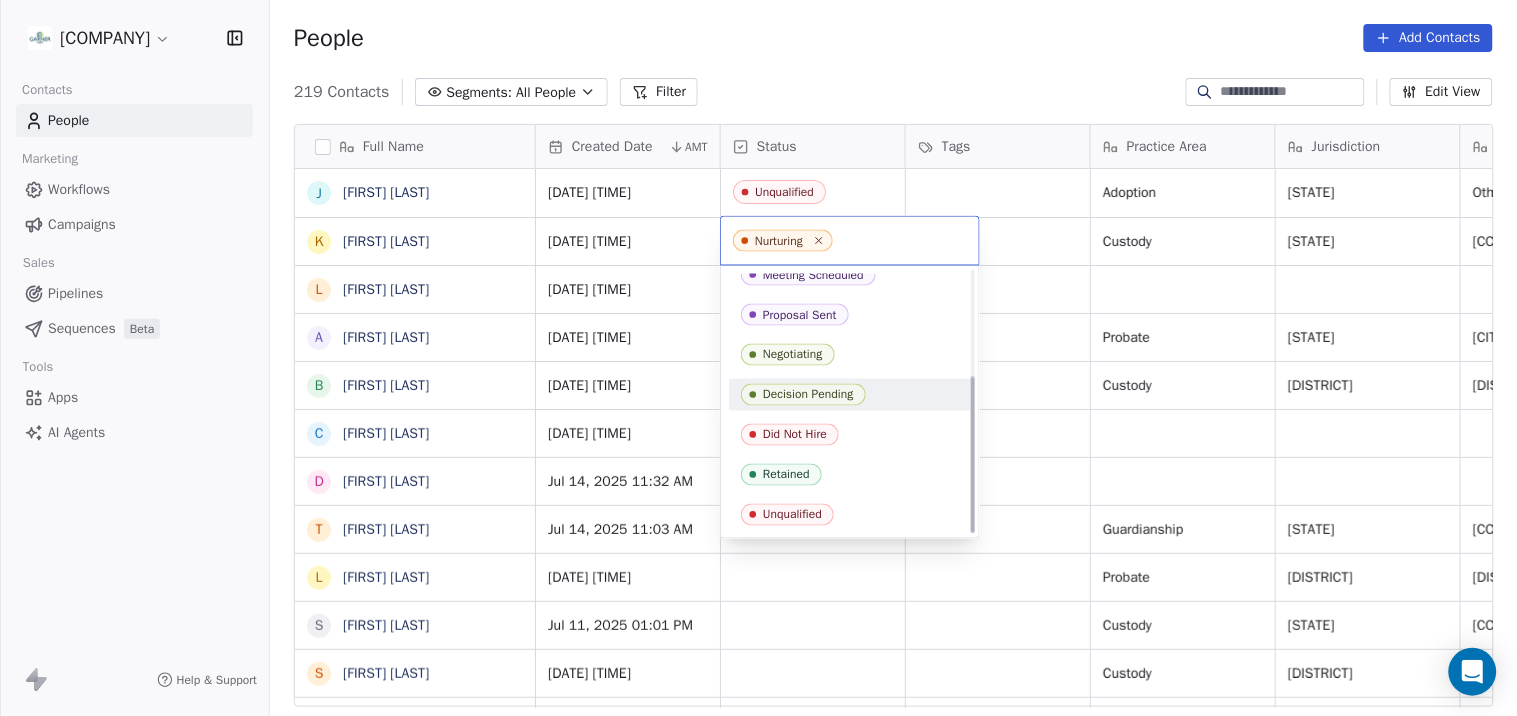 click on "Decision Pending" at bounding box center [803, 395] 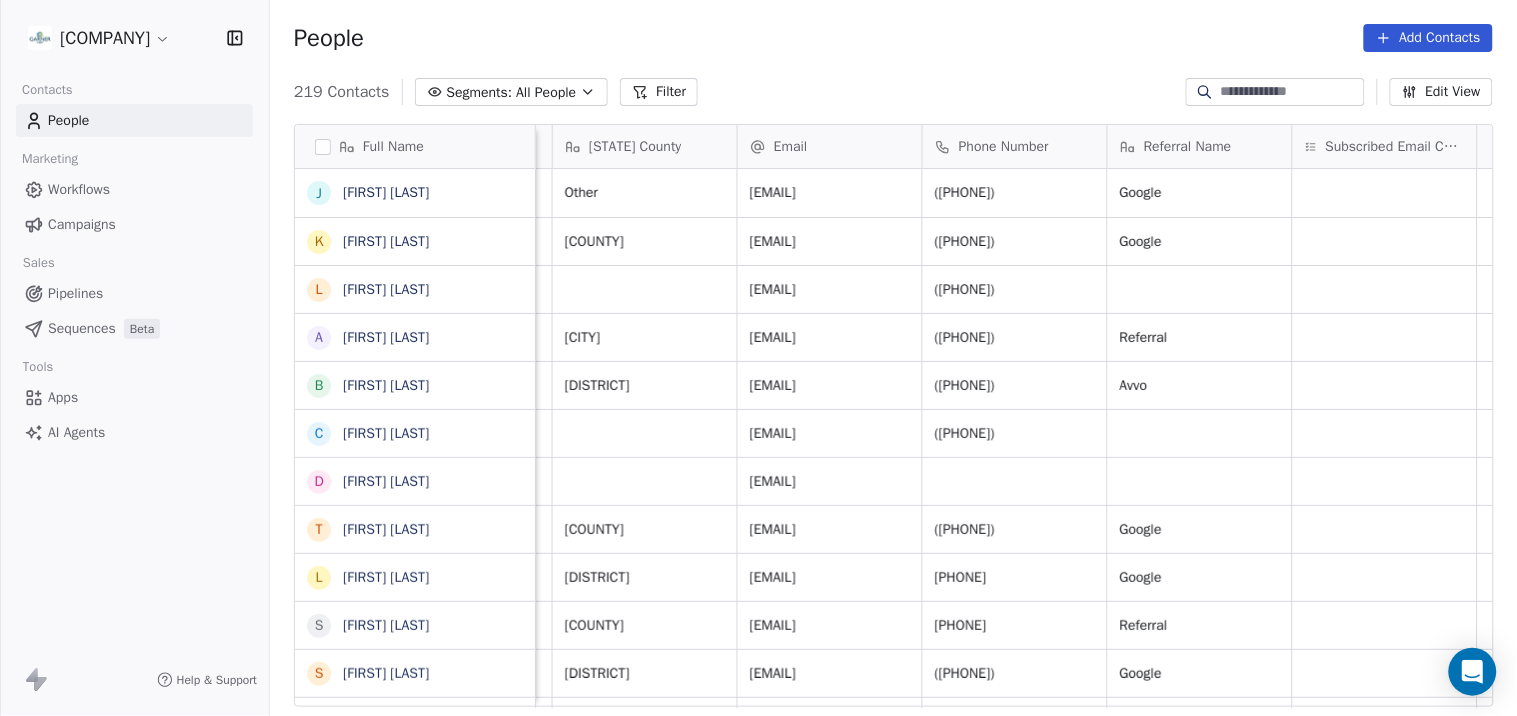 scroll, scrollTop: 0, scrollLeft: 957, axis: horizontal 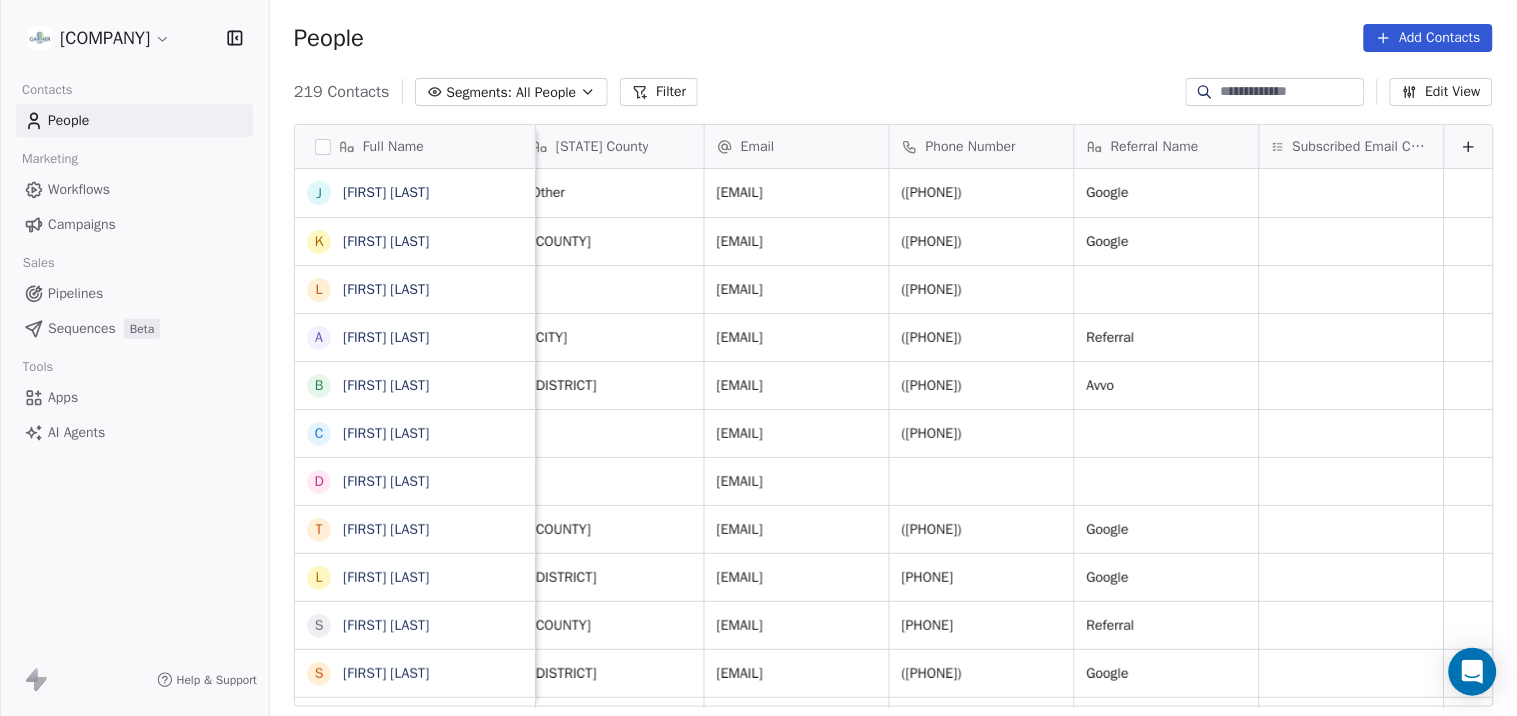 click on "Pipelines" at bounding box center [75, 293] 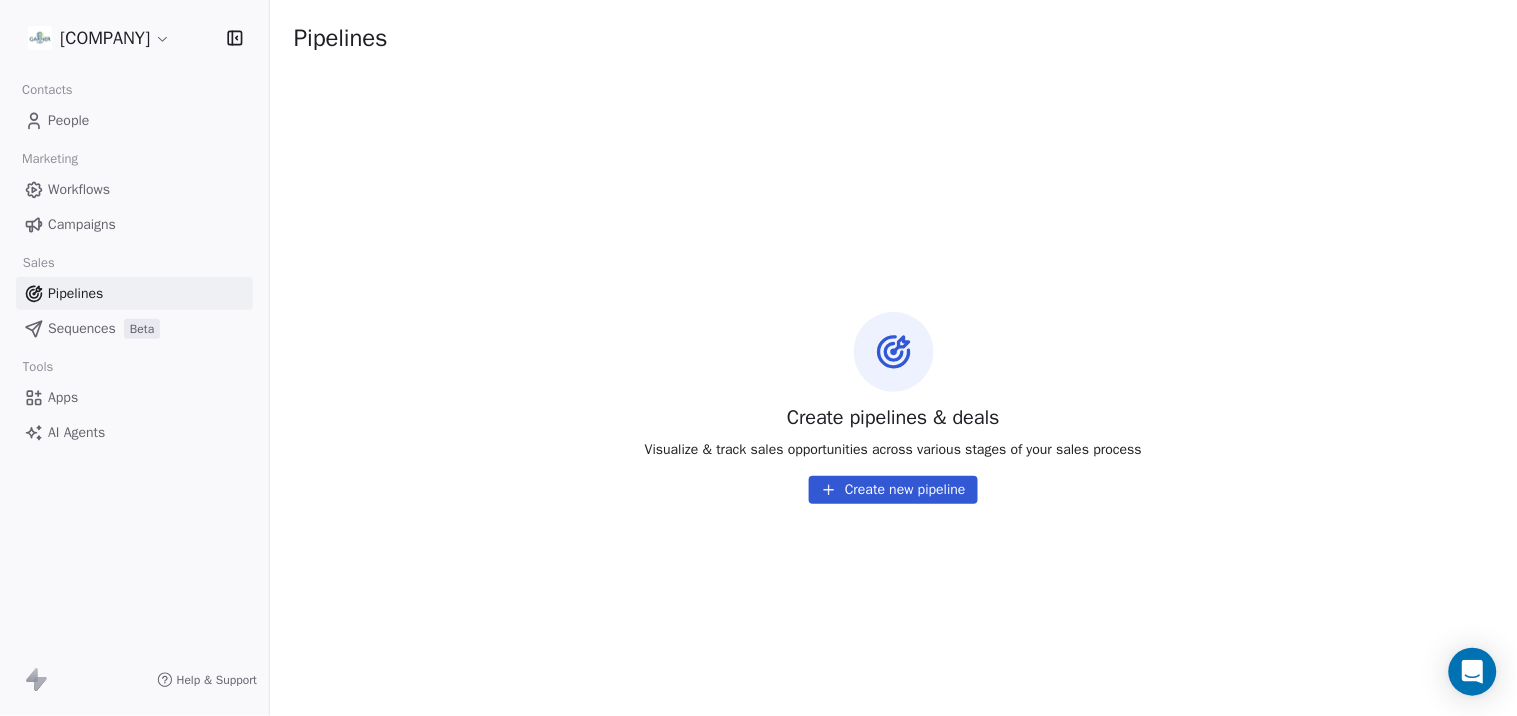 click on "Sequences" at bounding box center [82, 328] 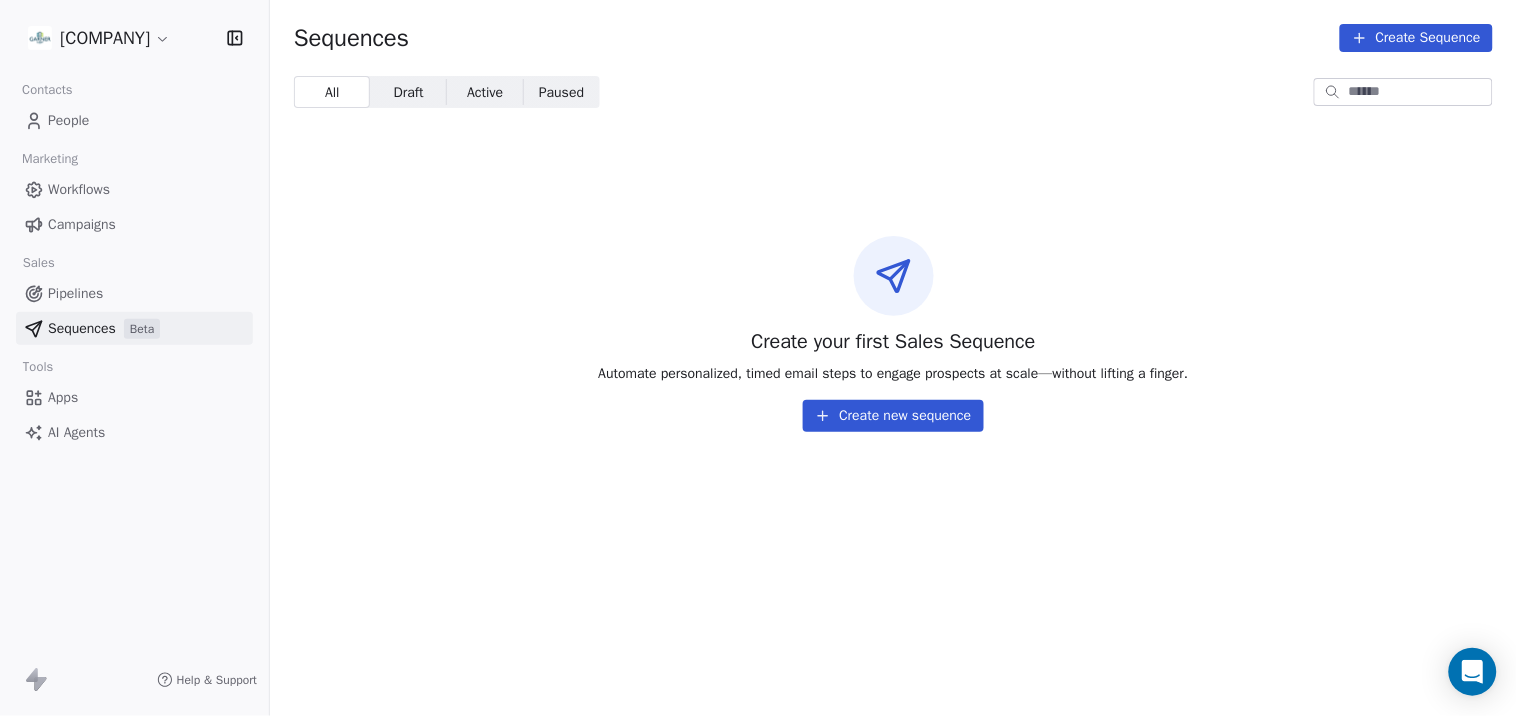 click on "Draft" at bounding box center [409, 92] 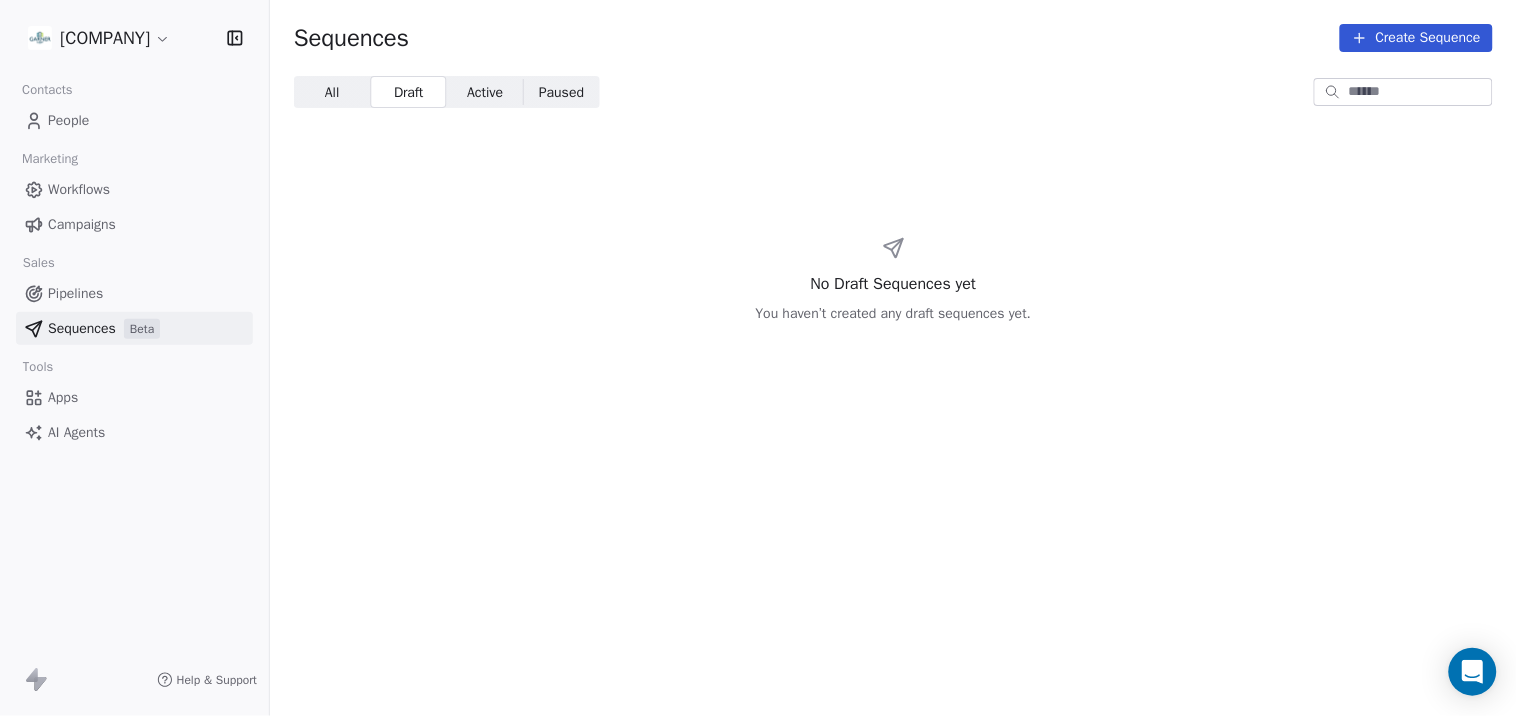 click on "Active" at bounding box center [485, 92] 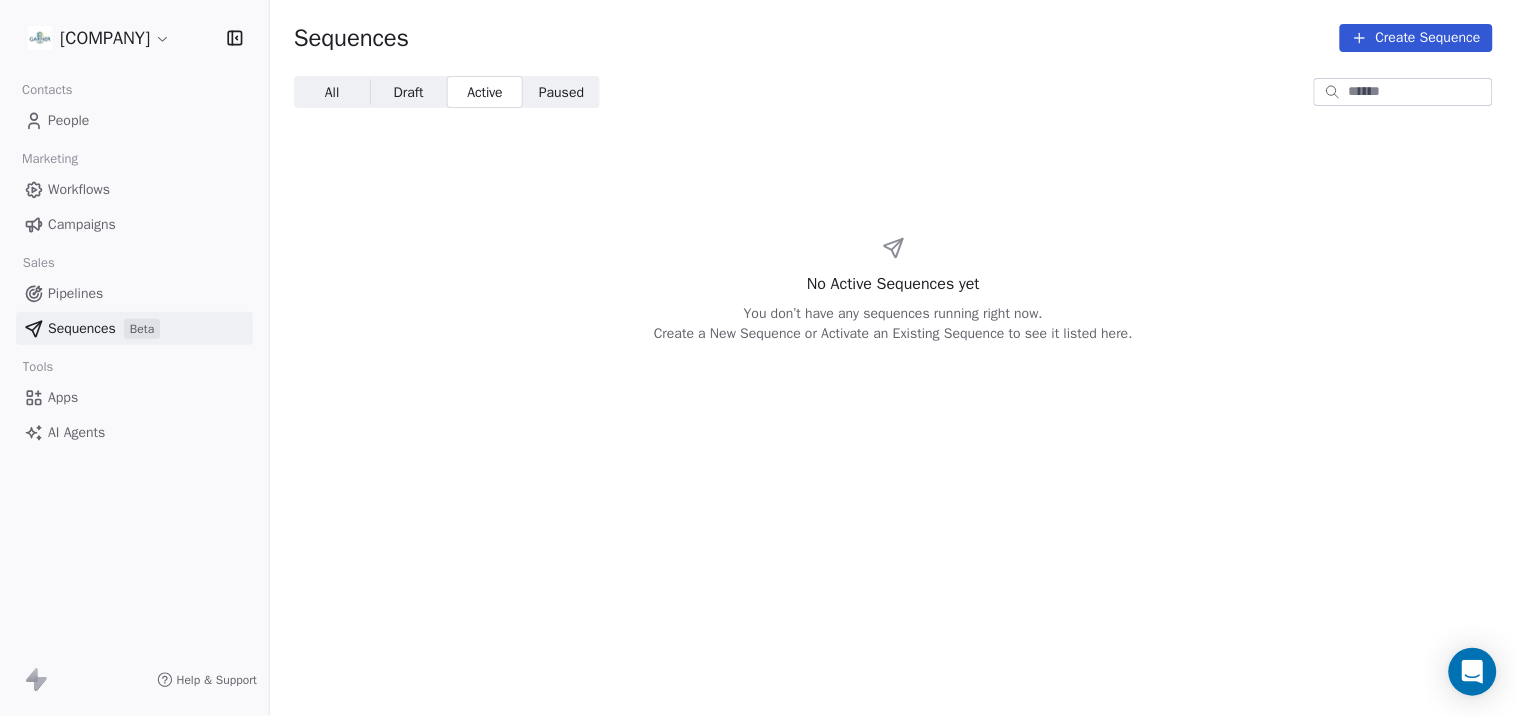 click on "Paused" at bounding box center [561, 92] 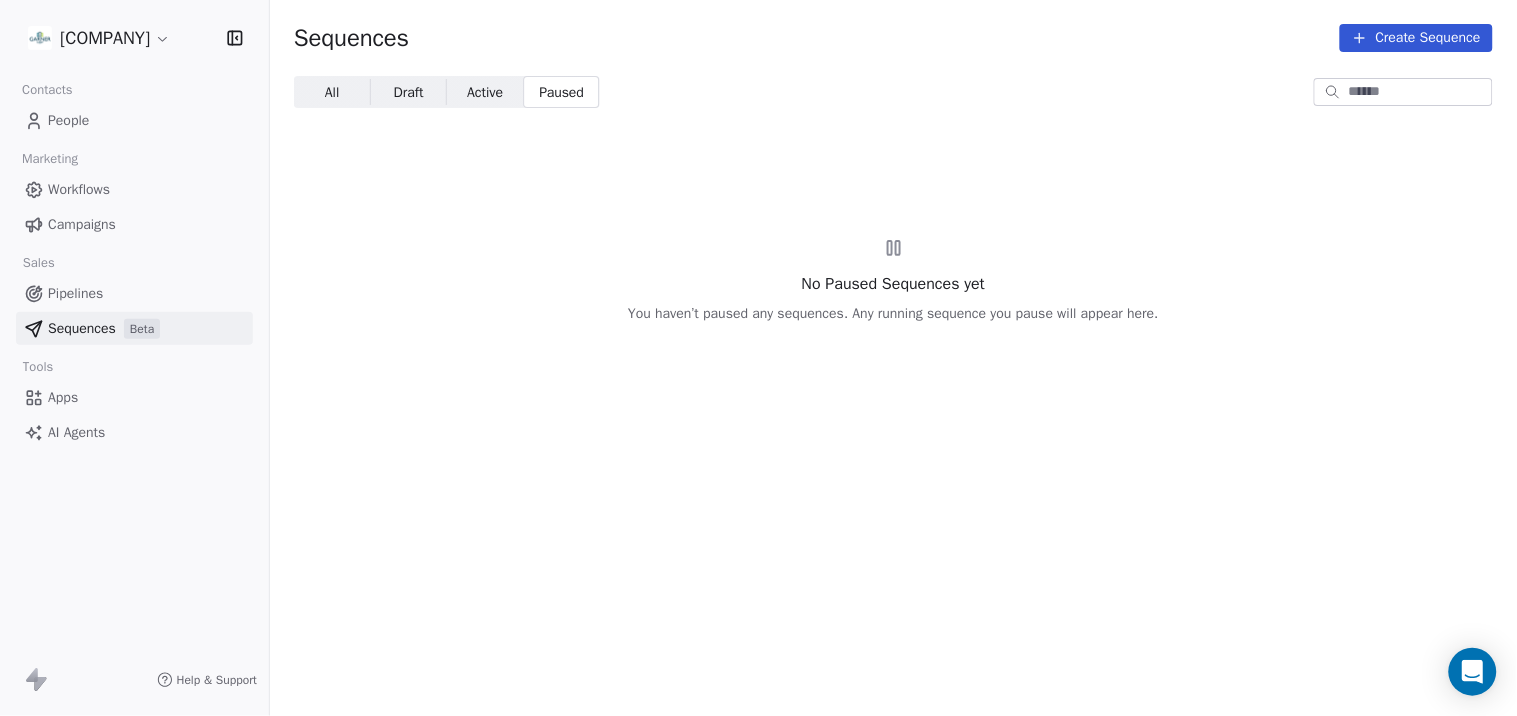 click on "All All" at bounding box center [332, 92] 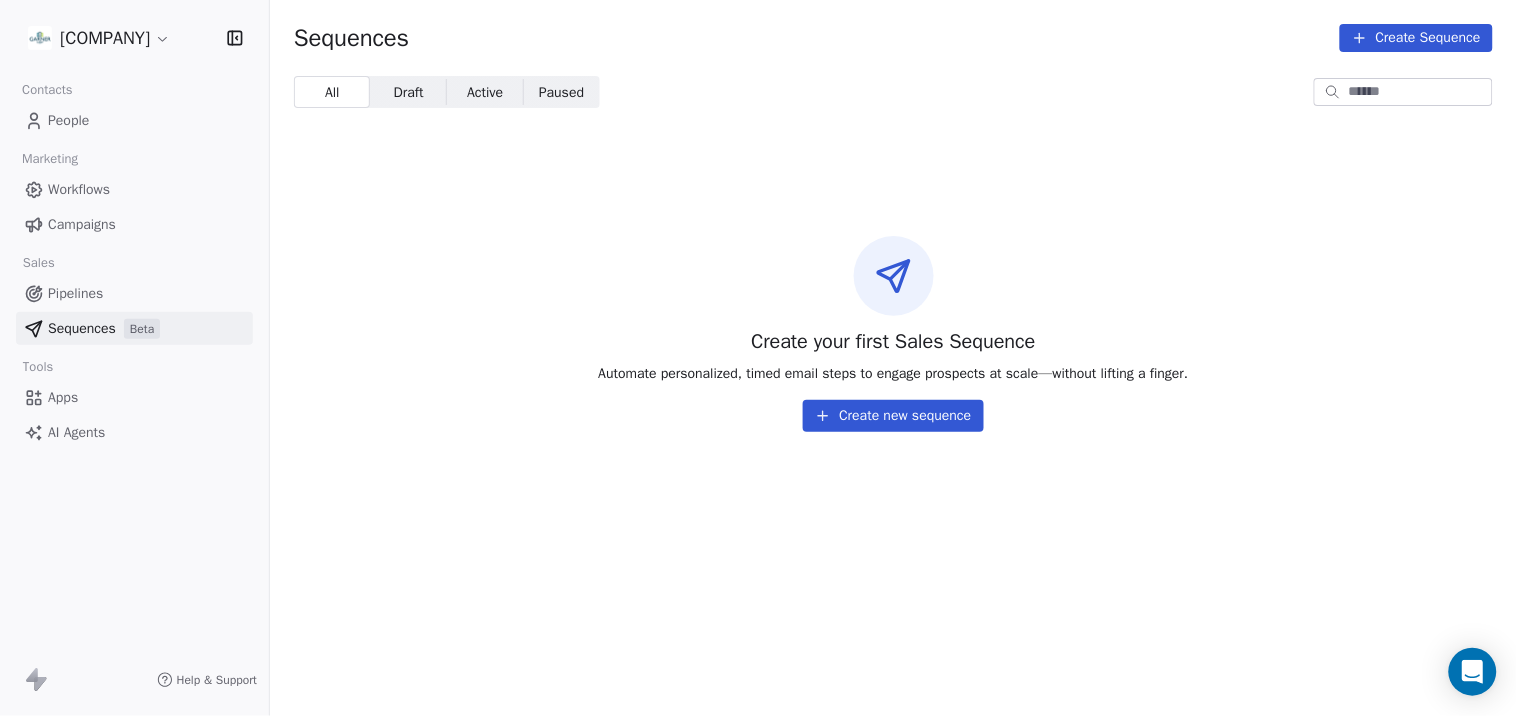click on "Campaigns" at bounding box center (82, 224) 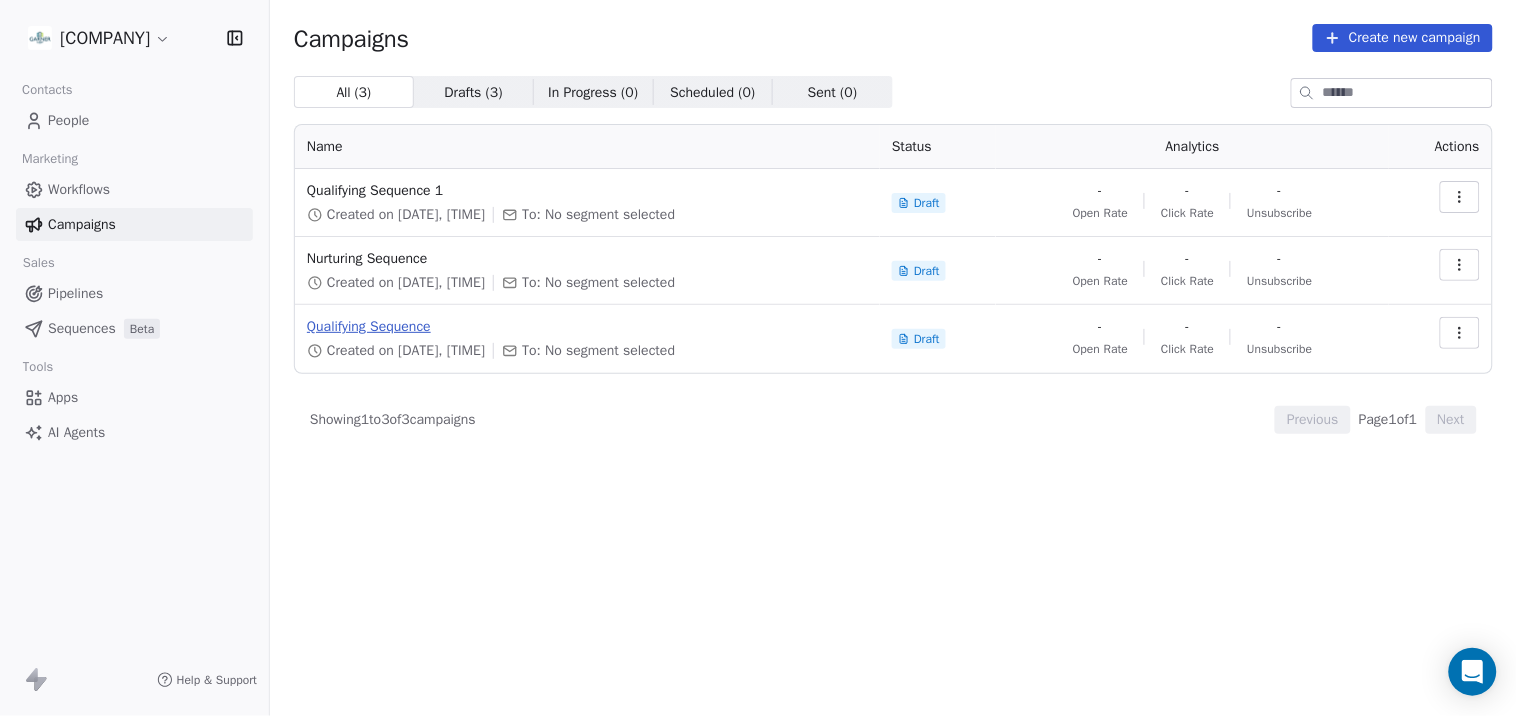 click on "Qualifying Sequence" at bounding box center (587, 327) 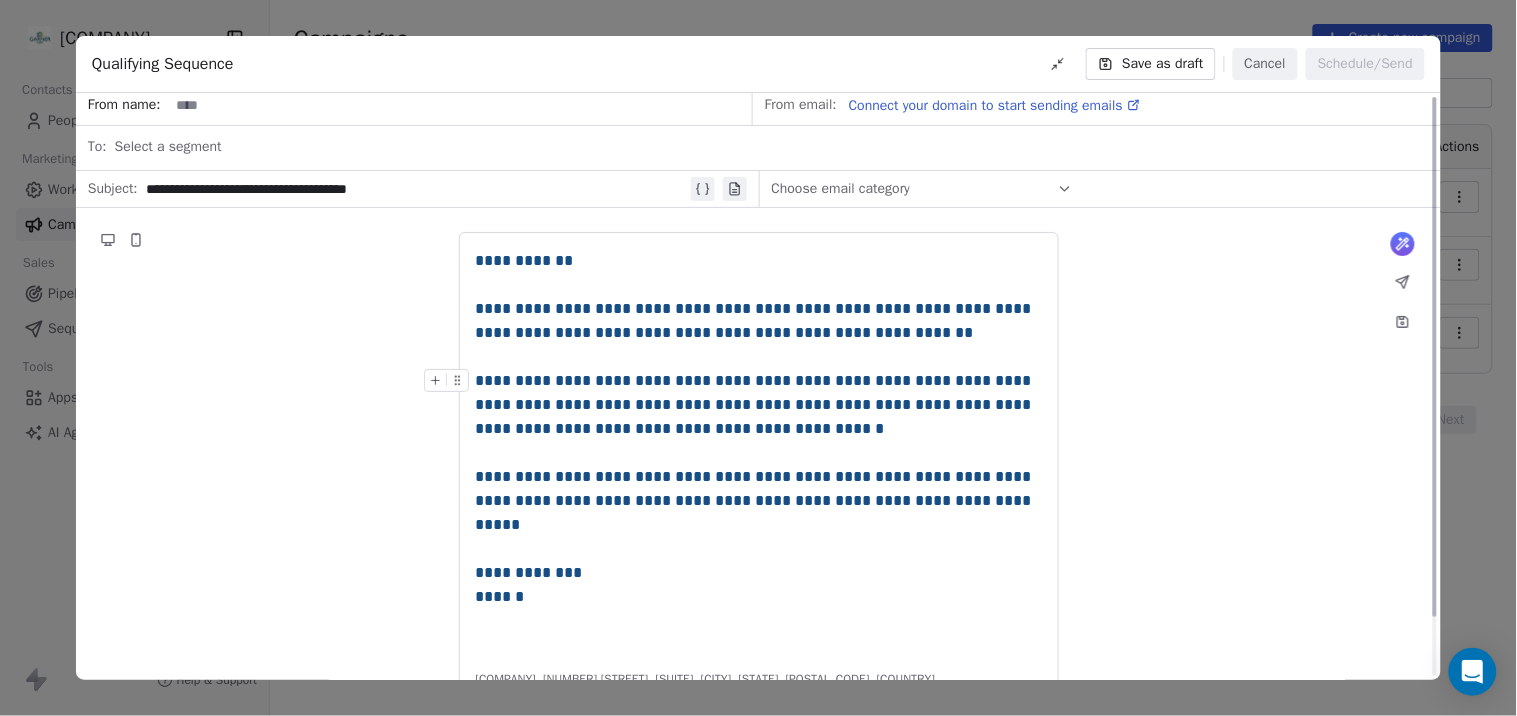scroll, scrollTop: 0, scrollLeft: 0, axis: both 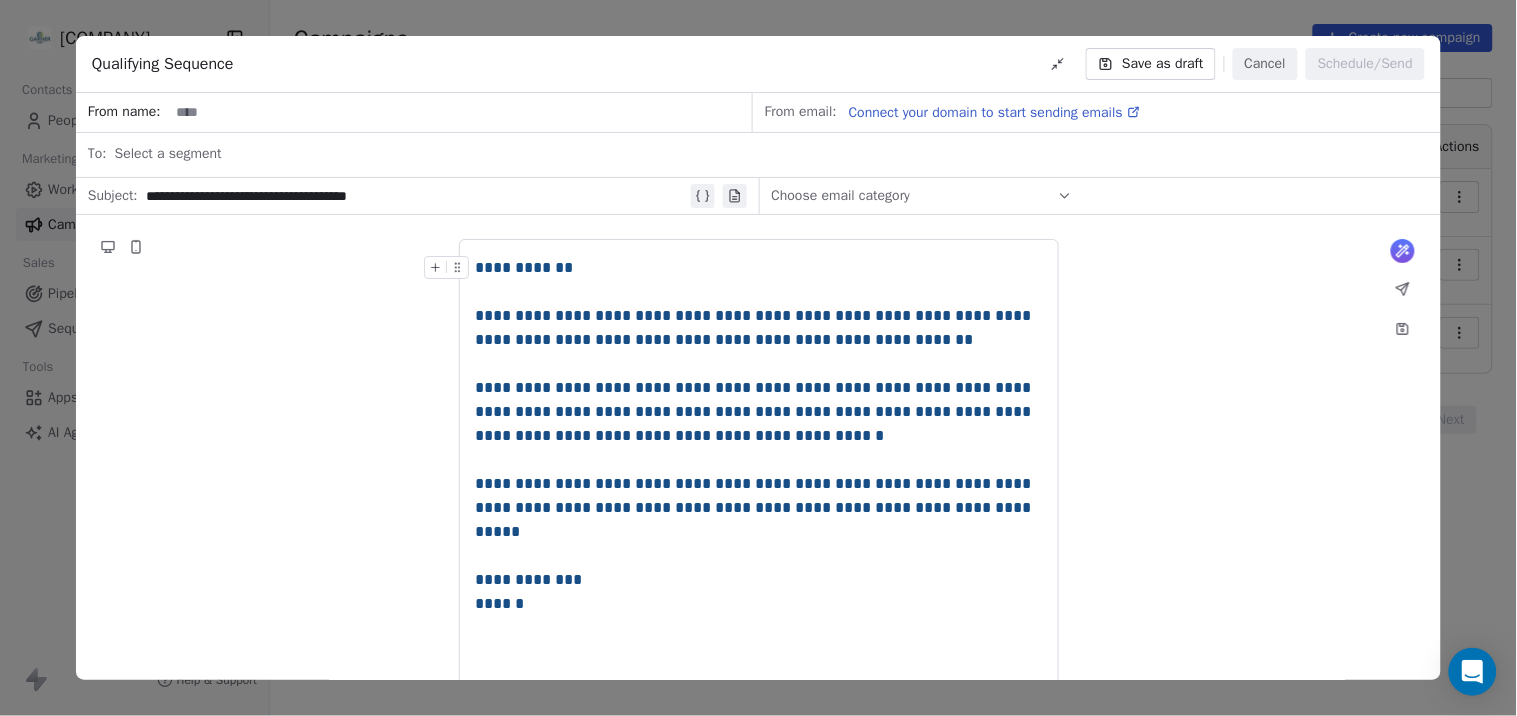 click on "Save as draft" at bounding box center [1150, 64] 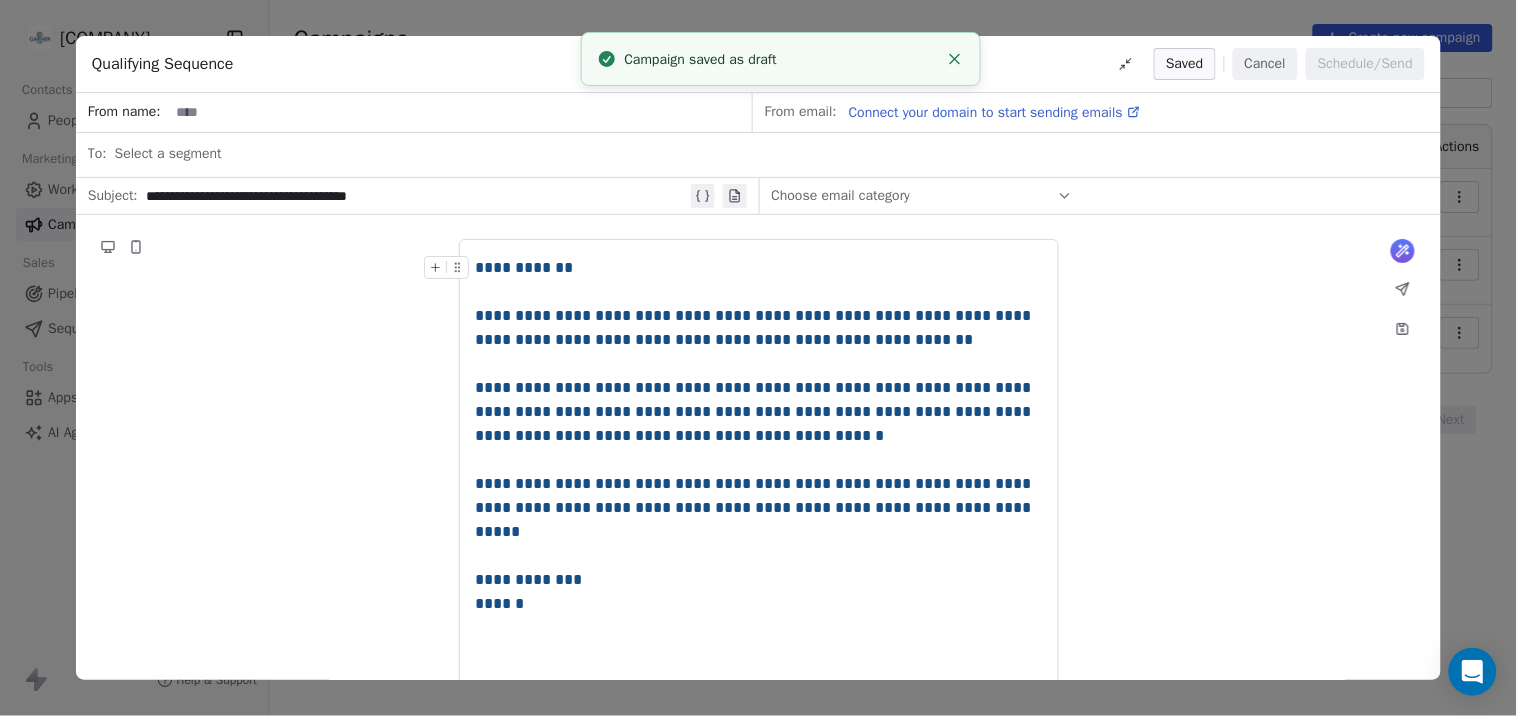 click on "[COMPANY], [NUMBER] [STREET], [SUITE], [CITY], [STATE], [POSTAL_CODE], [COUNTRY] Unsubscribe" at bounding box center [758, 358] 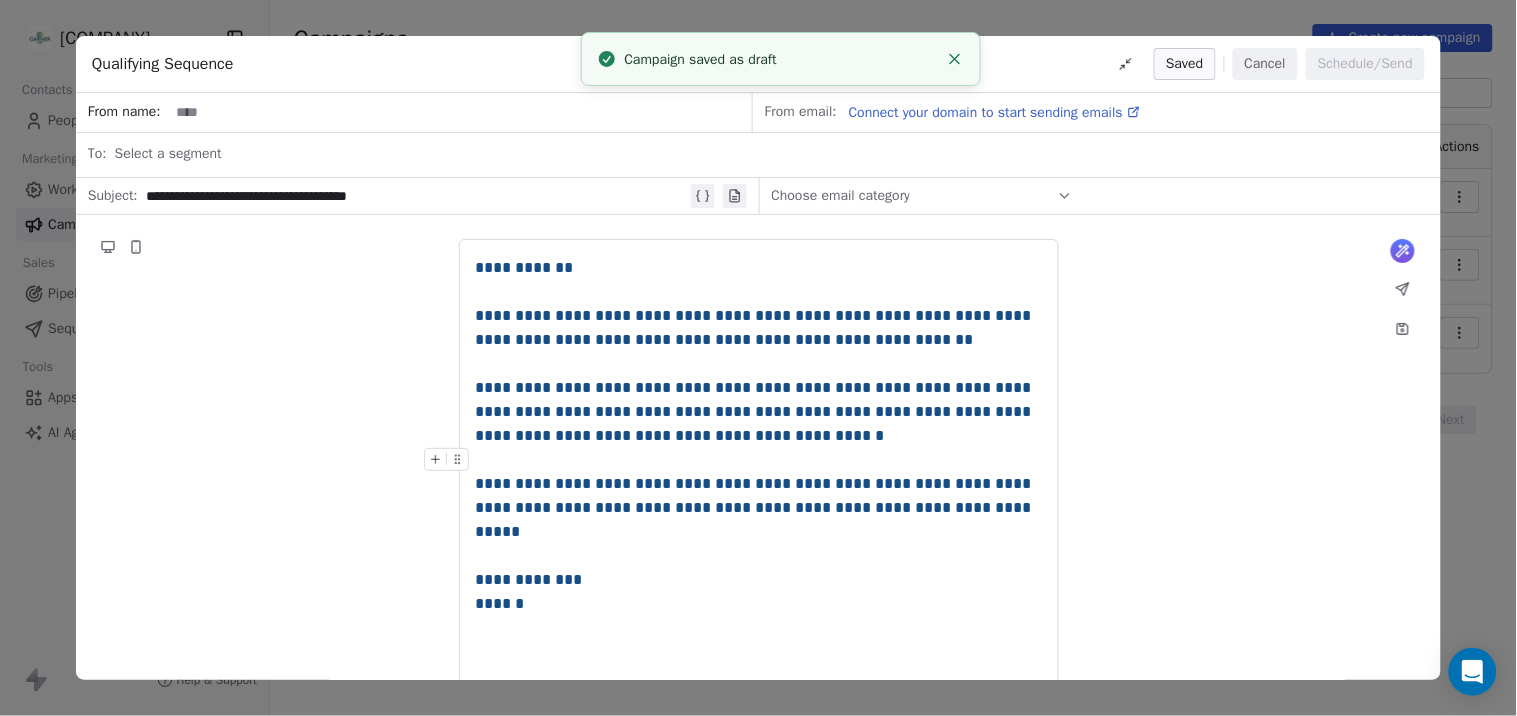 click on "[COMPANY], [NUMBER] [STREET], [SUITE], [CITY], [STATE], [POSTAL_CODE], [COUNTRY] Unsubscribe" at bounding box center [758, 358] 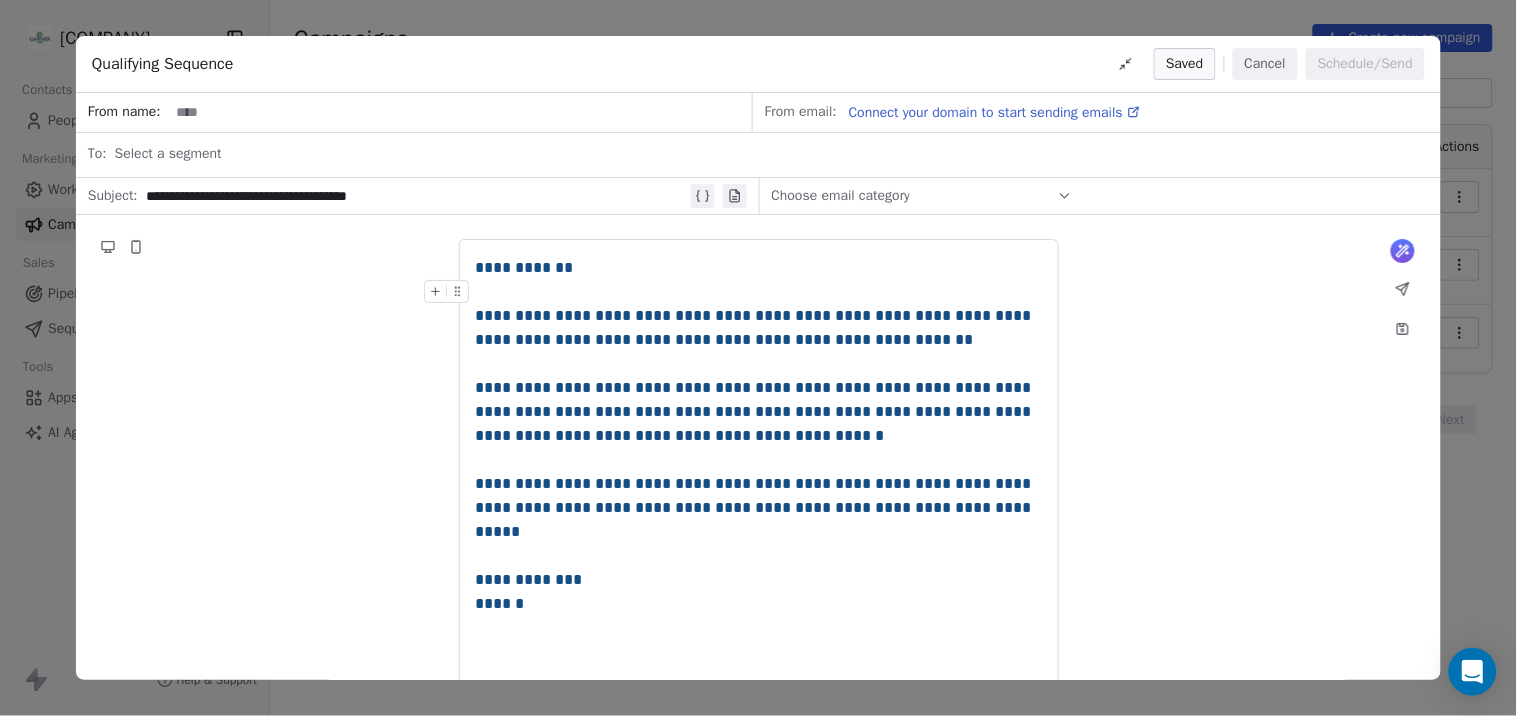 click on "Cancel" at bounding box center (1265, 64) 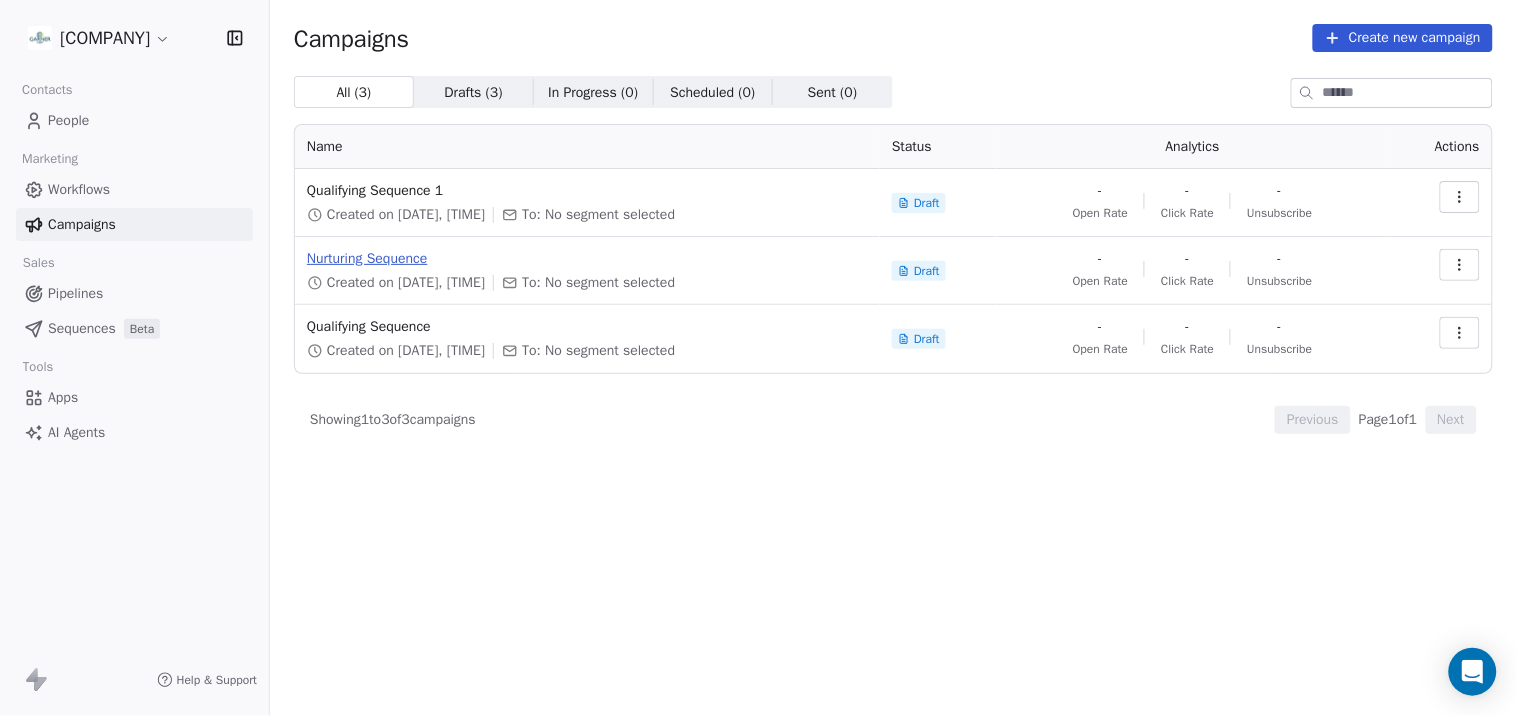 click on "Nurturing Sequence" at bounding box center (587, 259) 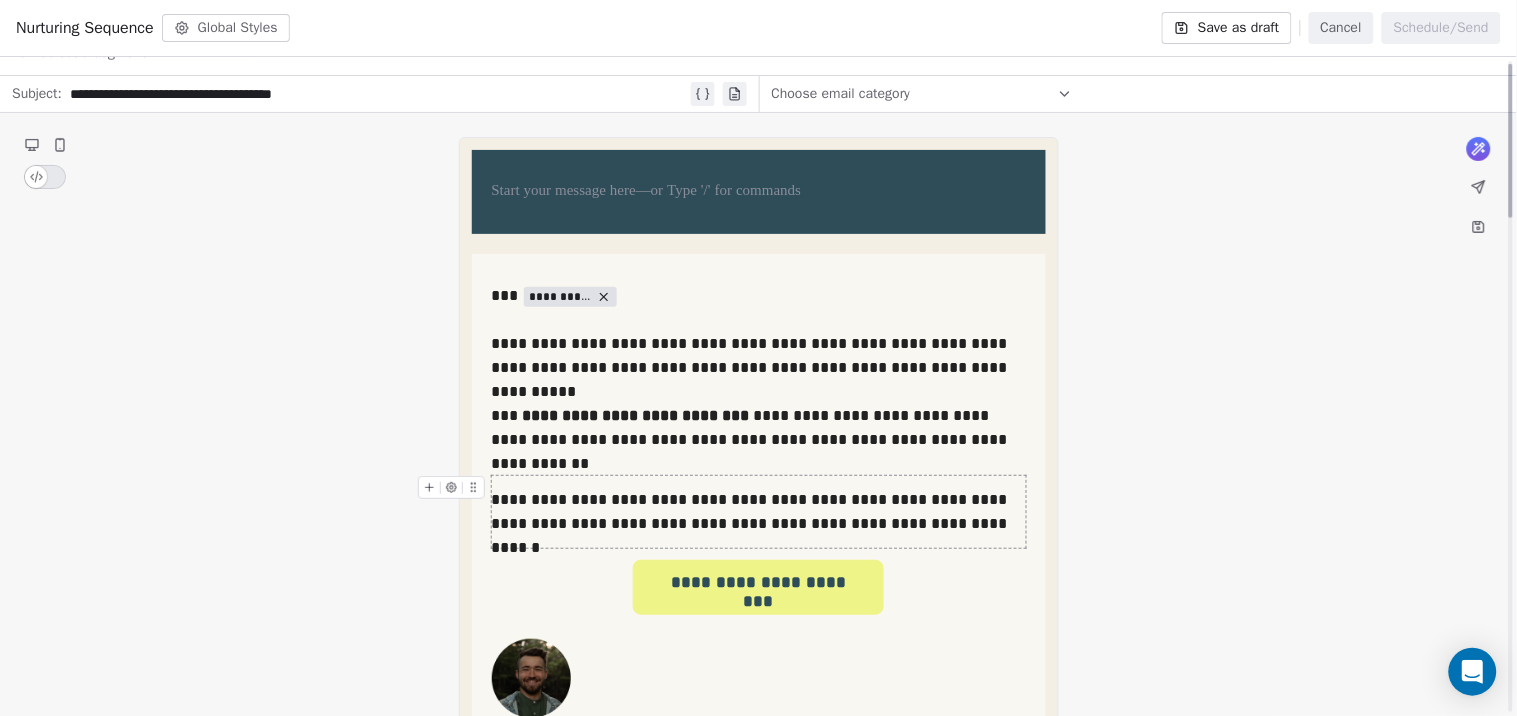 scroll, scrollTop: 0, scrollLeft: 0, axis: both 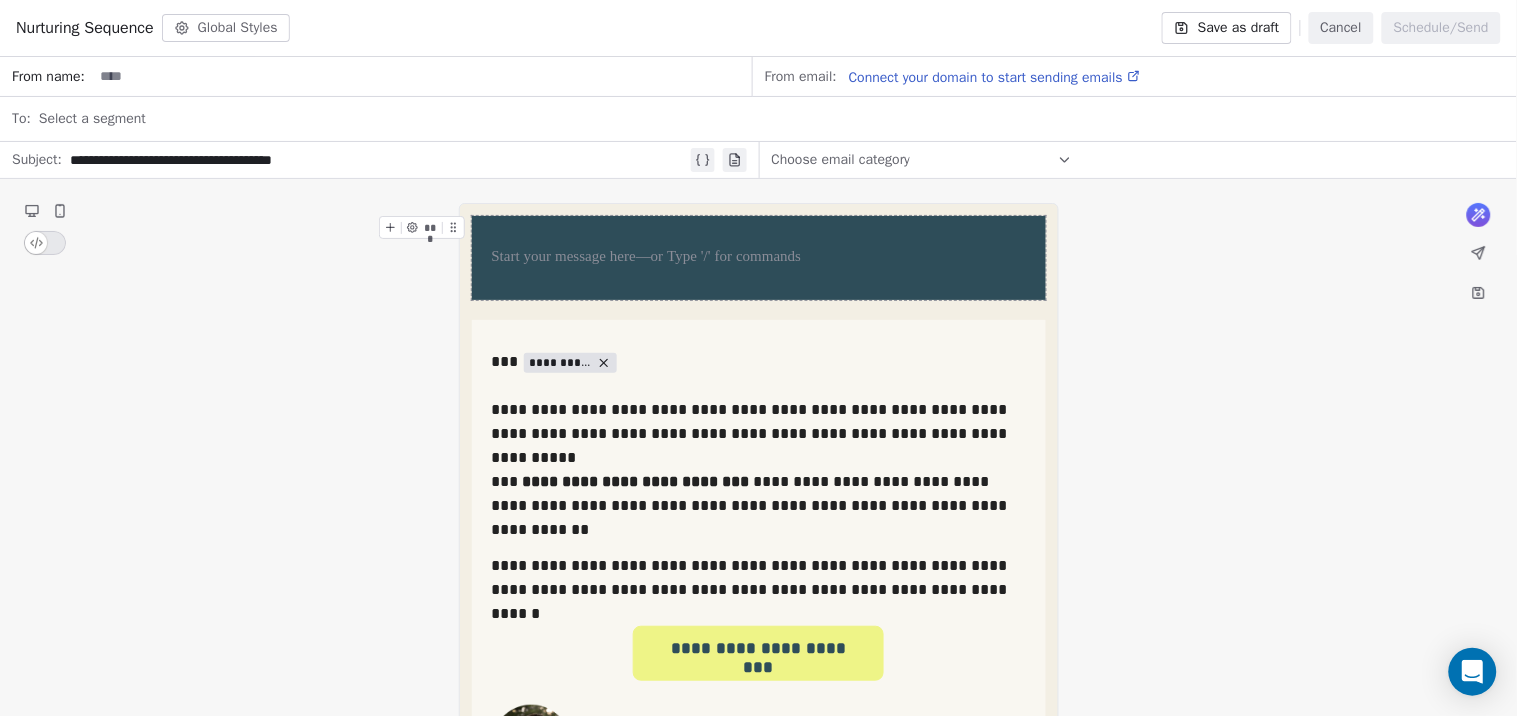 click on "Save as draft" at bounding box center [1226, 28] 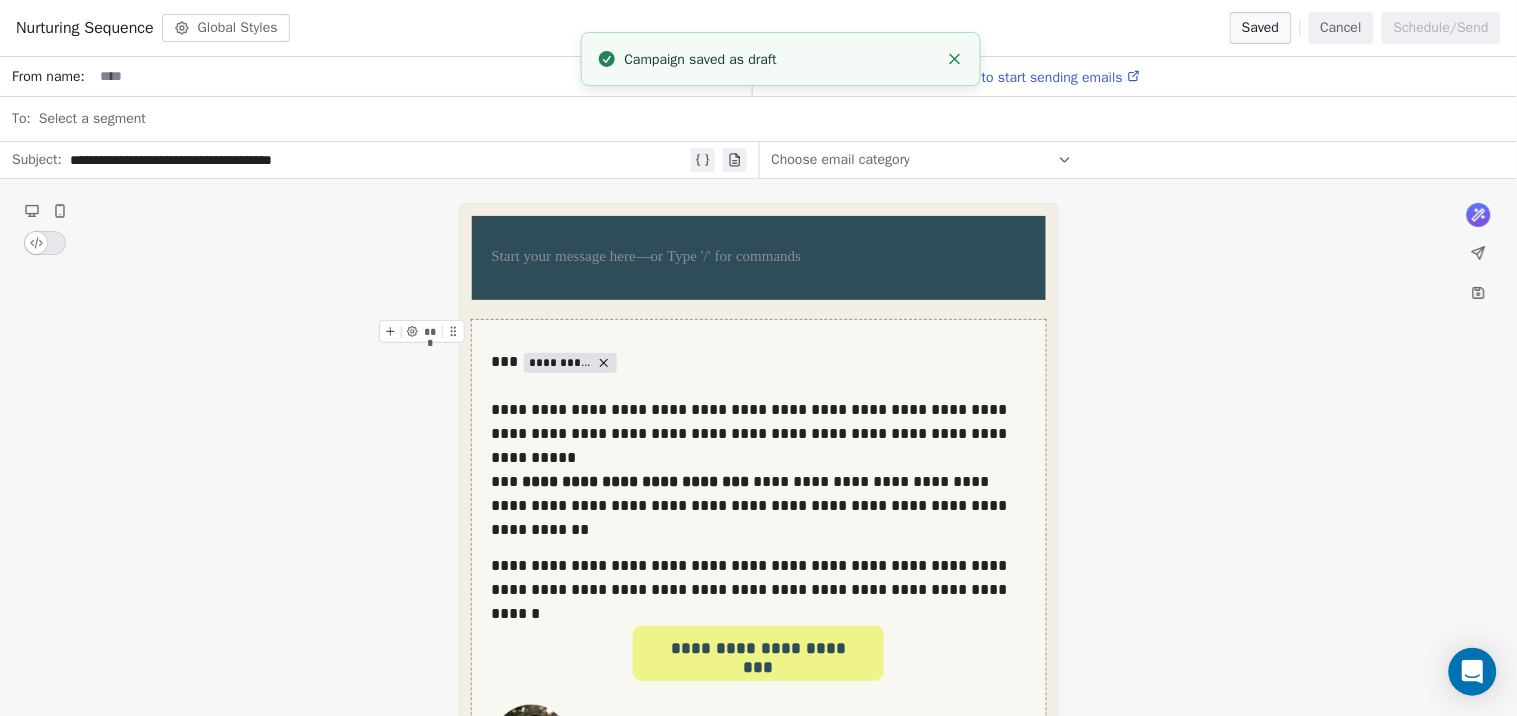 click on "Cancel" at bounding box center (1341, 28) 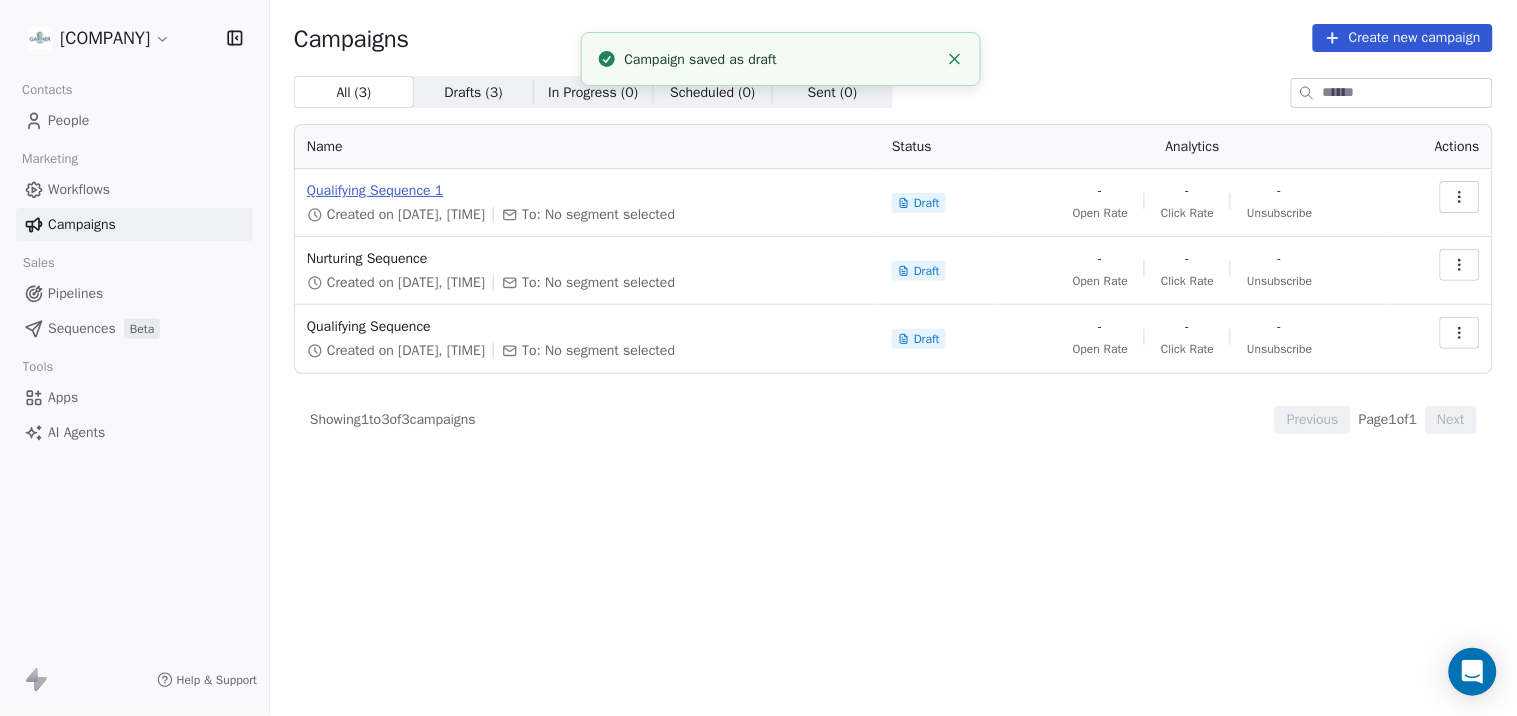 click on "Qualifying Sequence 1" at bounding box center (587, 191) 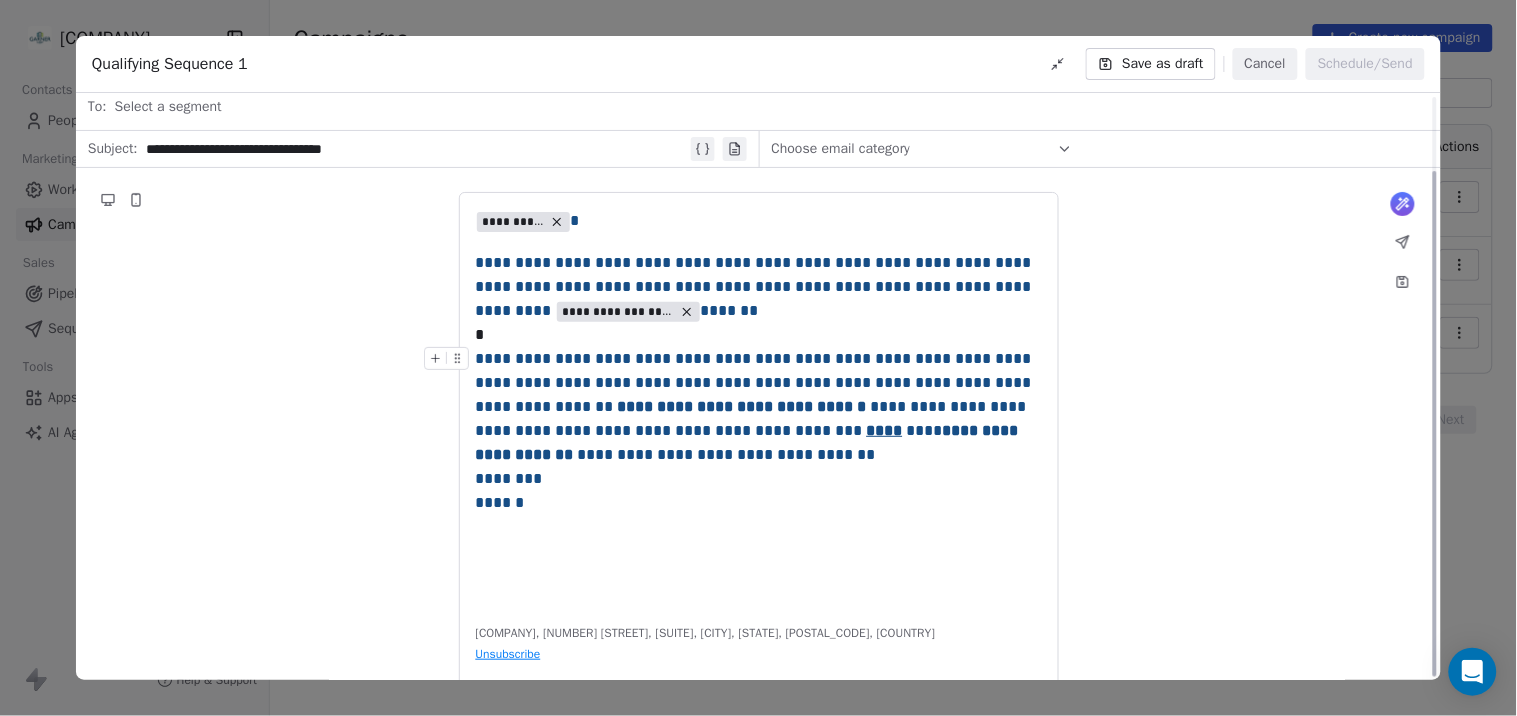 scroll, scrollTop: 86, scrollLeft: 0, axis: vertical 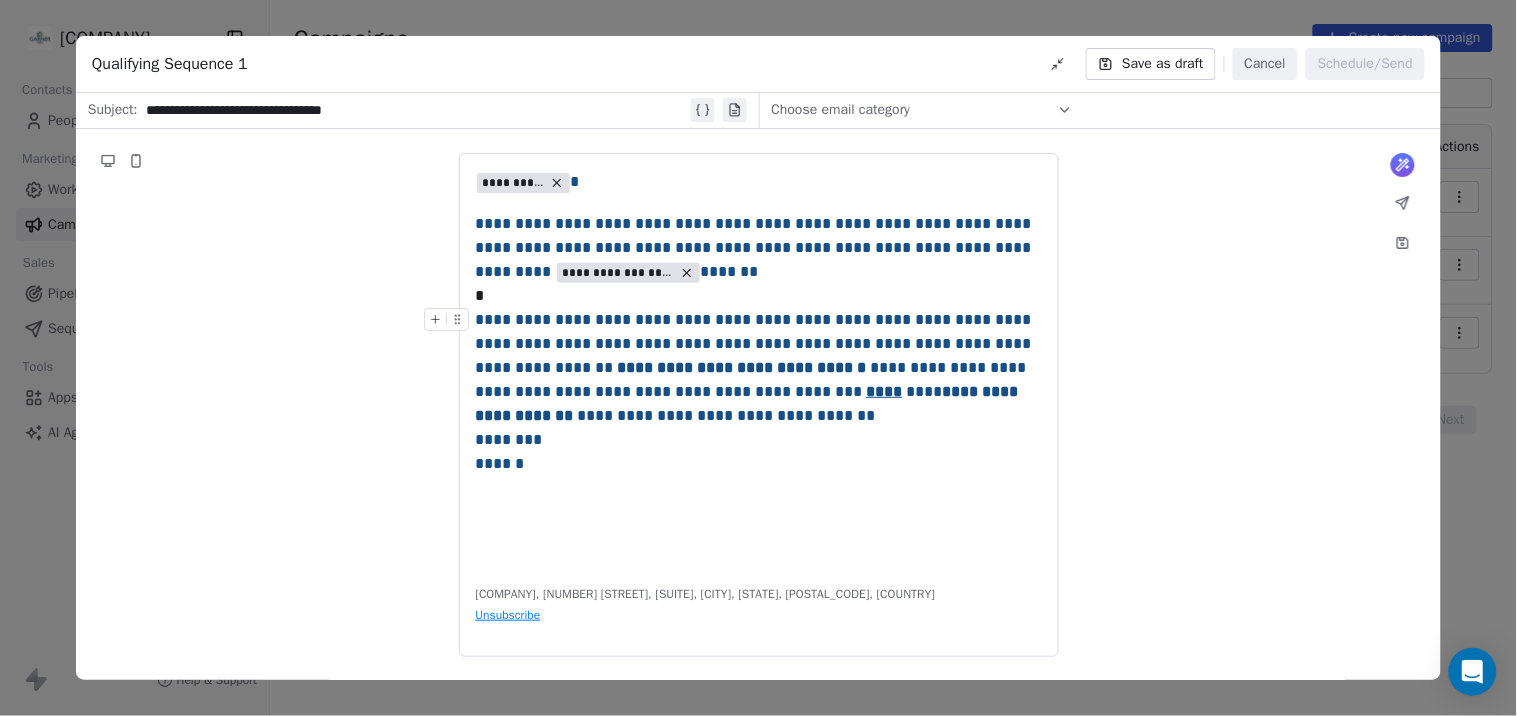 click on "**********" at bounding box center (759, 356) 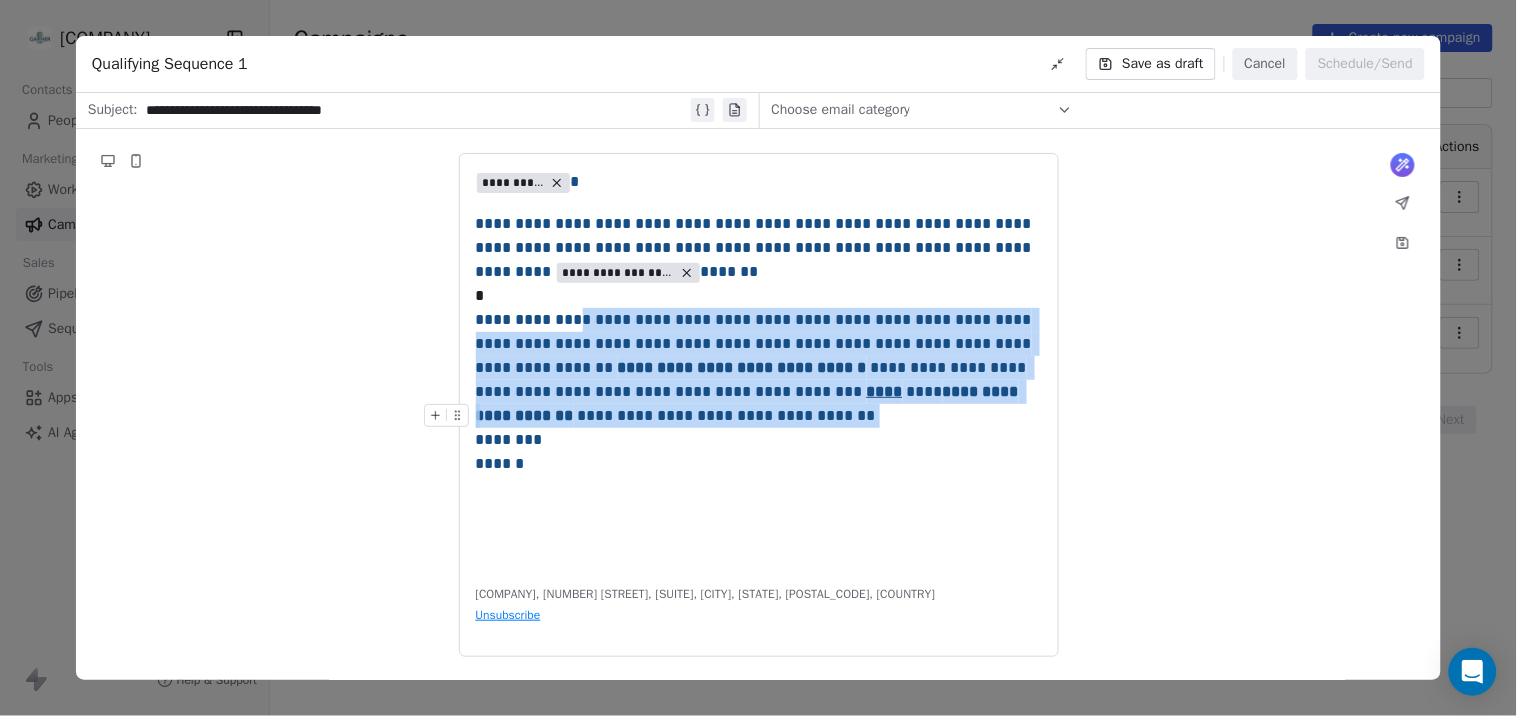 drag, startPoint x: 563, startPoint y: 326, endPoint x: 615, endPoint y: 408, distance: 97.097885 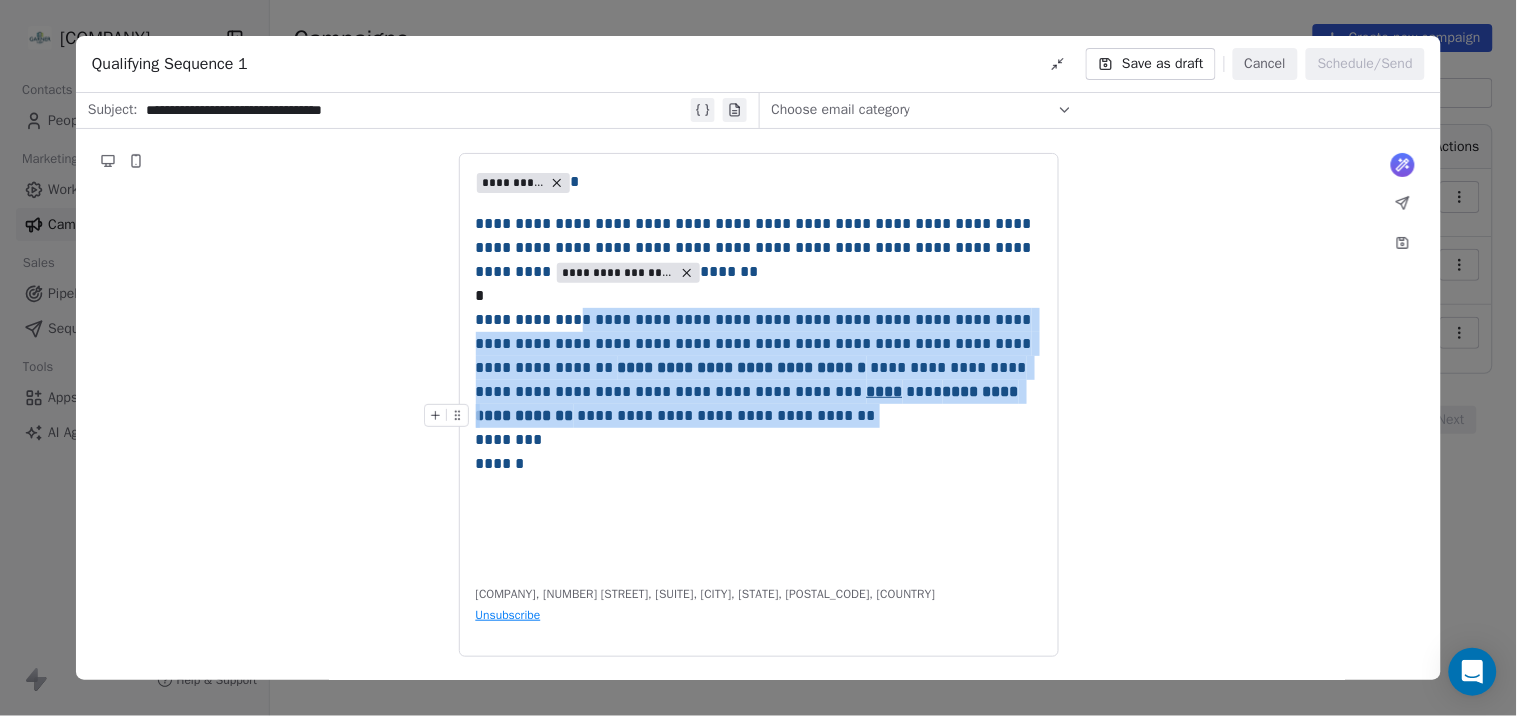 click on "**********" at bounding box center [759, 368] 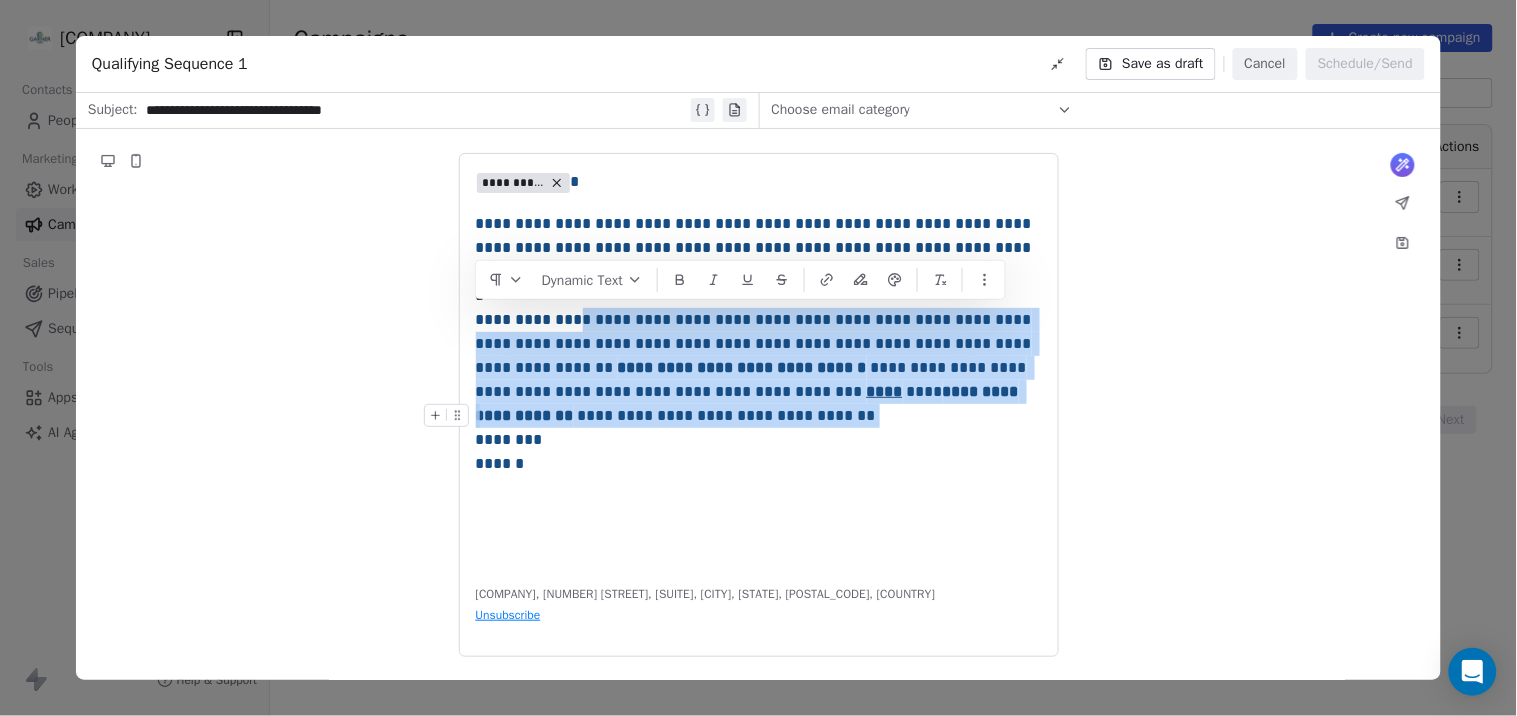 click at bounding box center (759, 416) 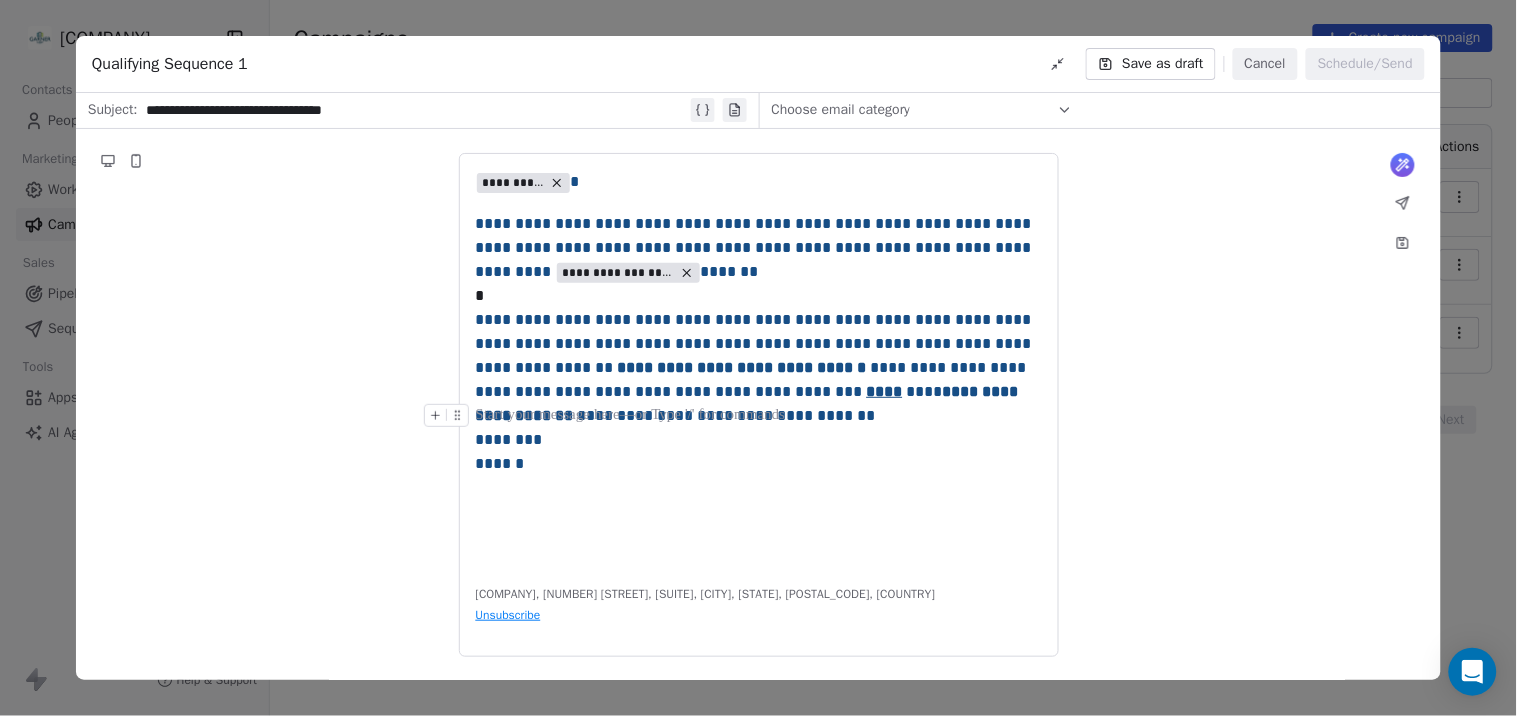 click on "**********" at bounding box center (759, 356) 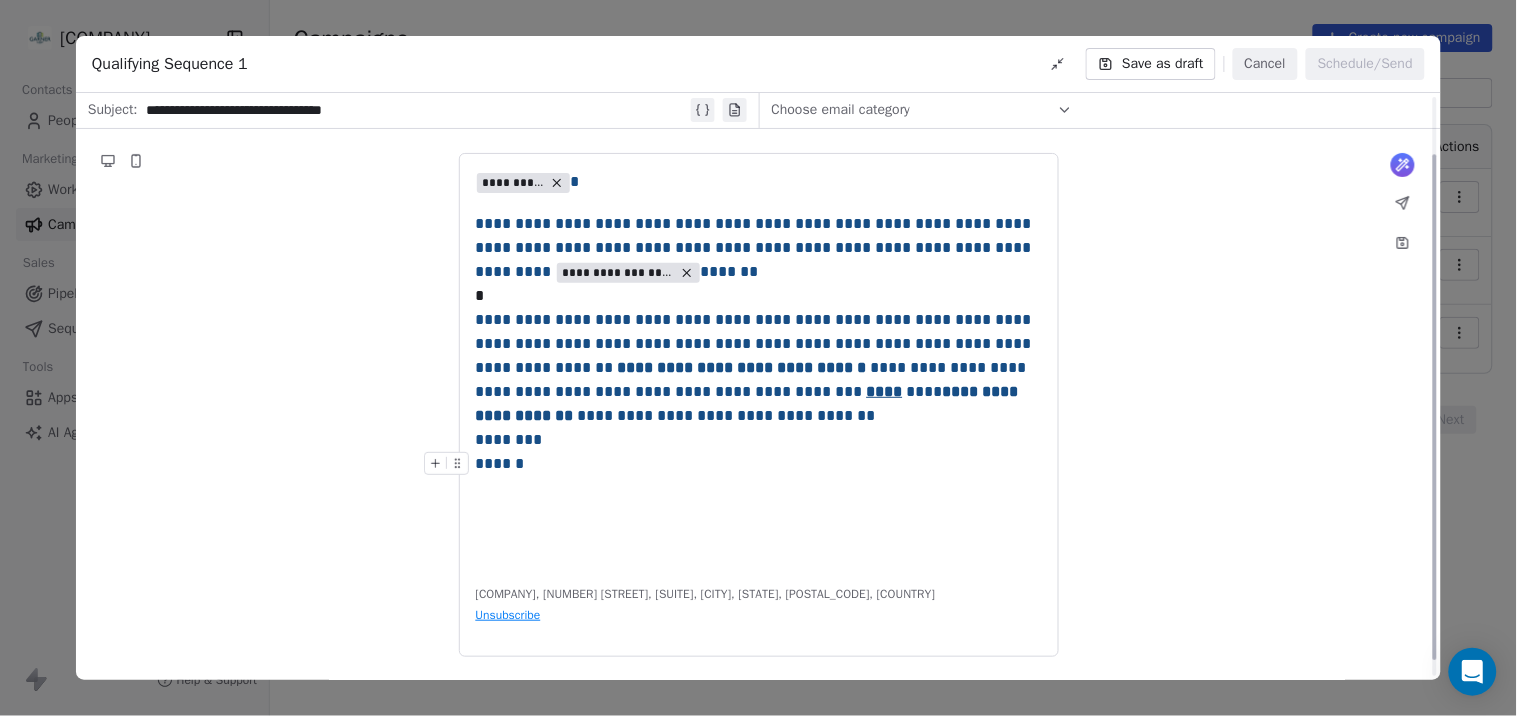 scroll, scrollTop: 0, scrollLeft: 0, axis: both 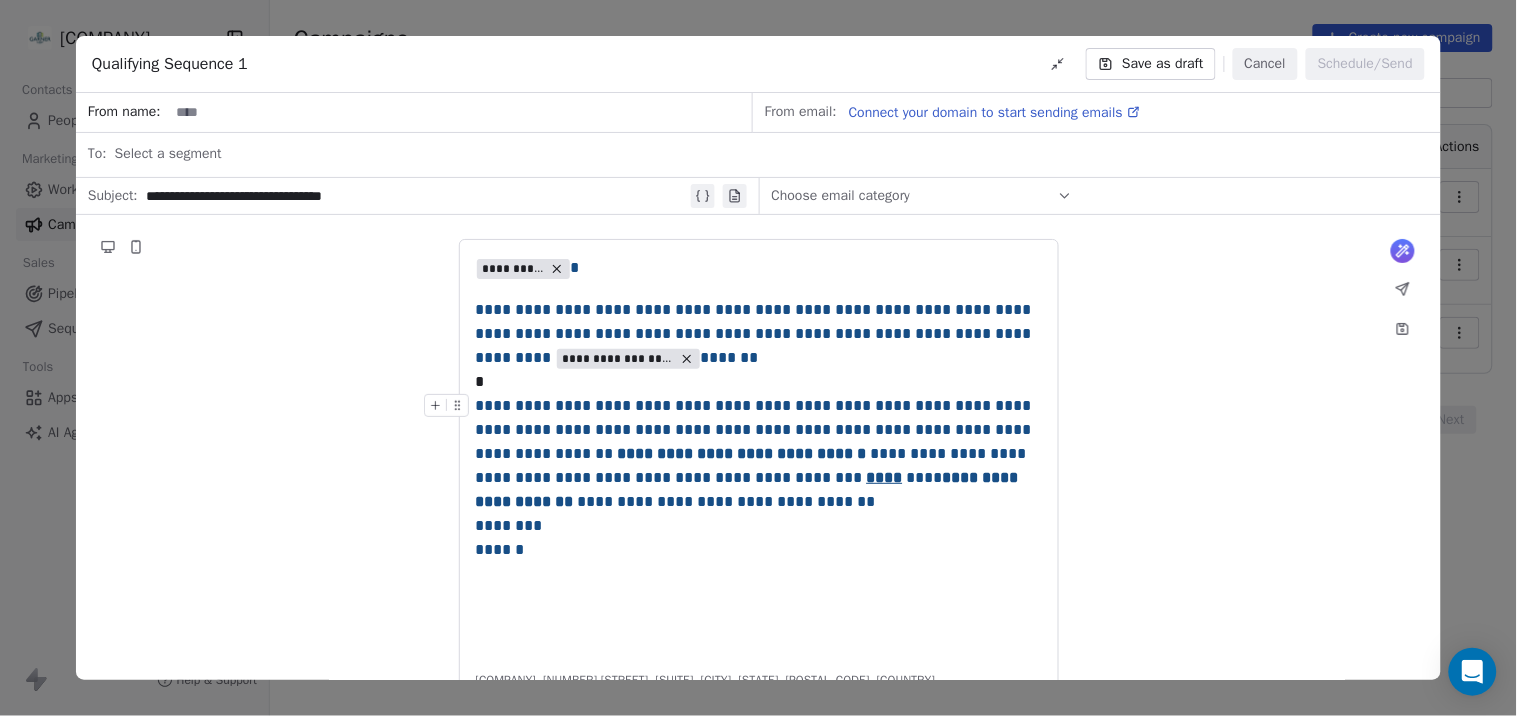 click on "**********" at bounding box center [749, 489] 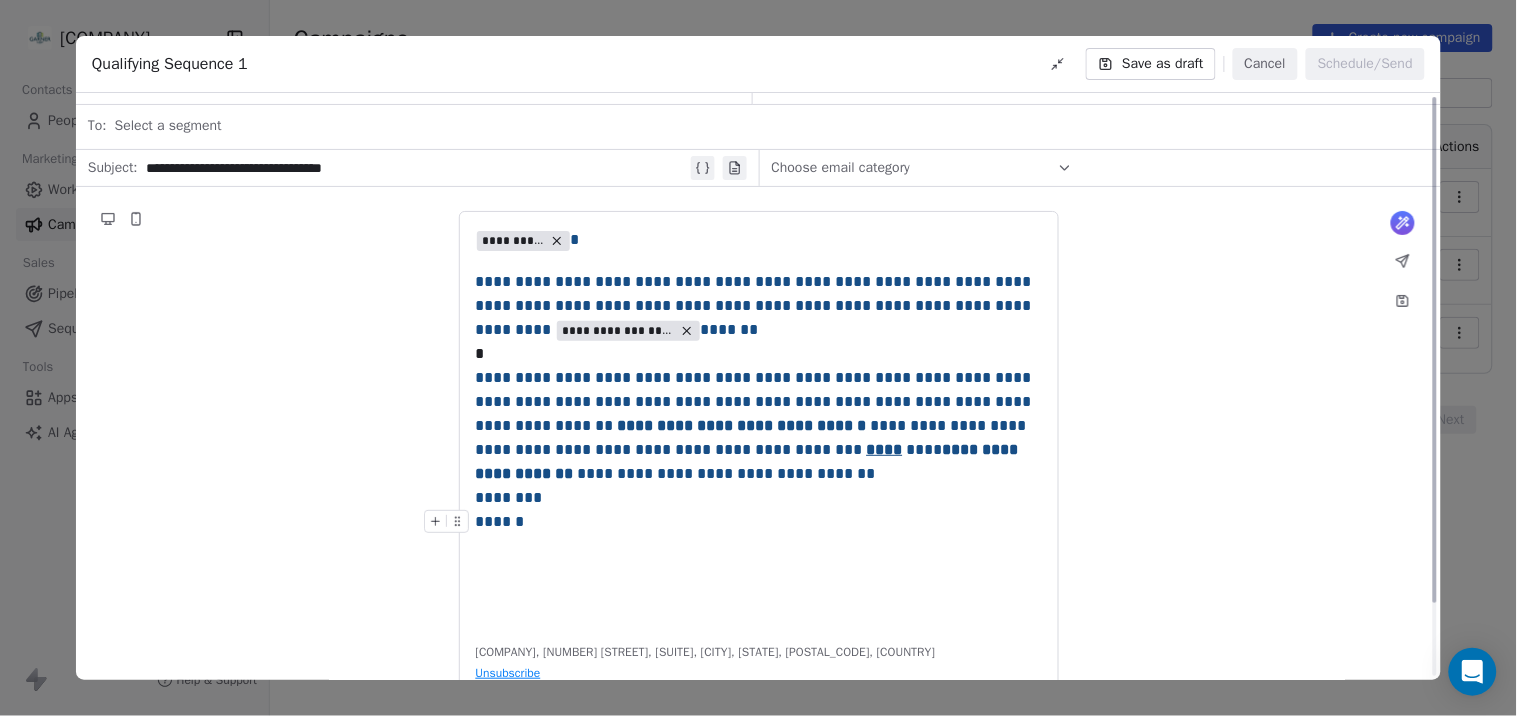 scroll, scrollTop: 0, scrollLeft: 0, axis: both 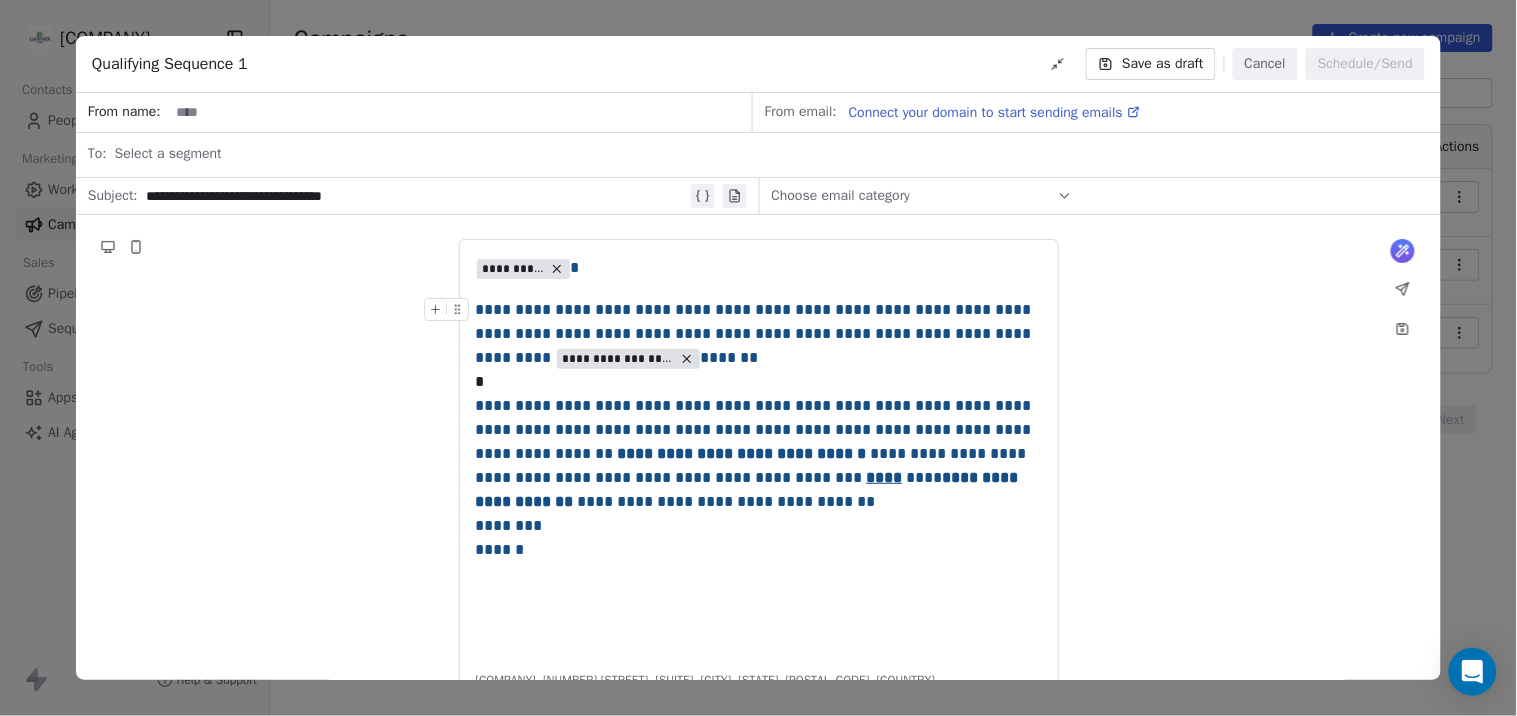 click 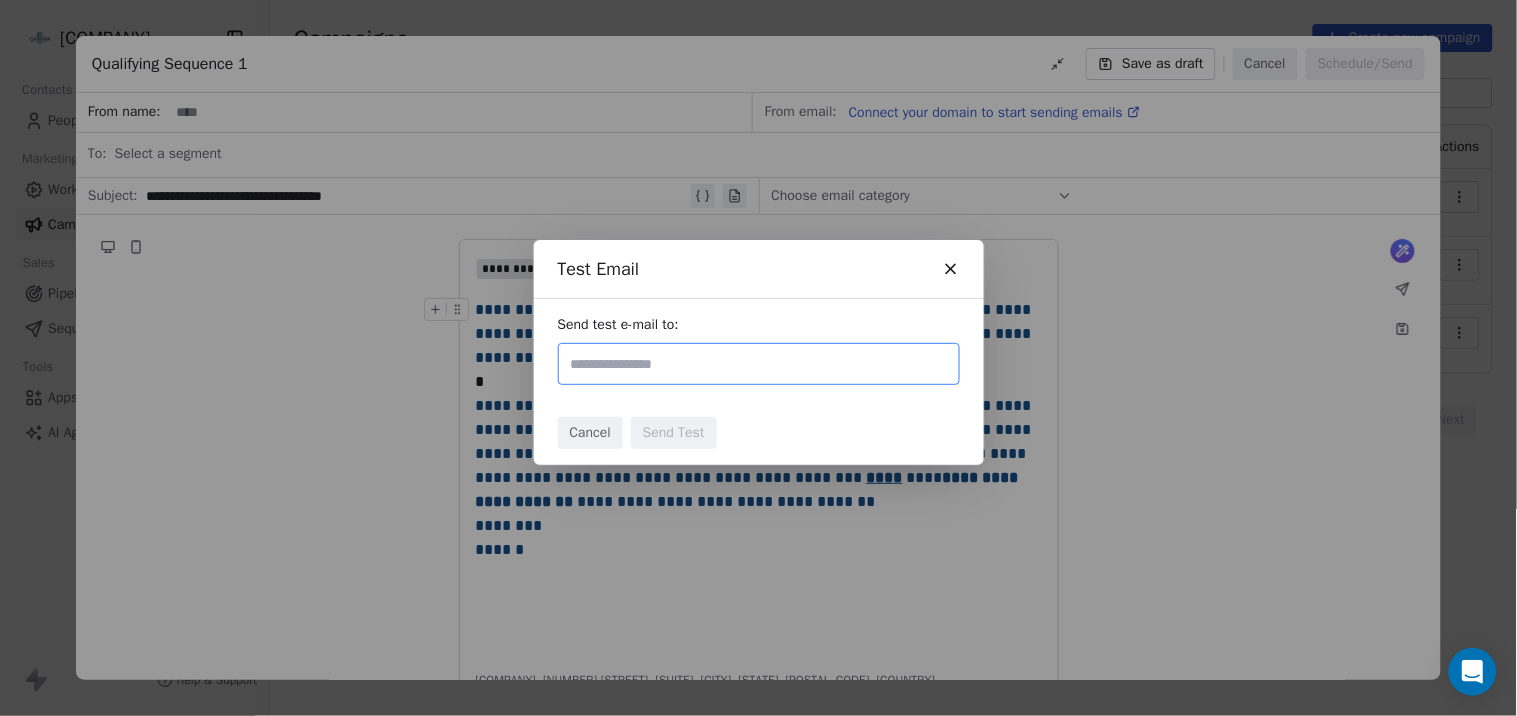 click at bounding box center (757, 364) 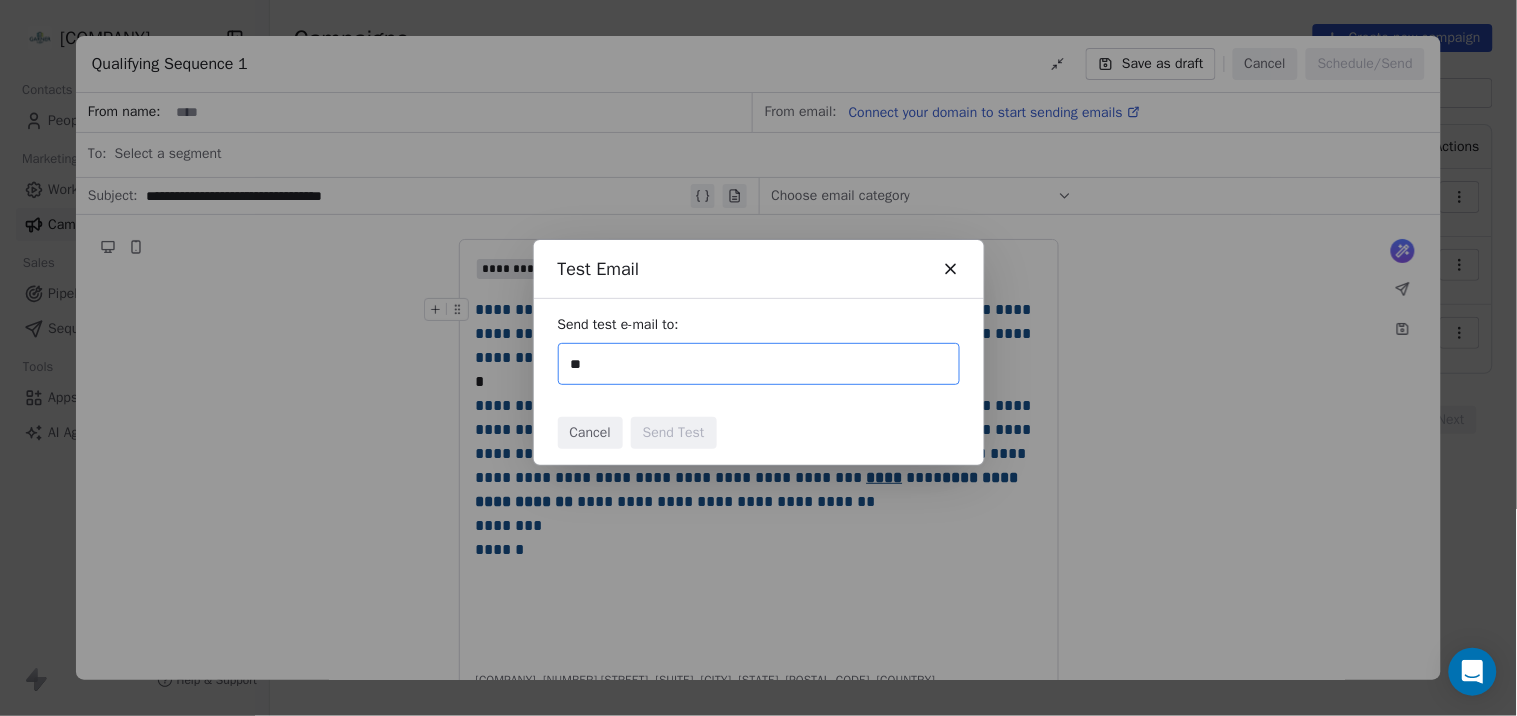 type on "*" 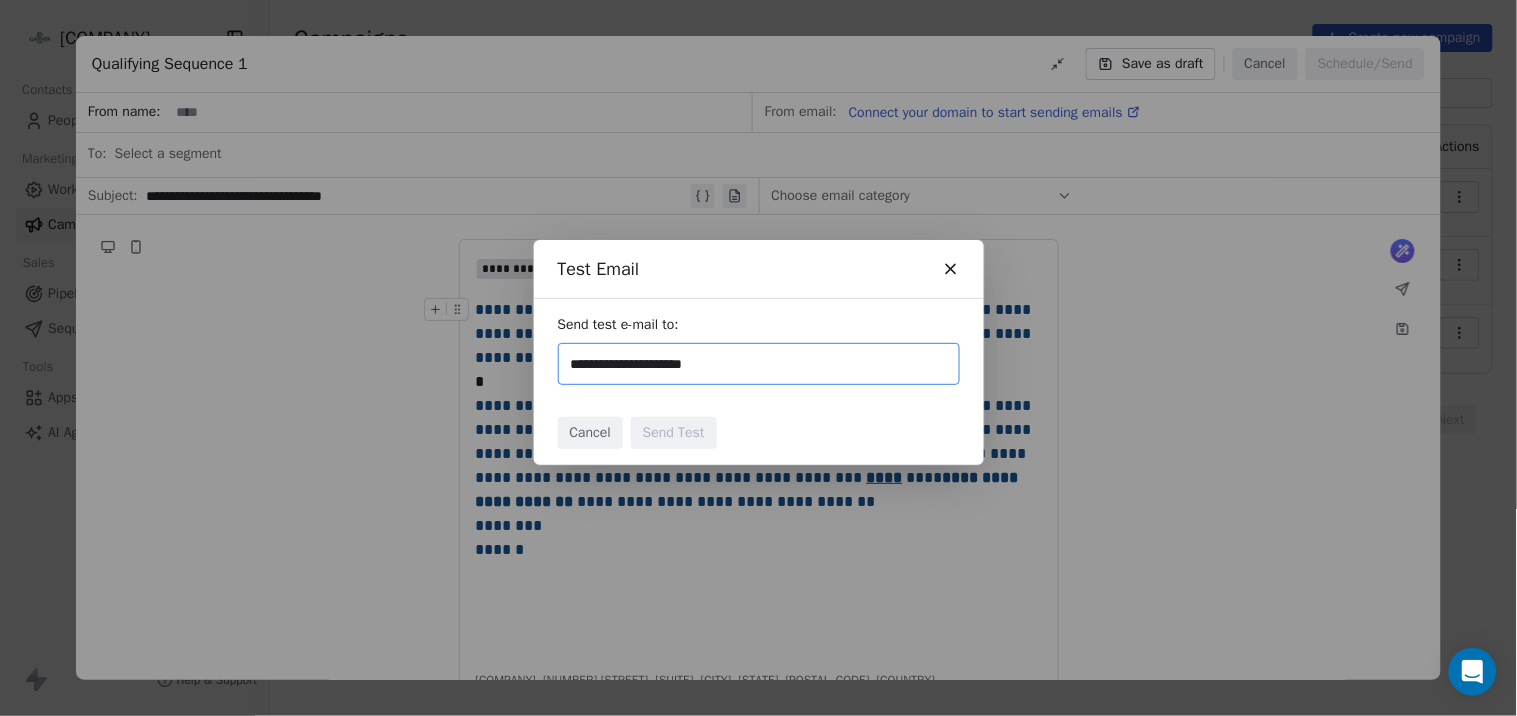 click on "**********" at bounding box center (757, 364) 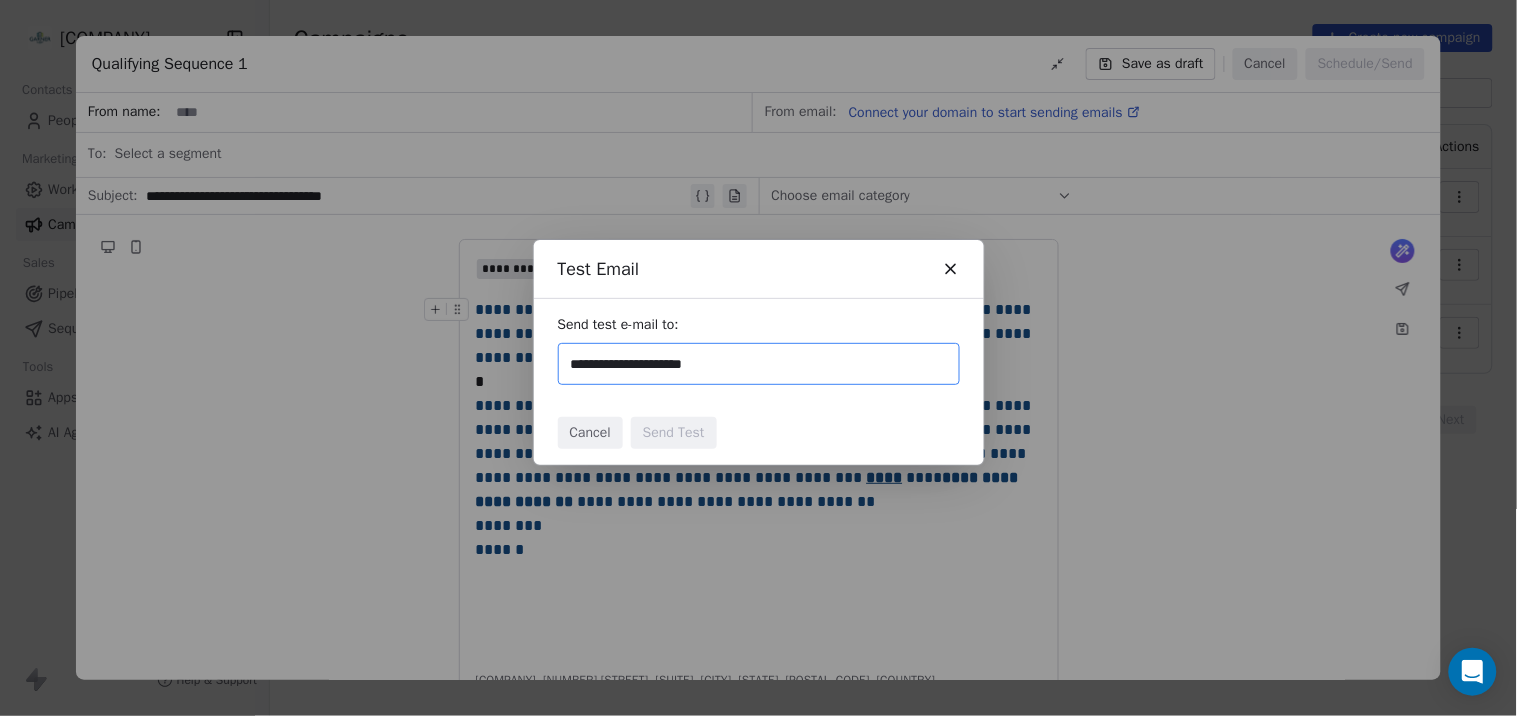 click on "**********" at bounding box center (757, 364) 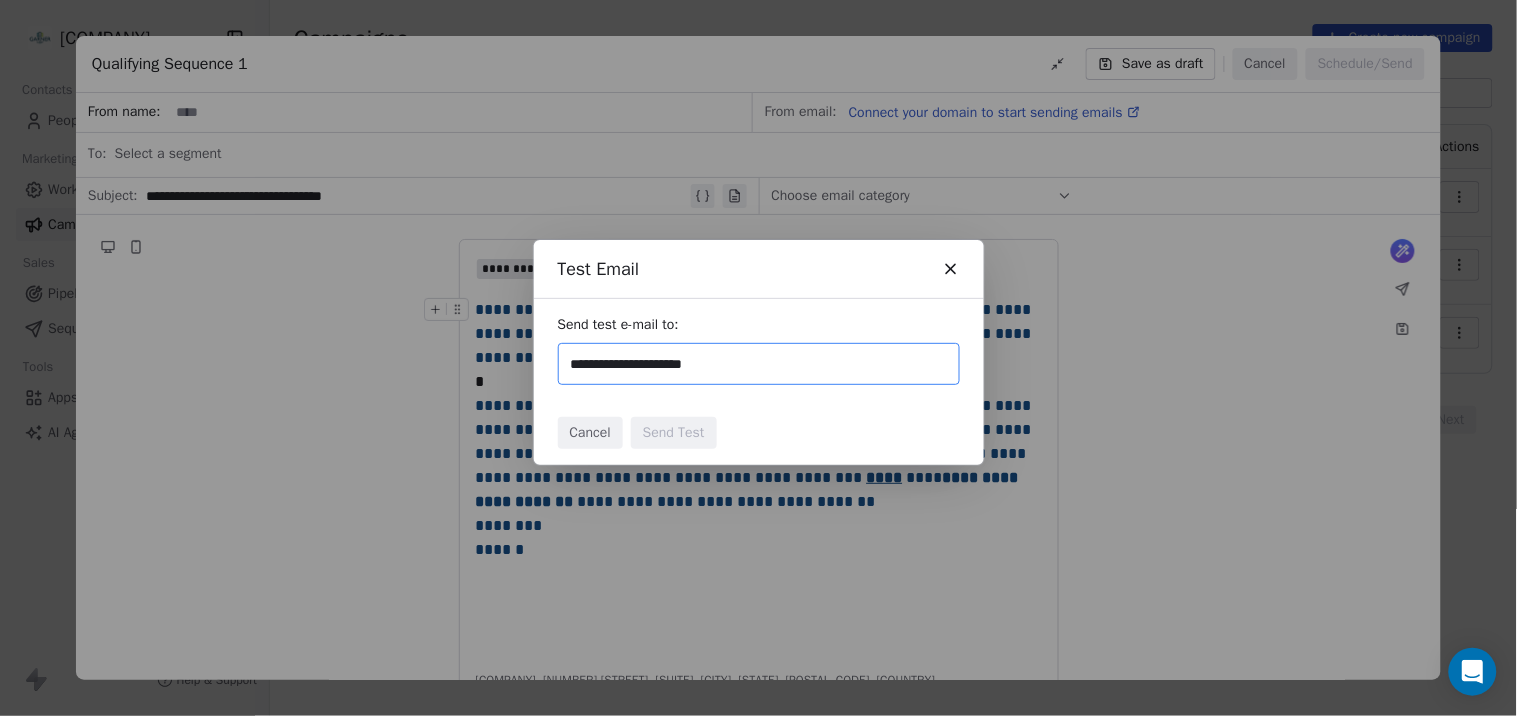 type 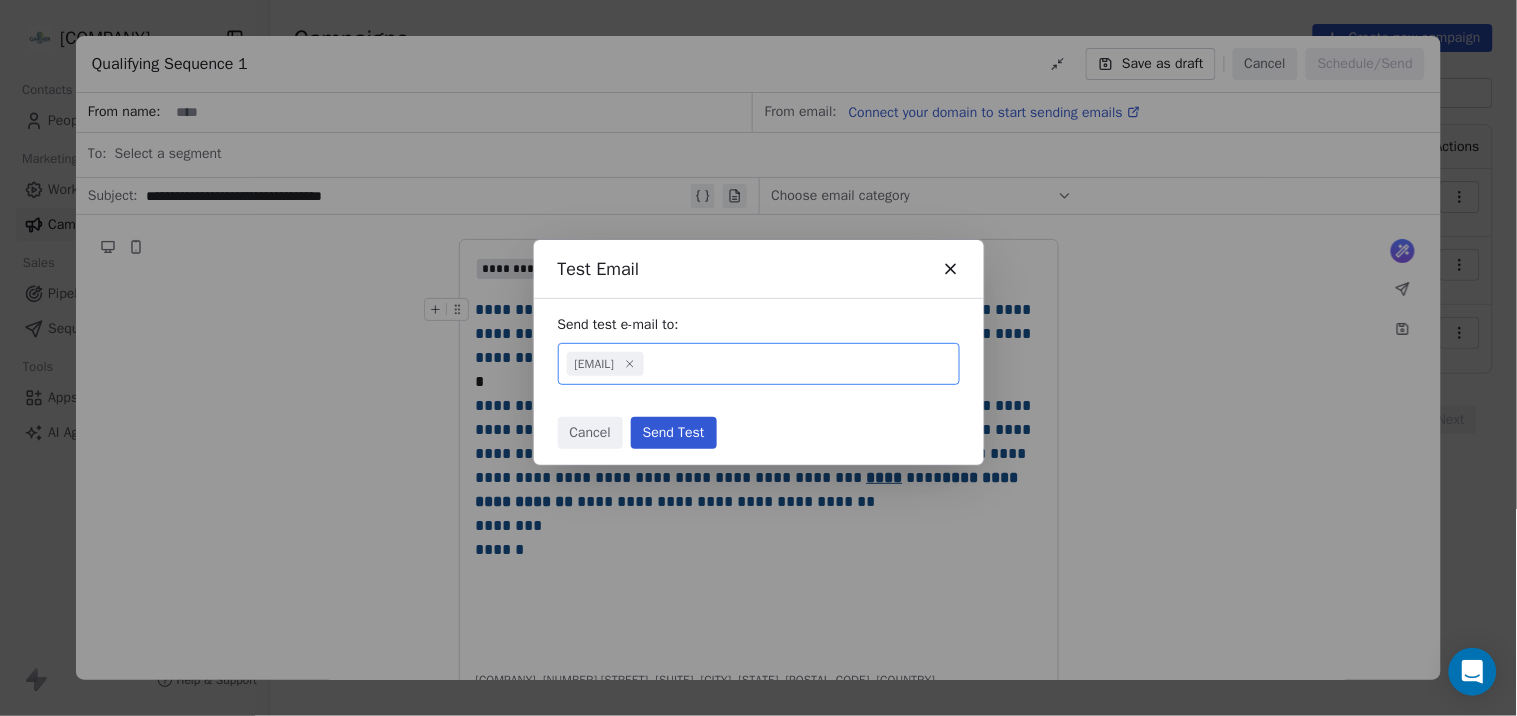 click on "Send Test" at bounding box center (674, 433) 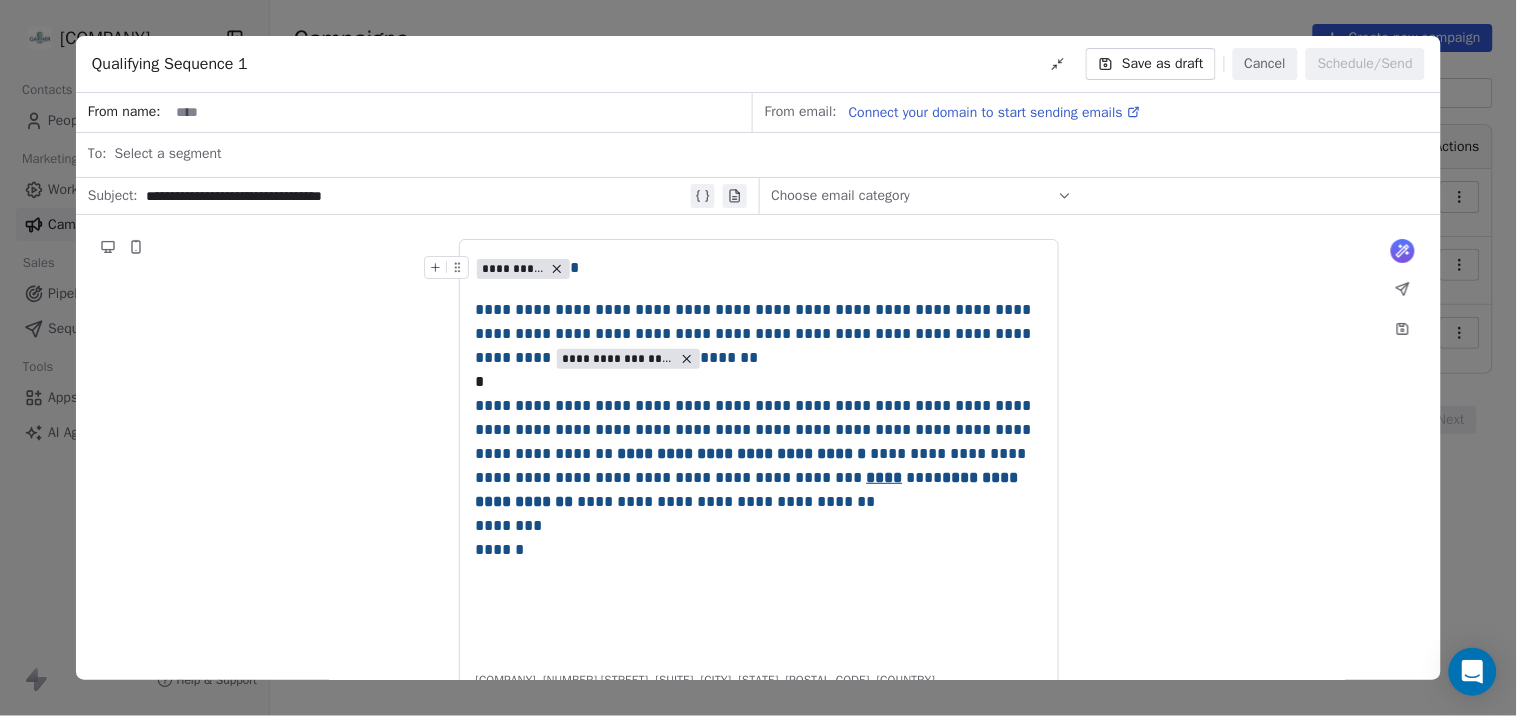 click on "Save as draft" at bounding box center [1150, 64] 